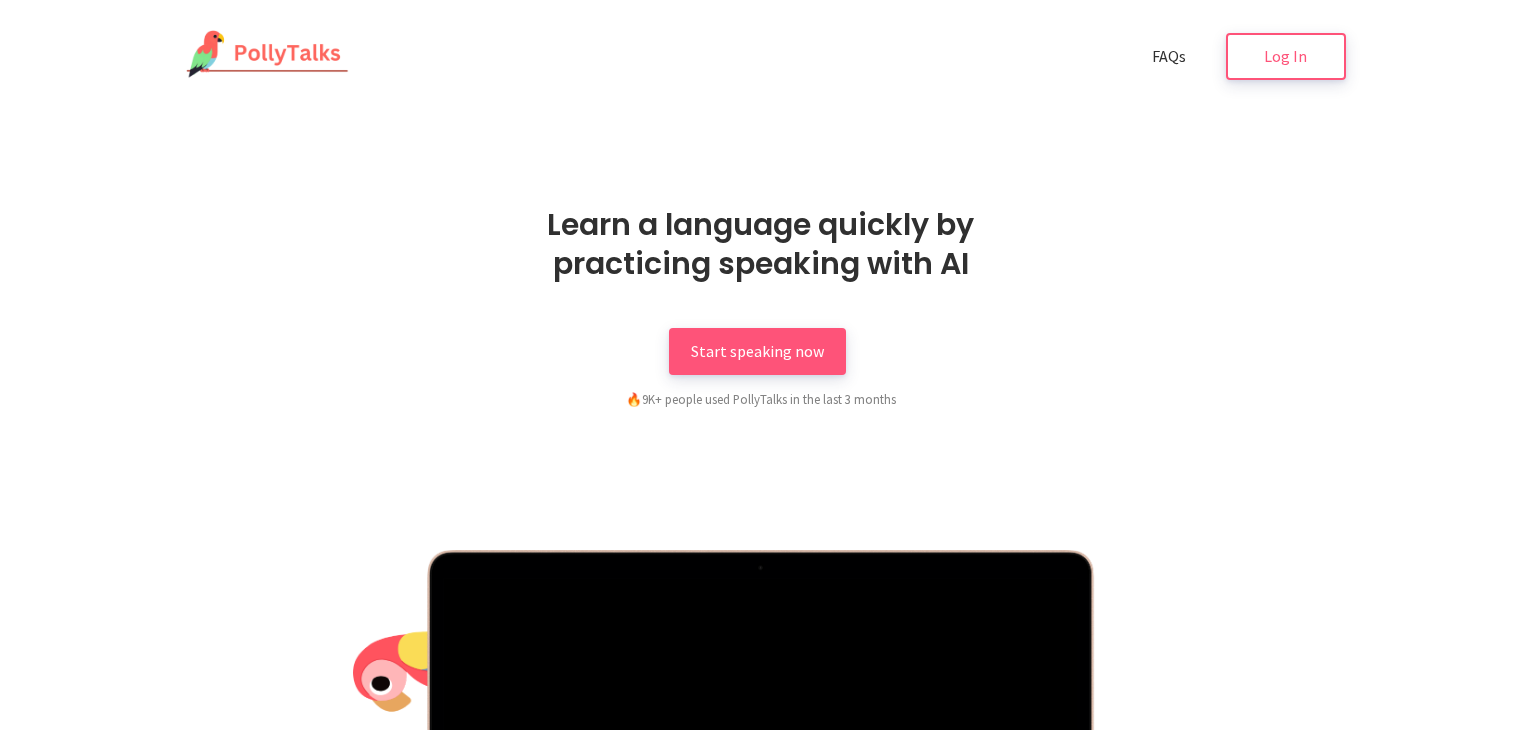 scroll, scrollTop: 0, scrollLeft: 0, axis: both 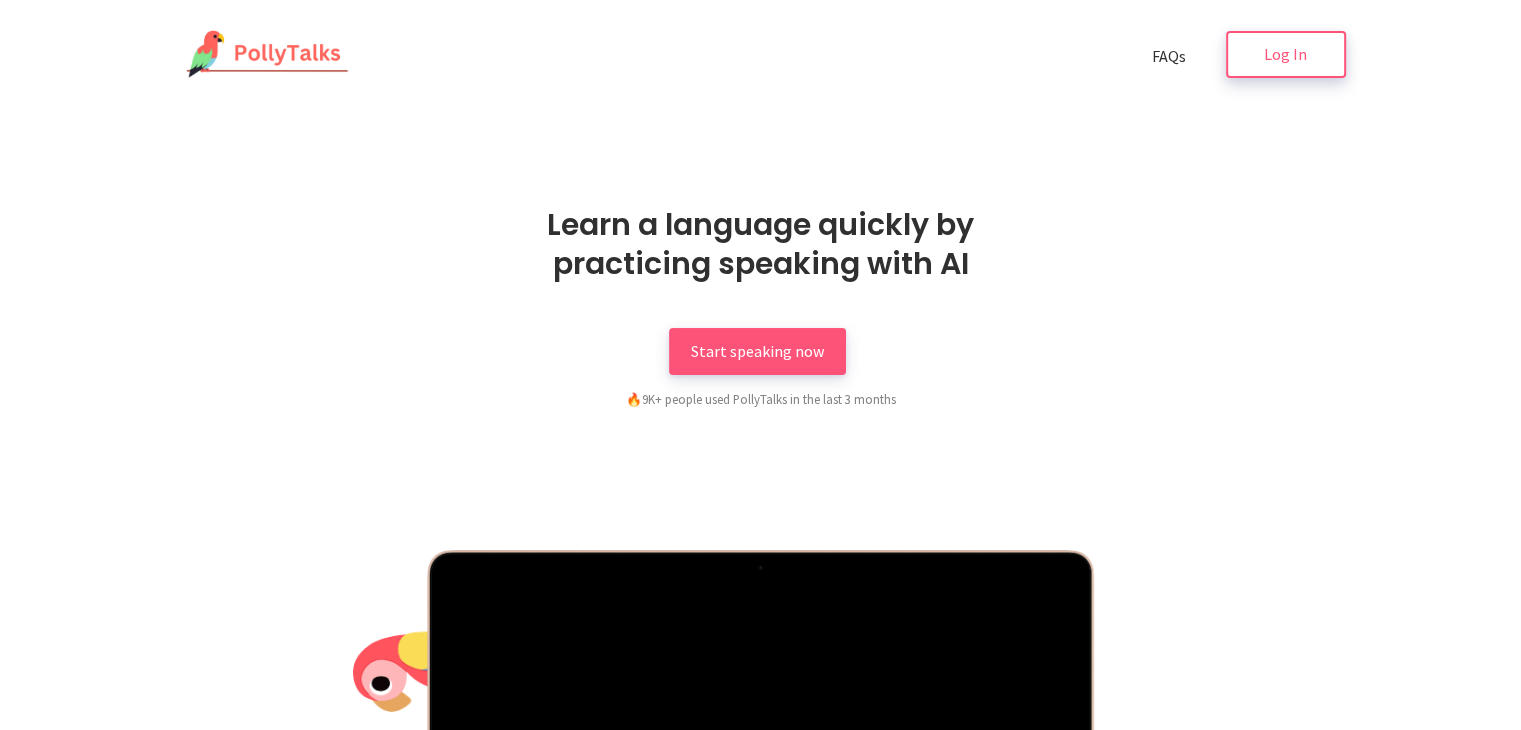 click on "Log In" at bounding box center [1286, 54] 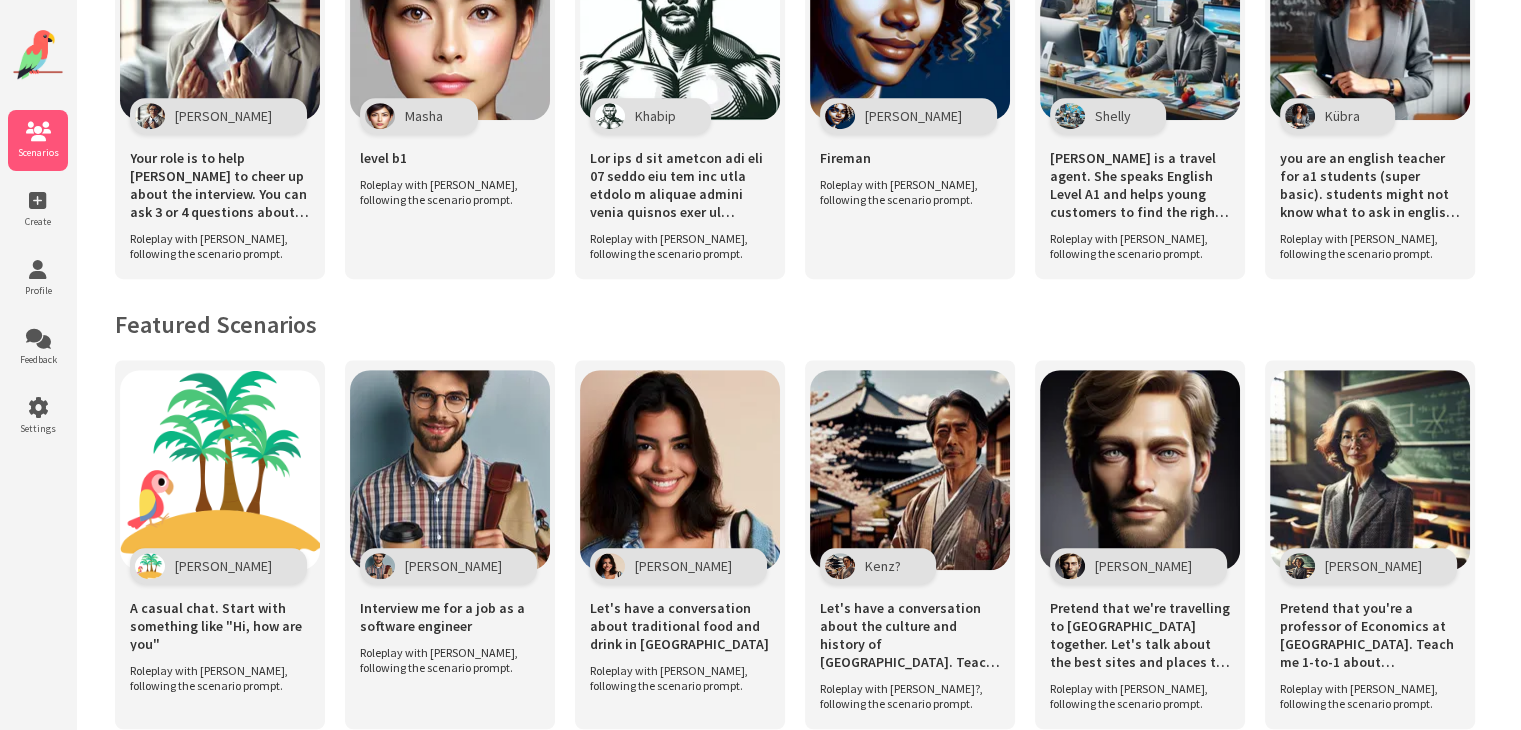 scroll, scrollTop: 800, scrollLeft: 0, axis: vertical 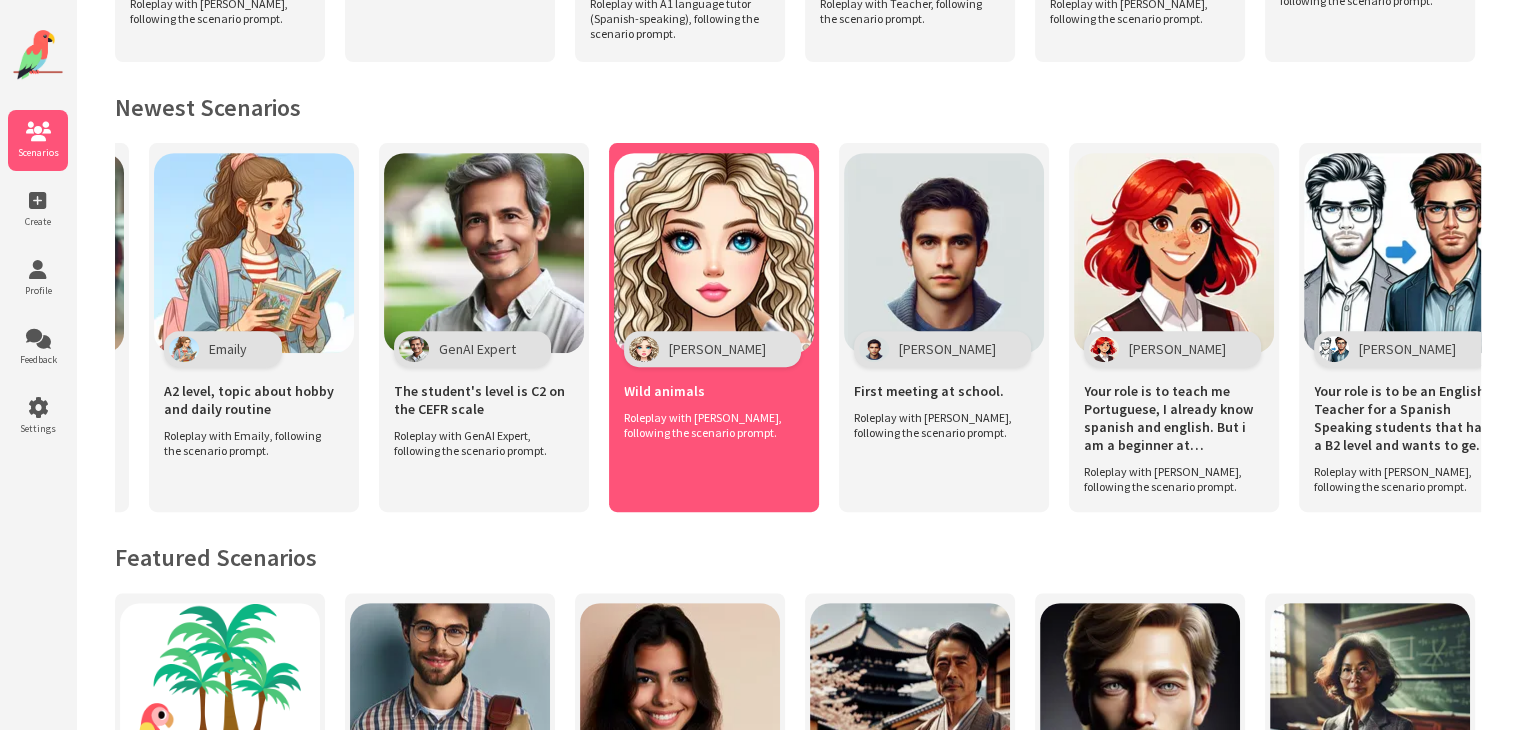 click at bounding box center [714, 253] 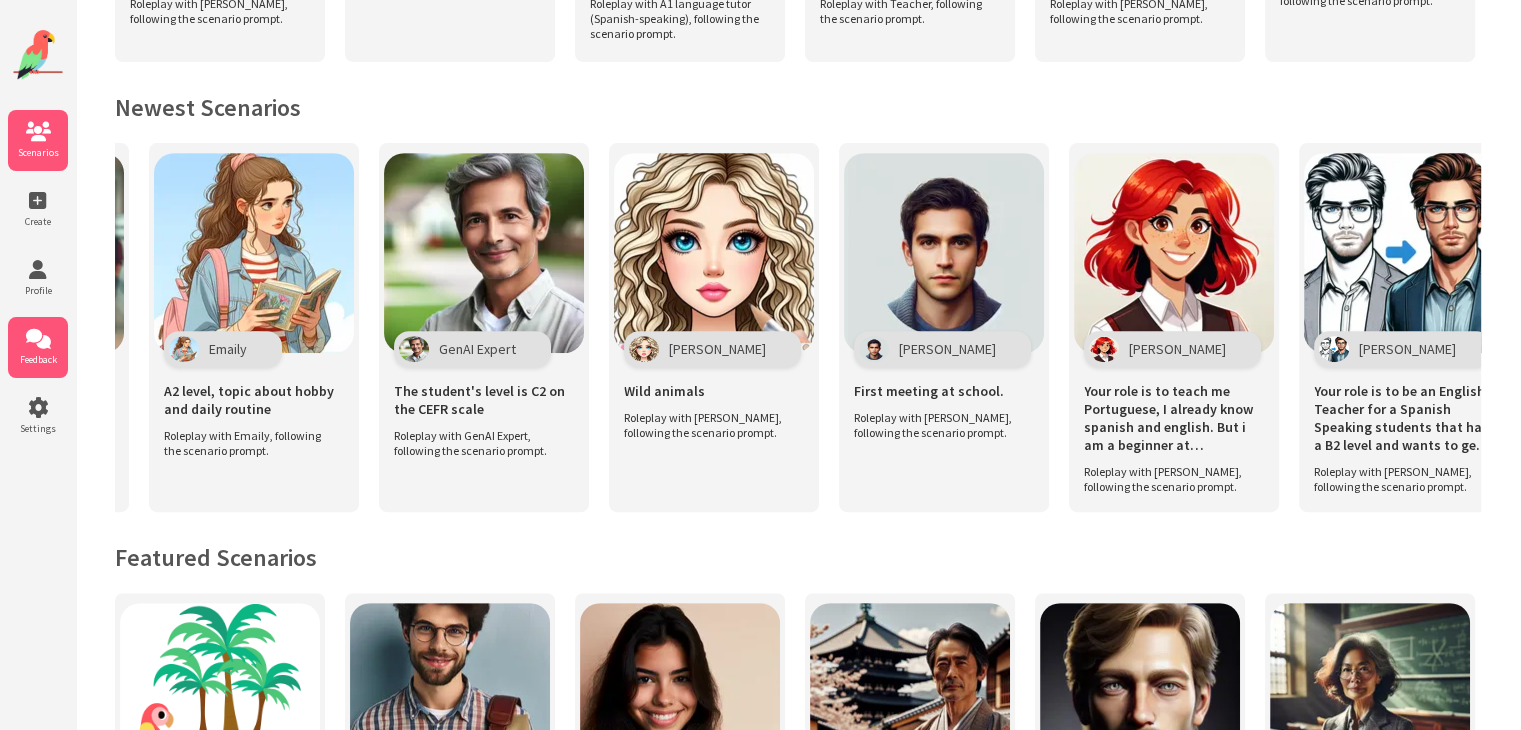 click at bounding box center [38, 339] 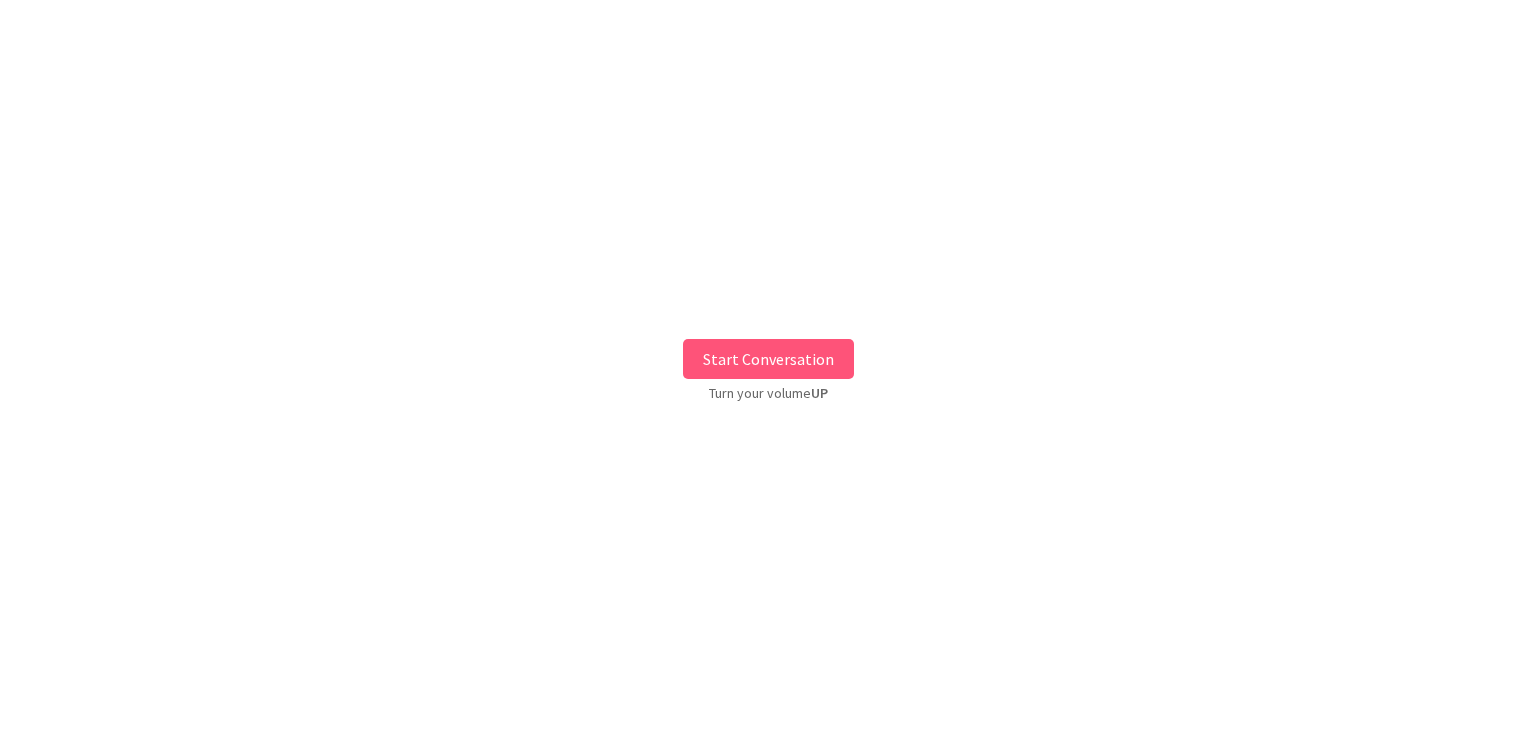 scroll, scrollTop: 0, scrollLeft: 0, axis: both 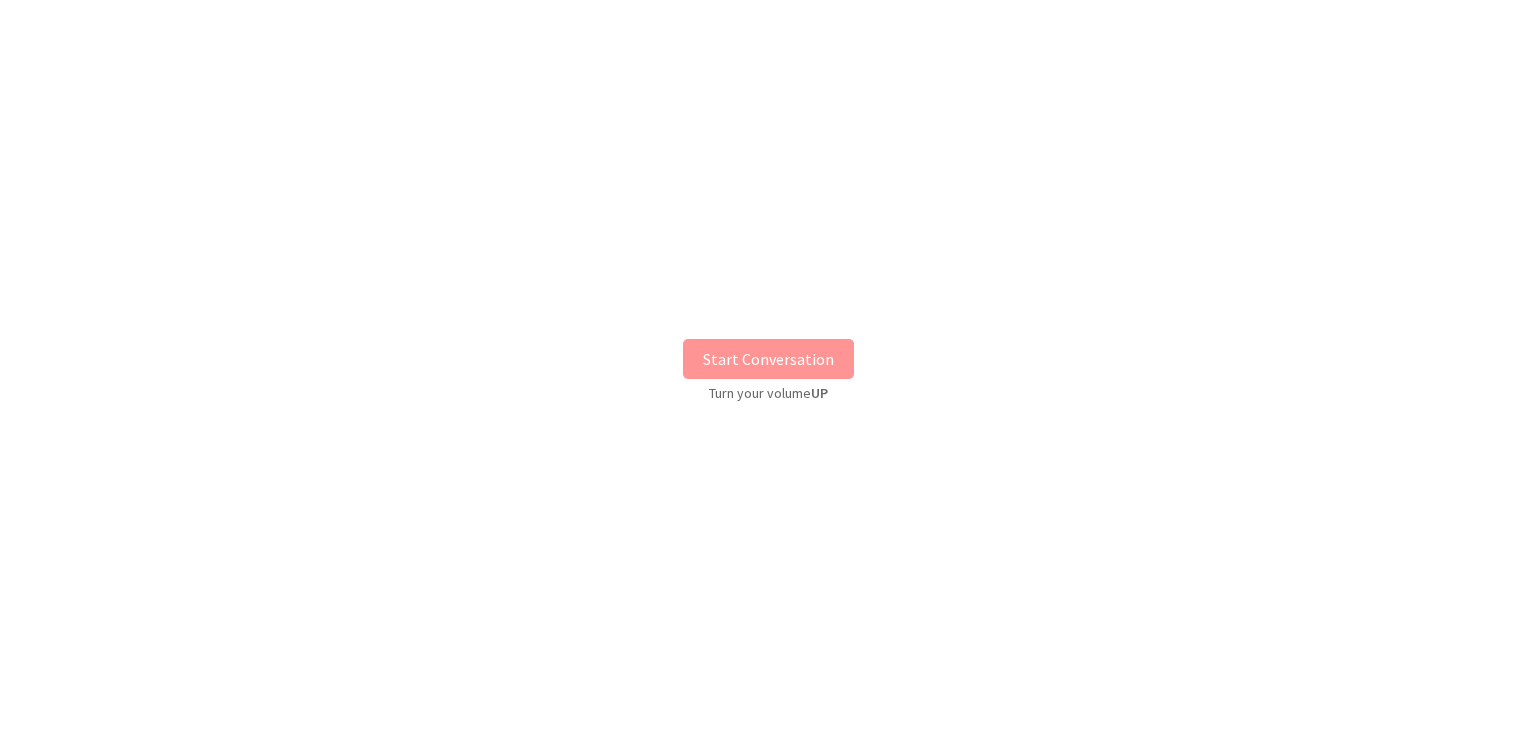 drag, startPoint x: 731, startPoint y: 356, endPoint x: 756, endPoint y: 352, distance: 25.317978 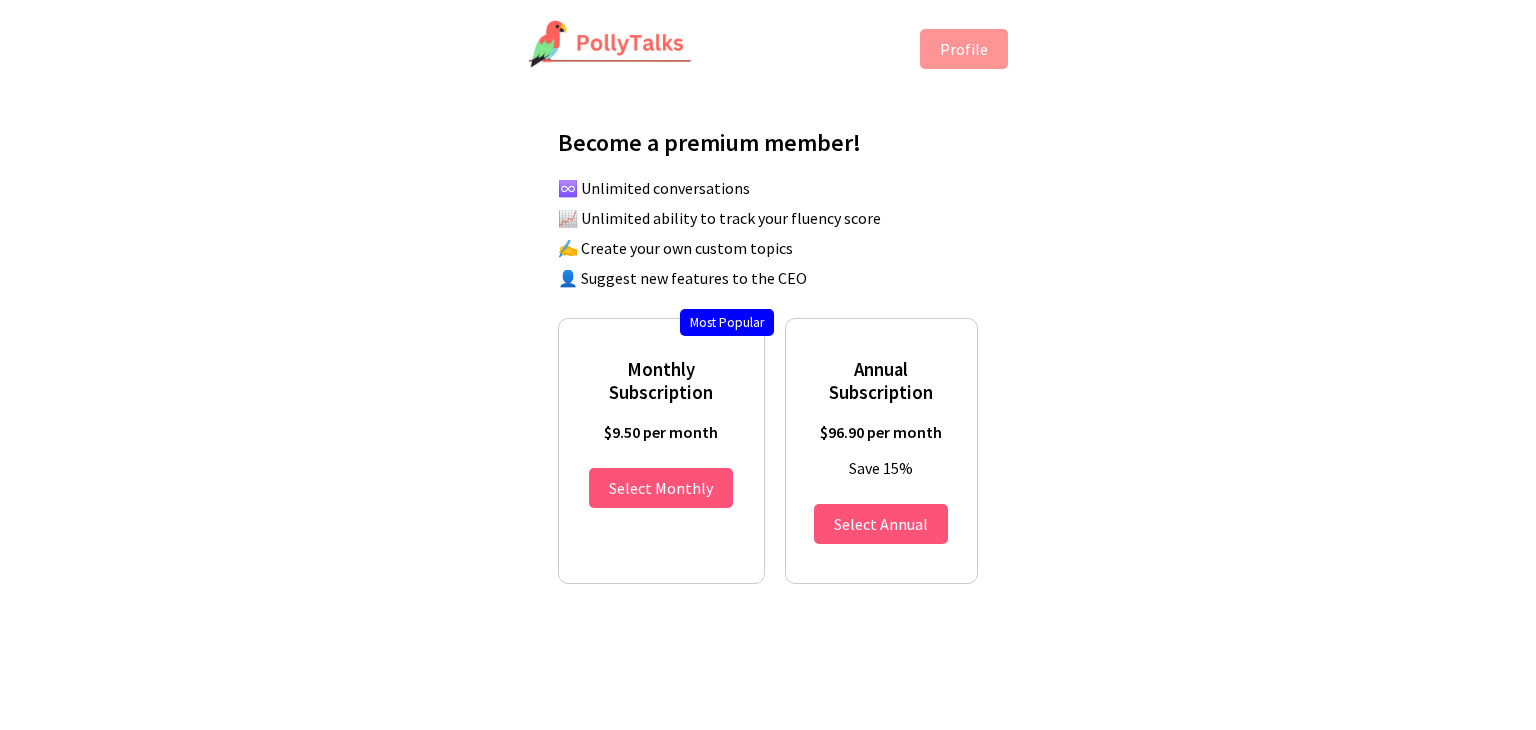 scroll, scrollTop: 0, scrollLeft: 0, axis: both 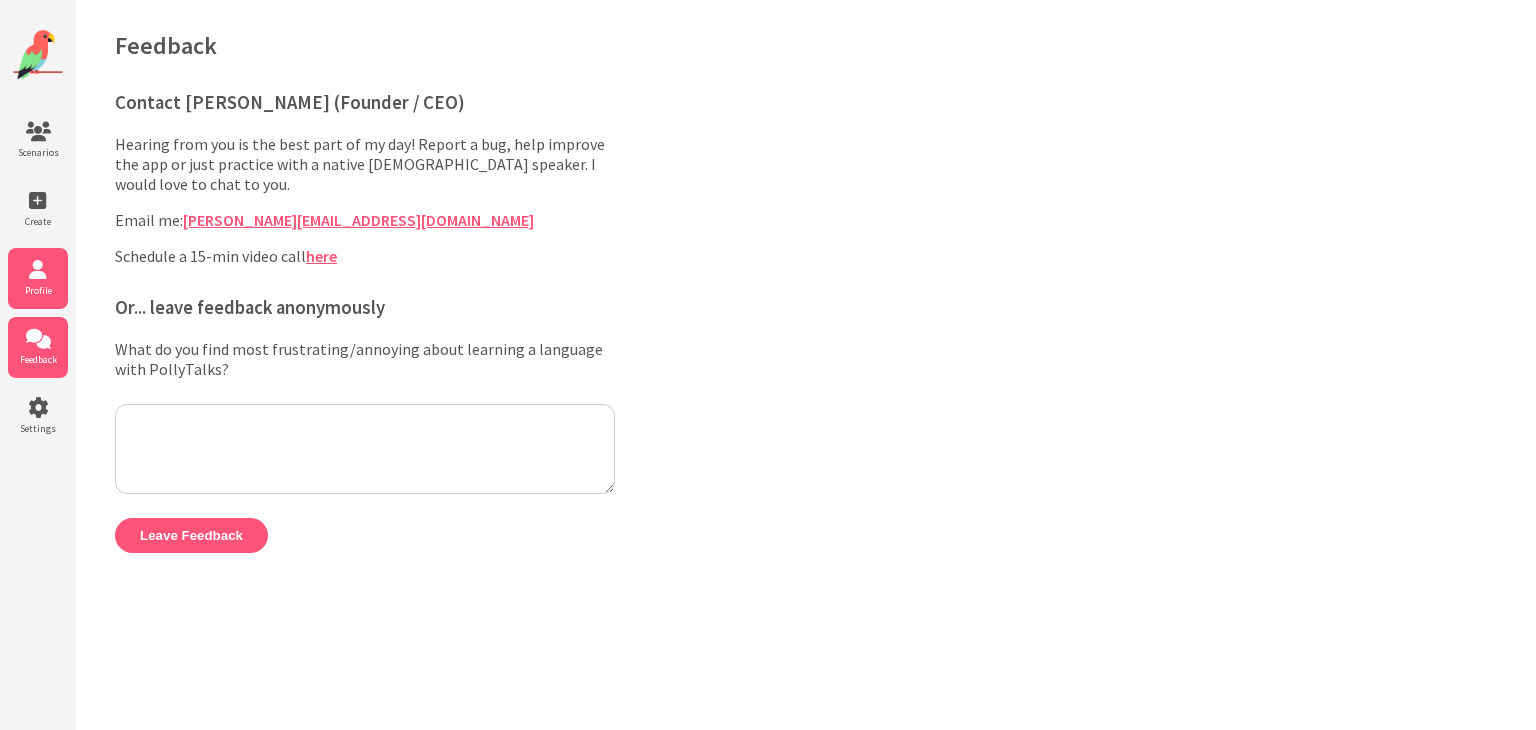 click on "Profile" at bounding box center [38, 290] 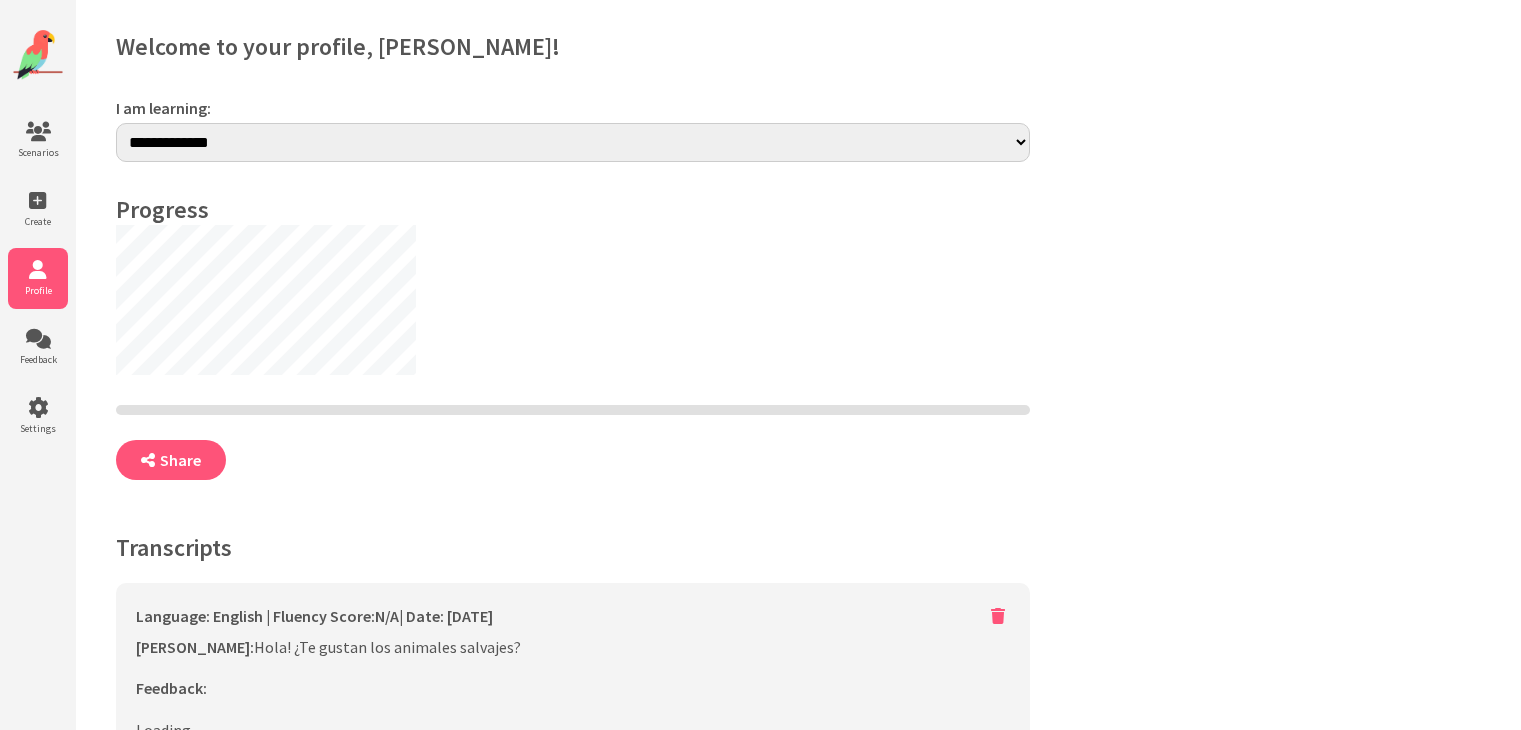 scroll, scrollTop: 0, scrollLeft: 0, axis: both 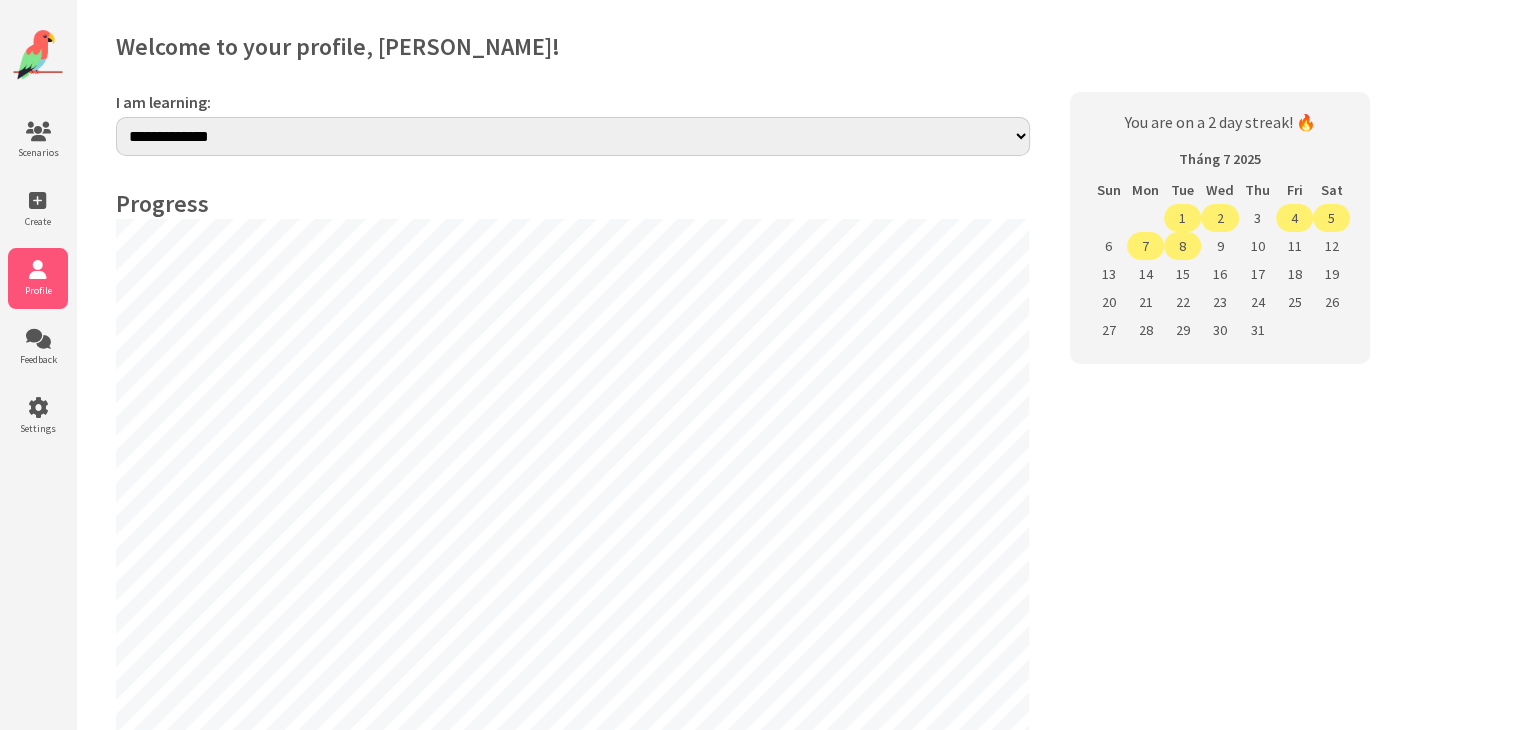 select on "**" 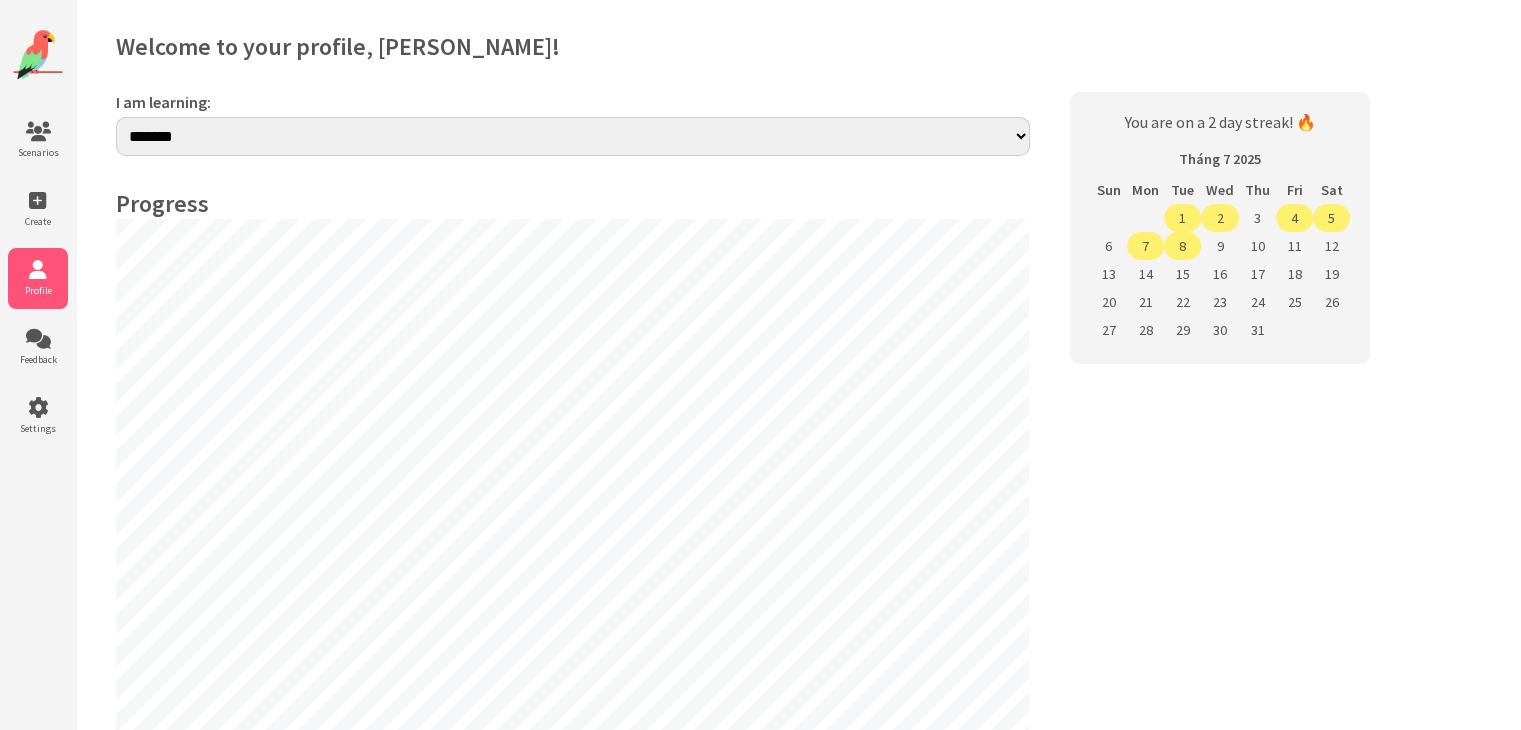 click on "**********" at bounding box center (573, 136) 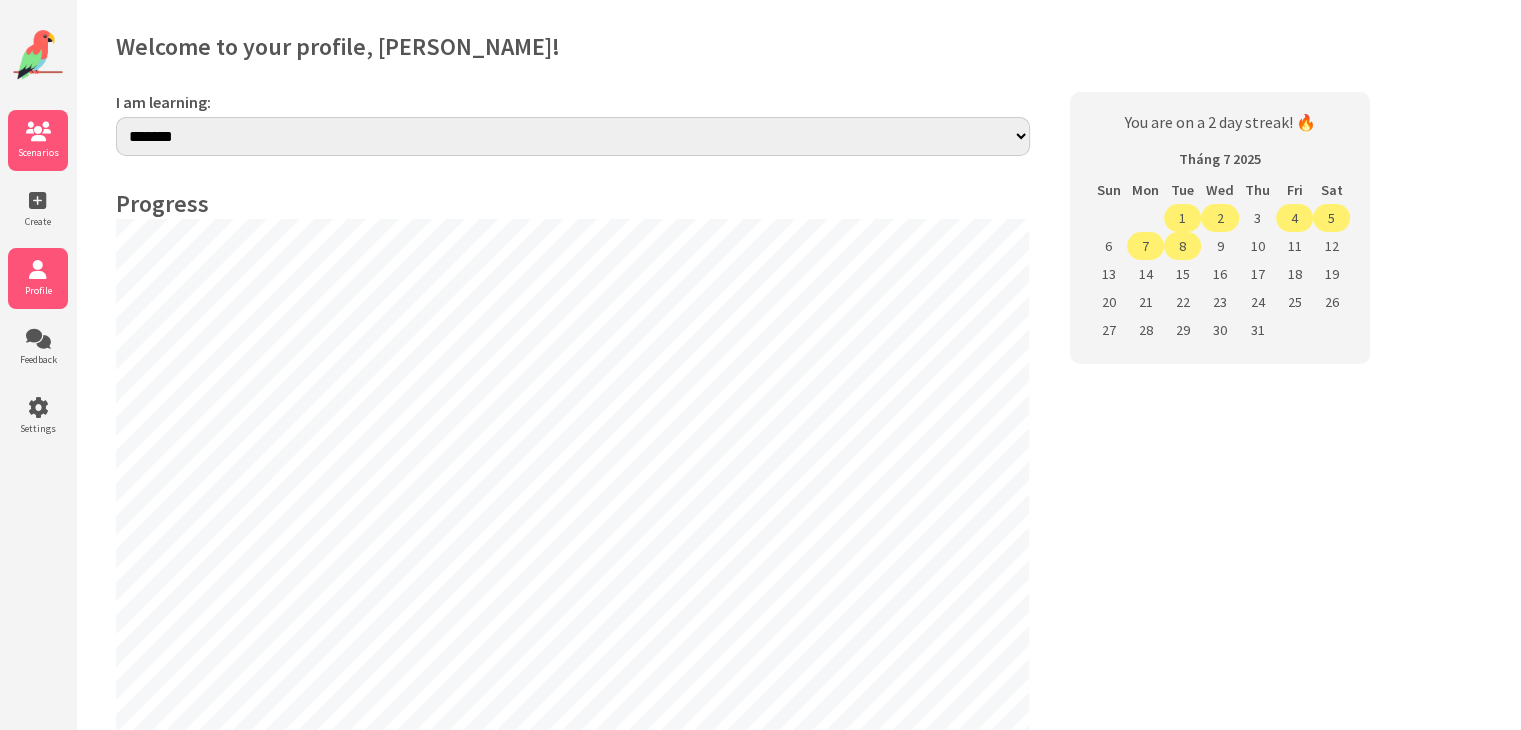 click at bounding box center [38, 132] 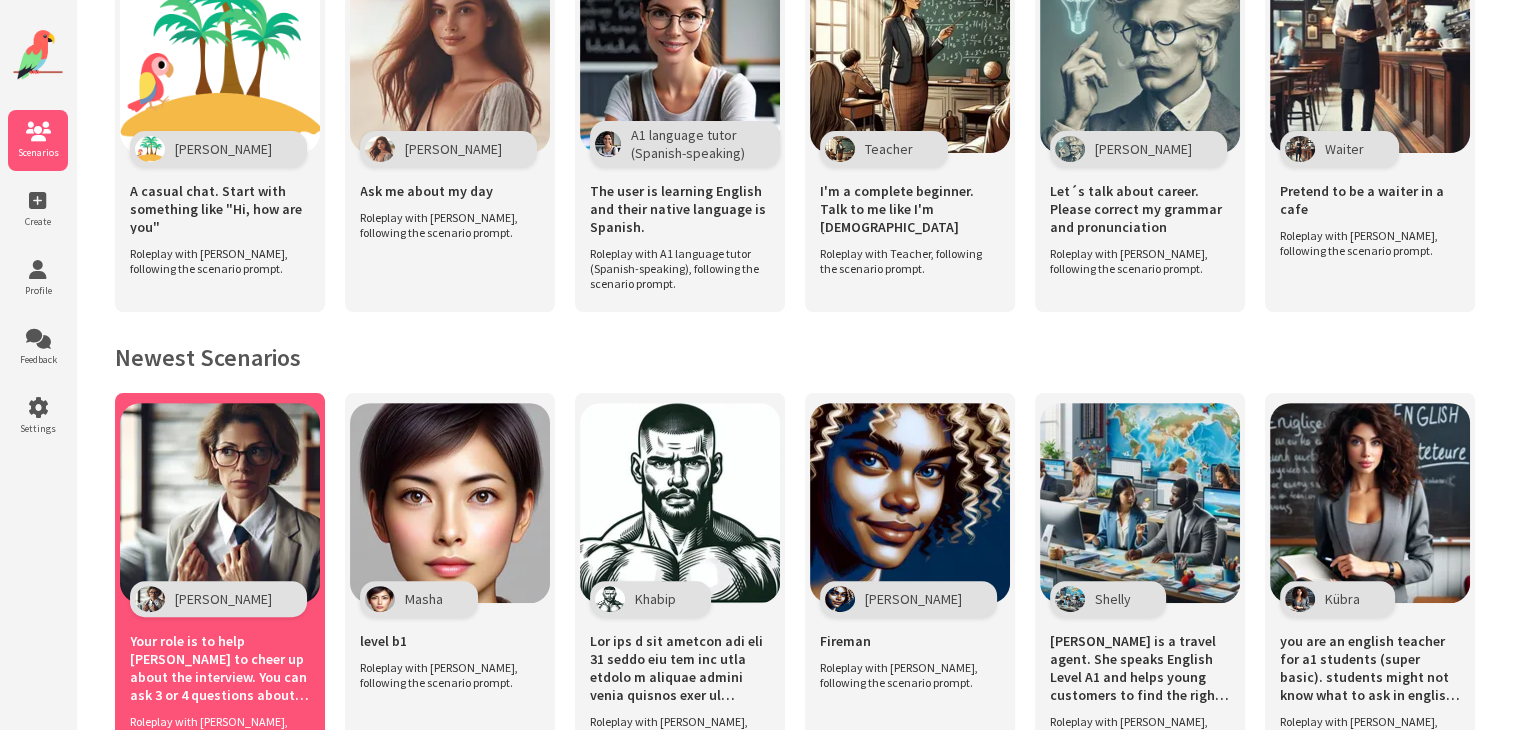 scroll, scrollTop: 600, scrollLeft: 0, axis: vertical 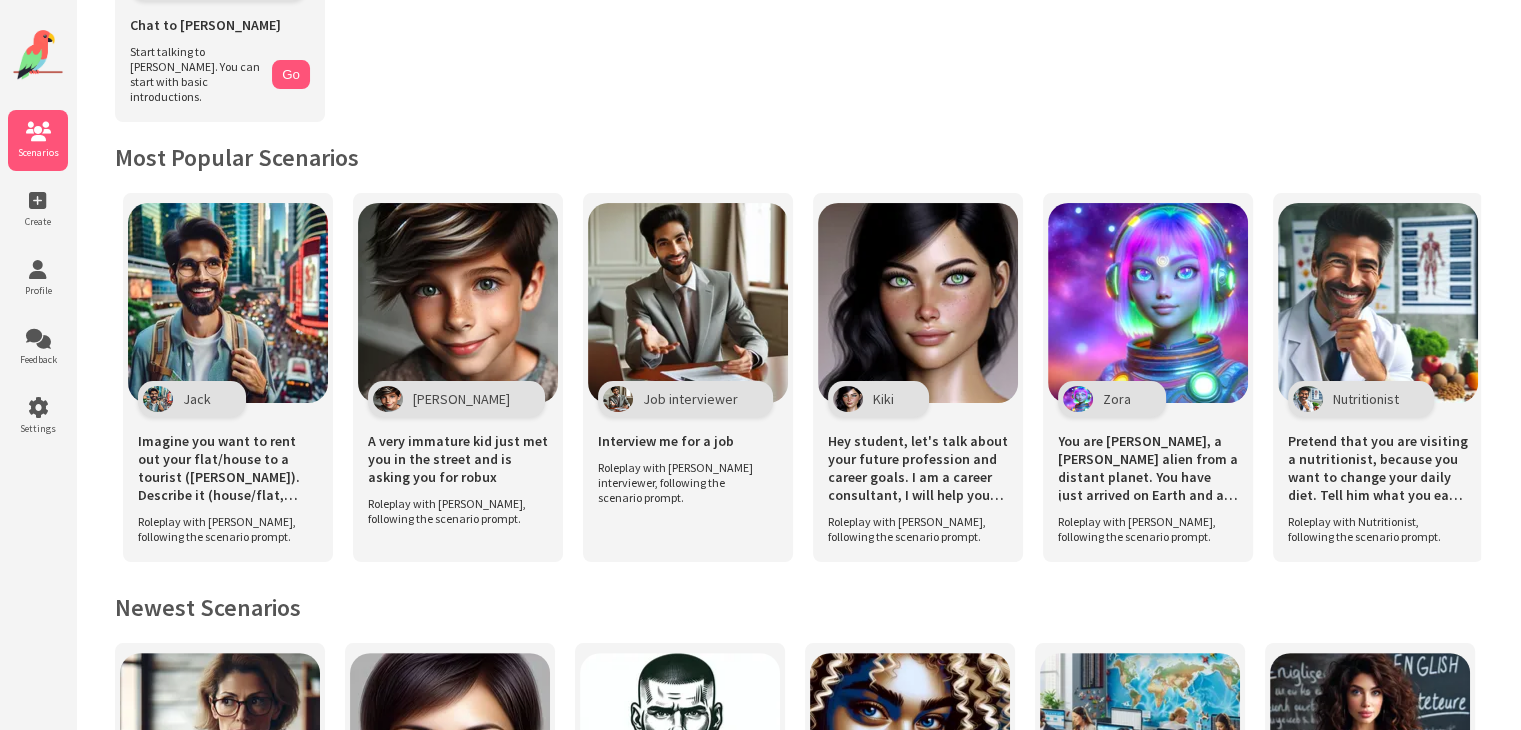 drag, startPoint x: 617, startPoint y: 561, endPoint x: 500, endPoint y: 560, distance: 117.00427 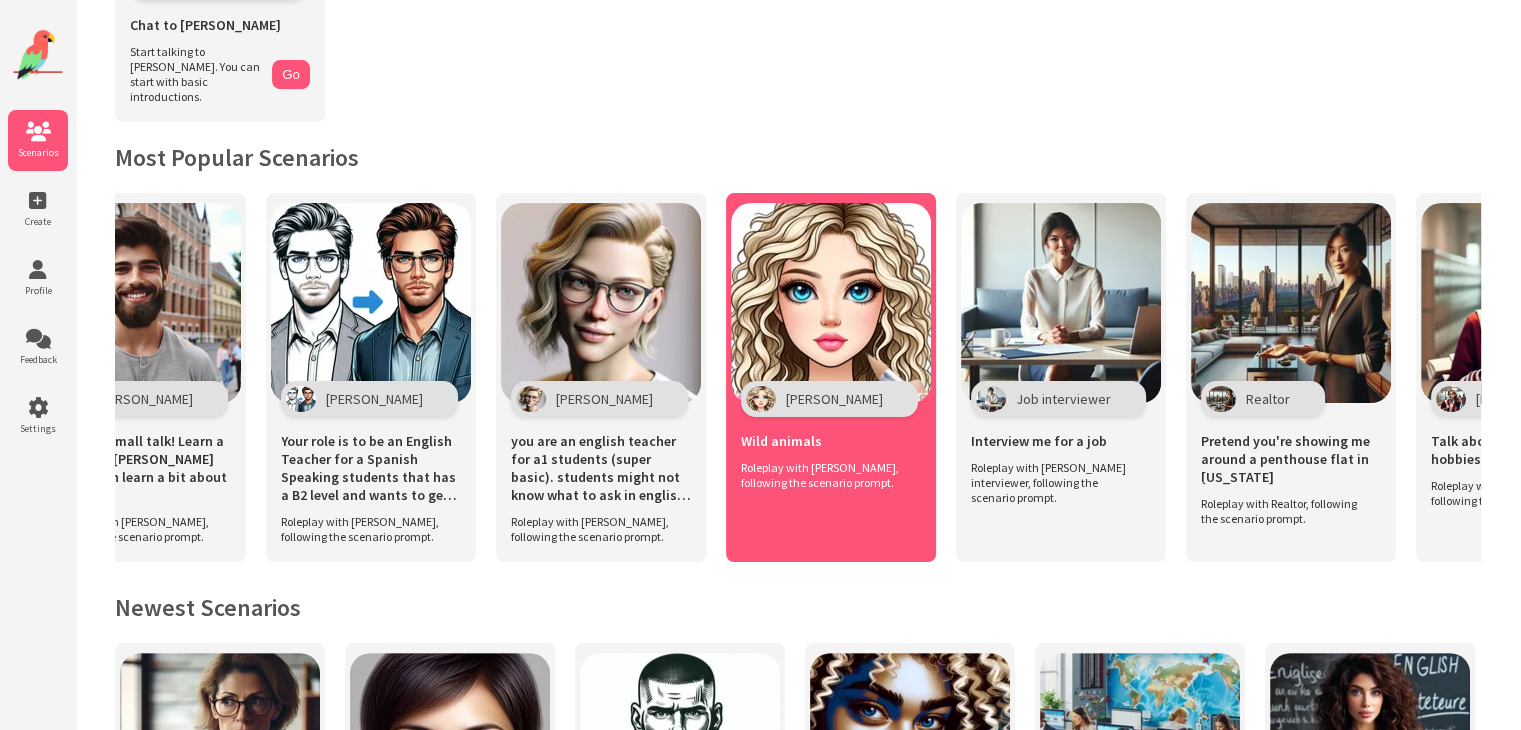 scroll, scrollTop: 0, scrollLeft: 3087, axis: horizontal 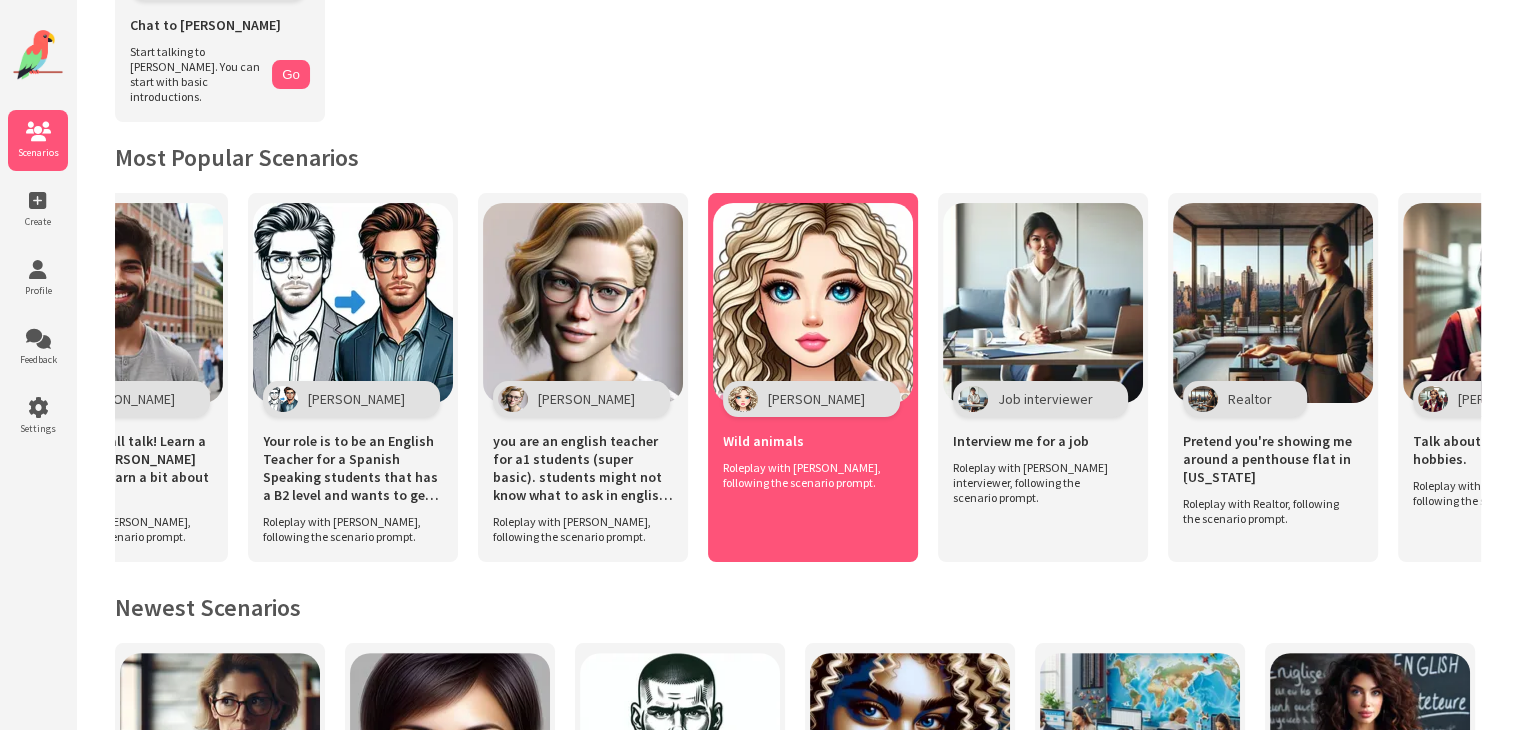 click at bounding box center [813, 303] 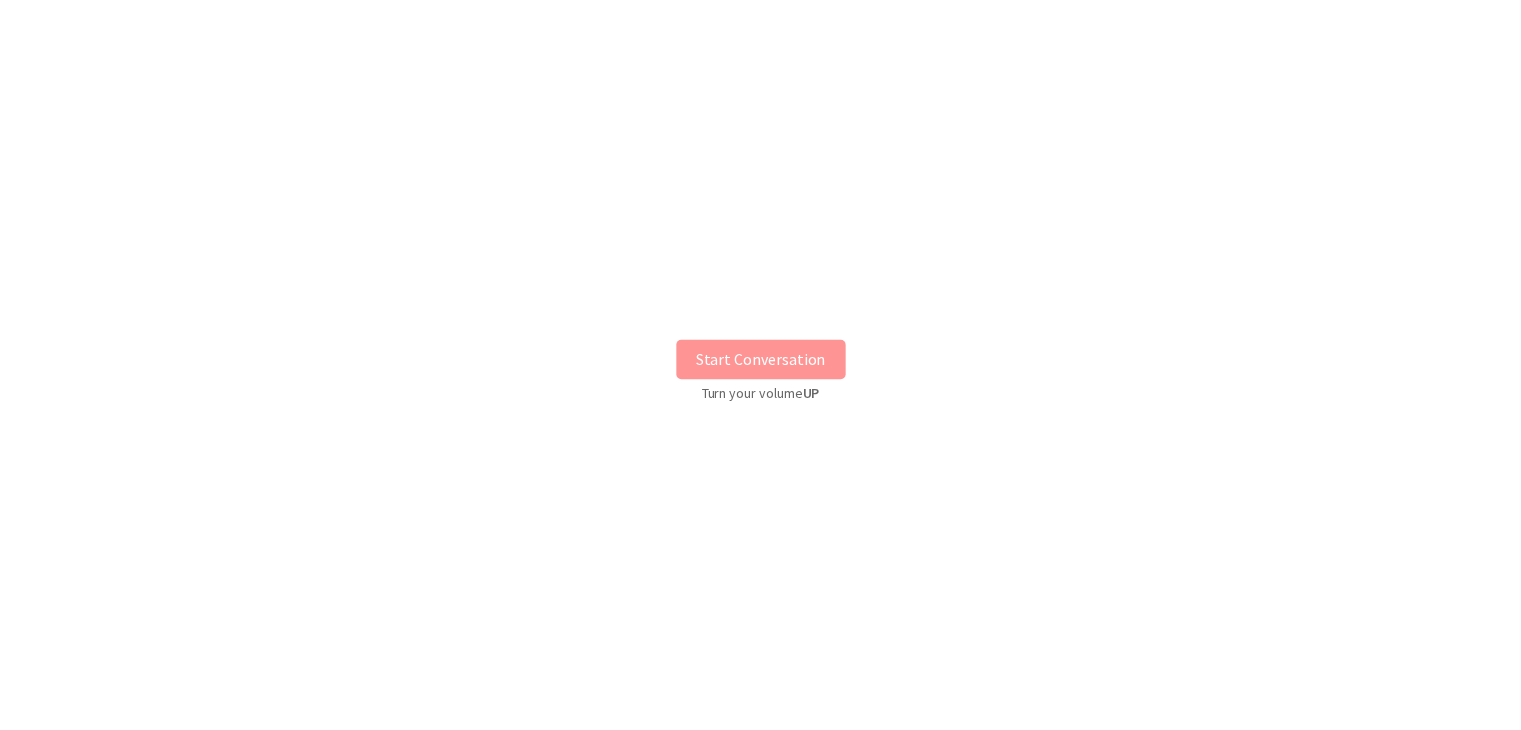 scroll, scrollTop: 0, scrollLeft: 0, axis: both 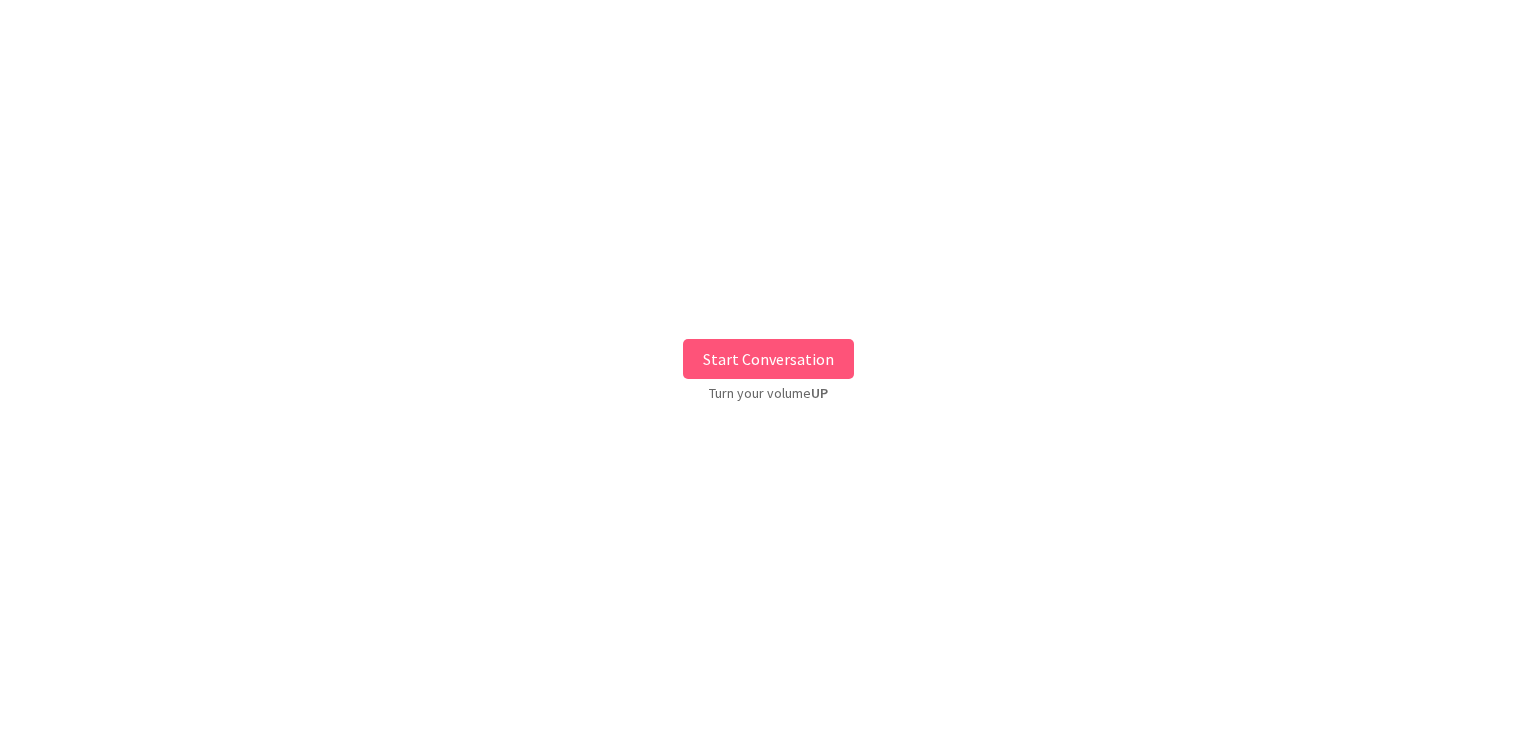 click on "Start Conversation" at bounding box center [768, 359] 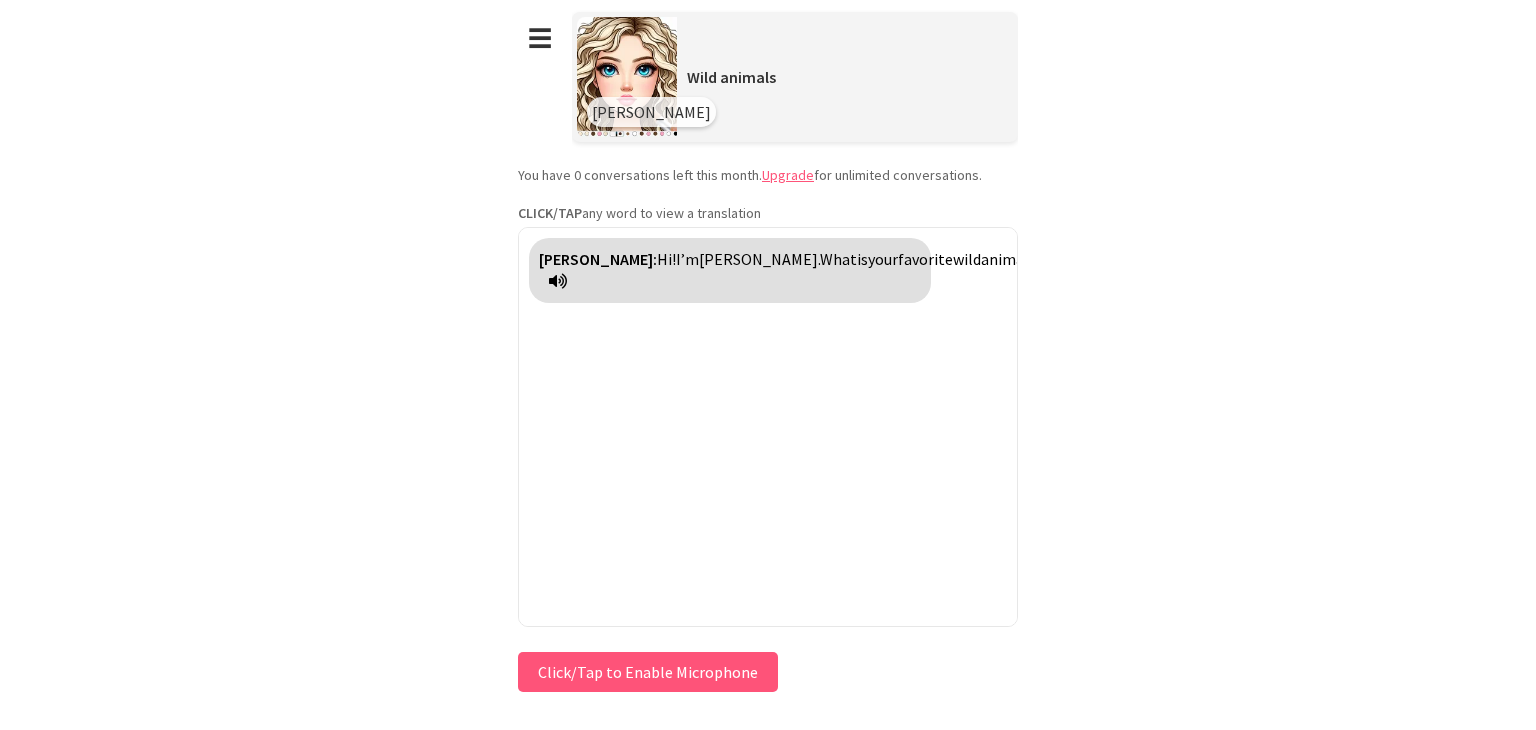 click at bounding box center [558, 281] 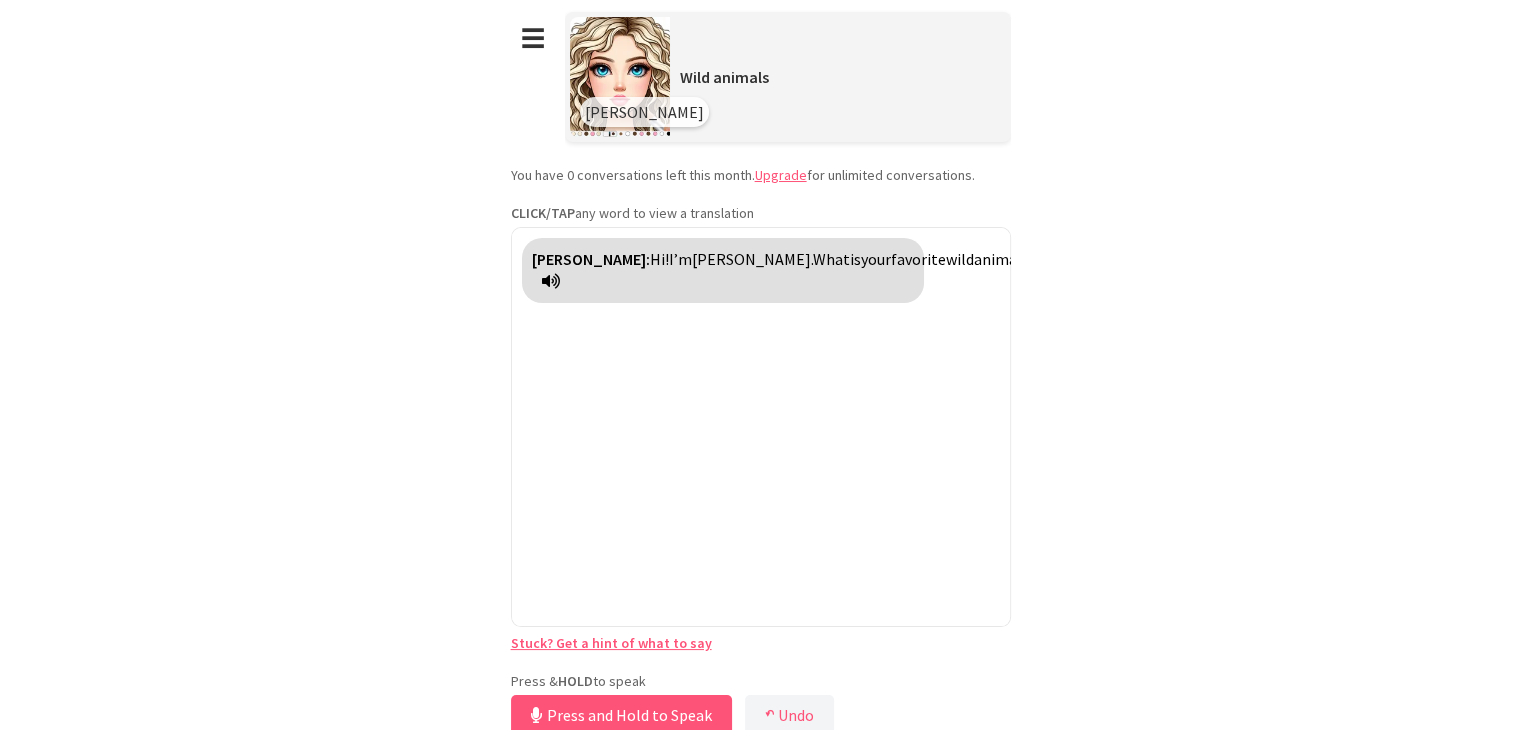 click on "**********" at bounding box center (761, 370) 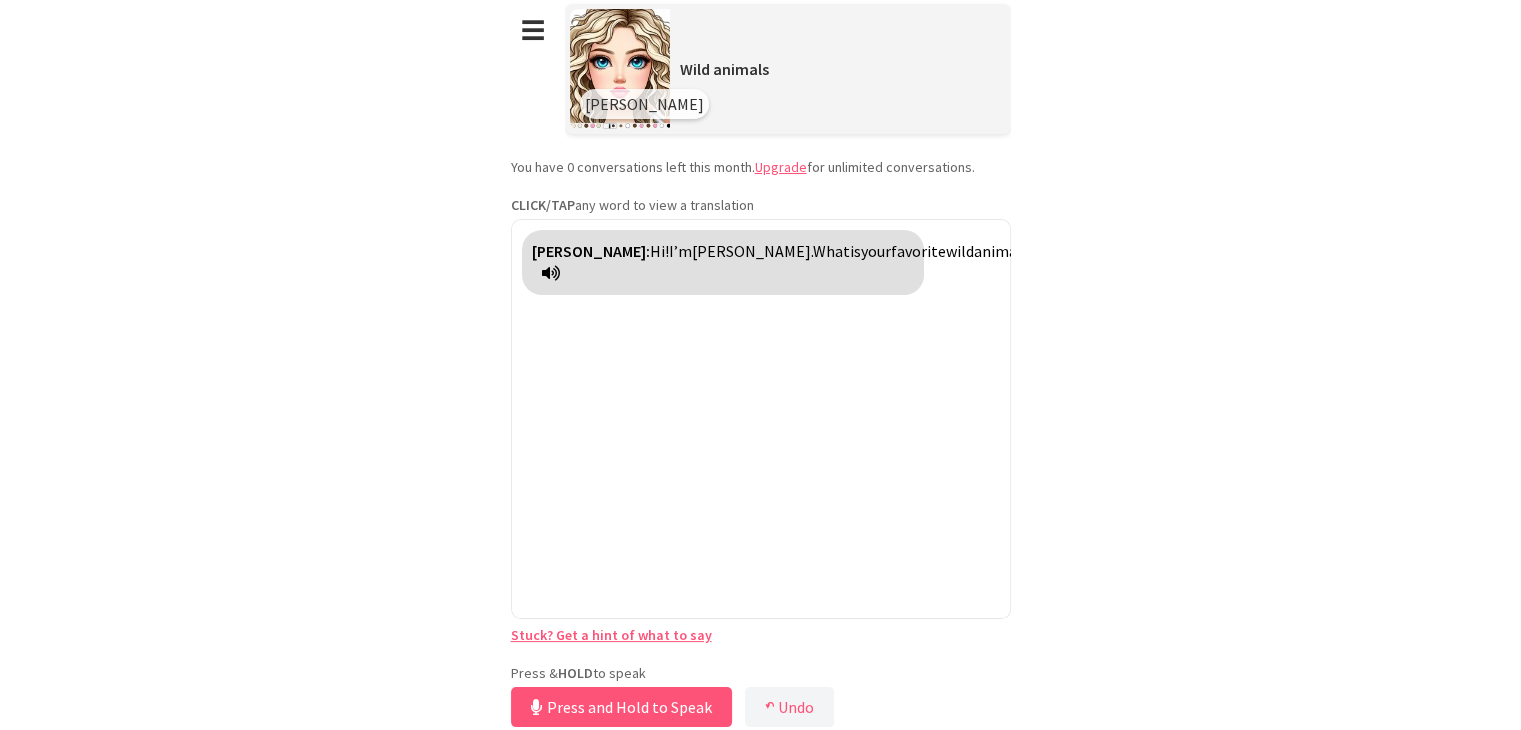 scroll, scrollTop: 9, scrollLeft: 0, axis: vertical 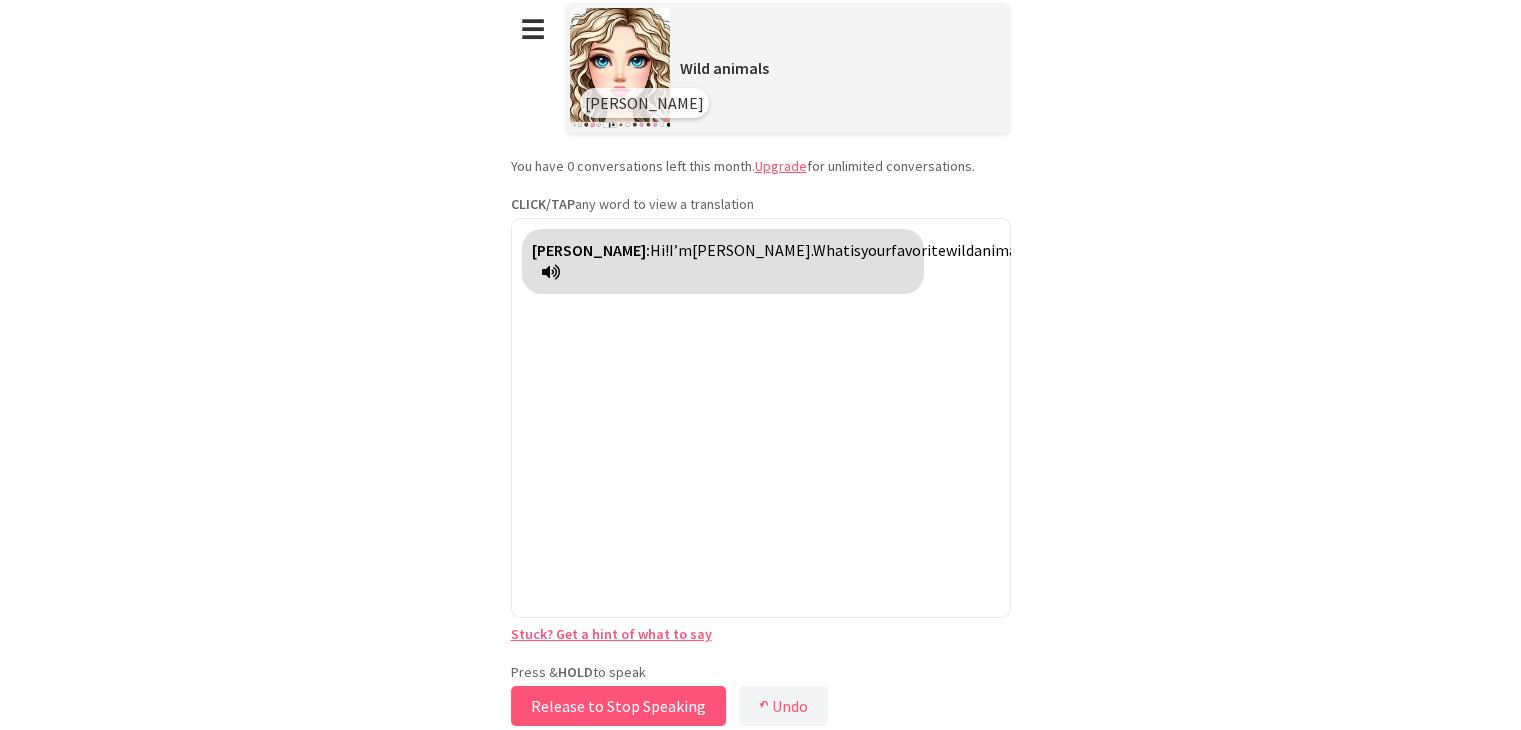 click on "Release to Stop Speaking" at bounding box center (618, 706) 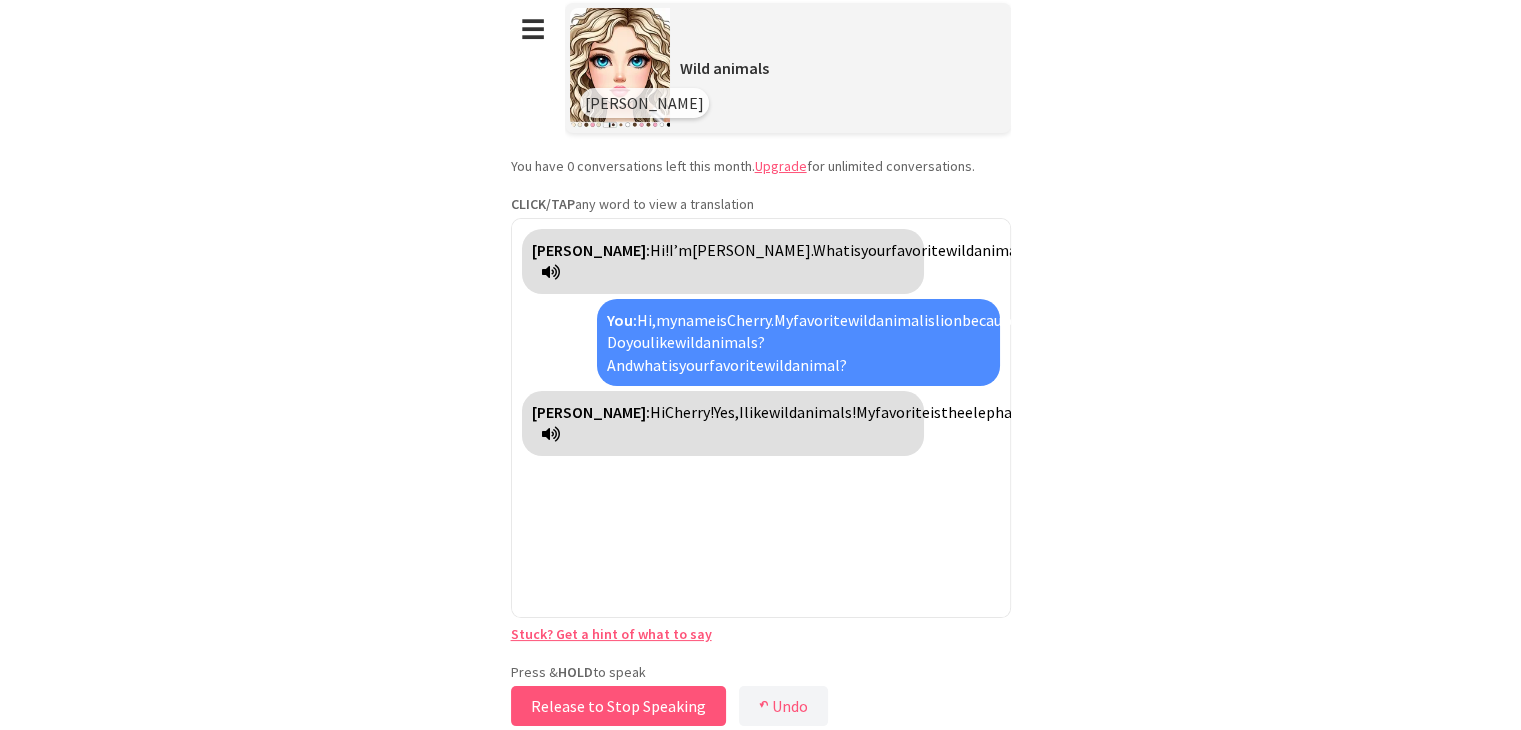 click on "Release to Stop Speaking" at bounding box center (618, 706) 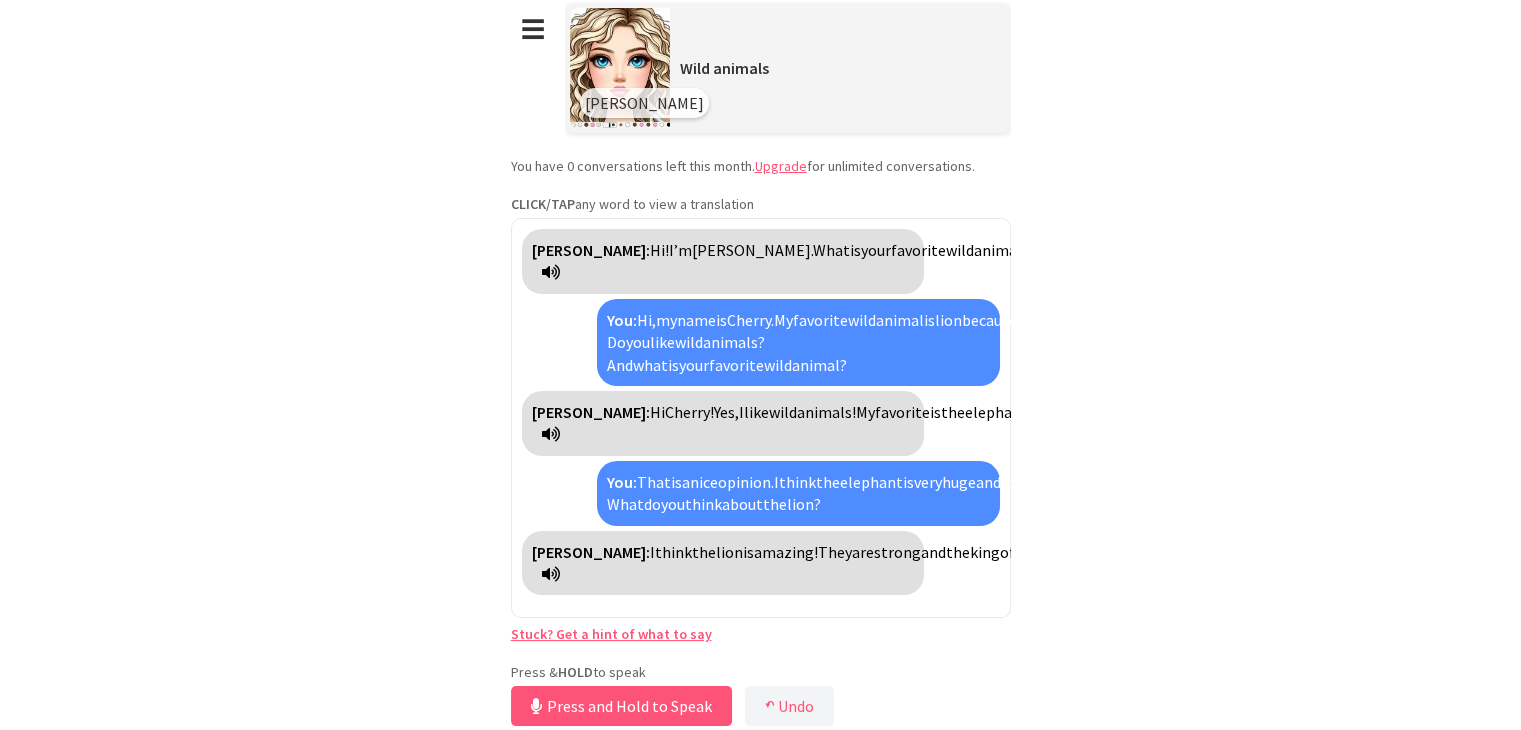 scroll, scrollTop: 73, scrollLeft: 0, axis: vertical 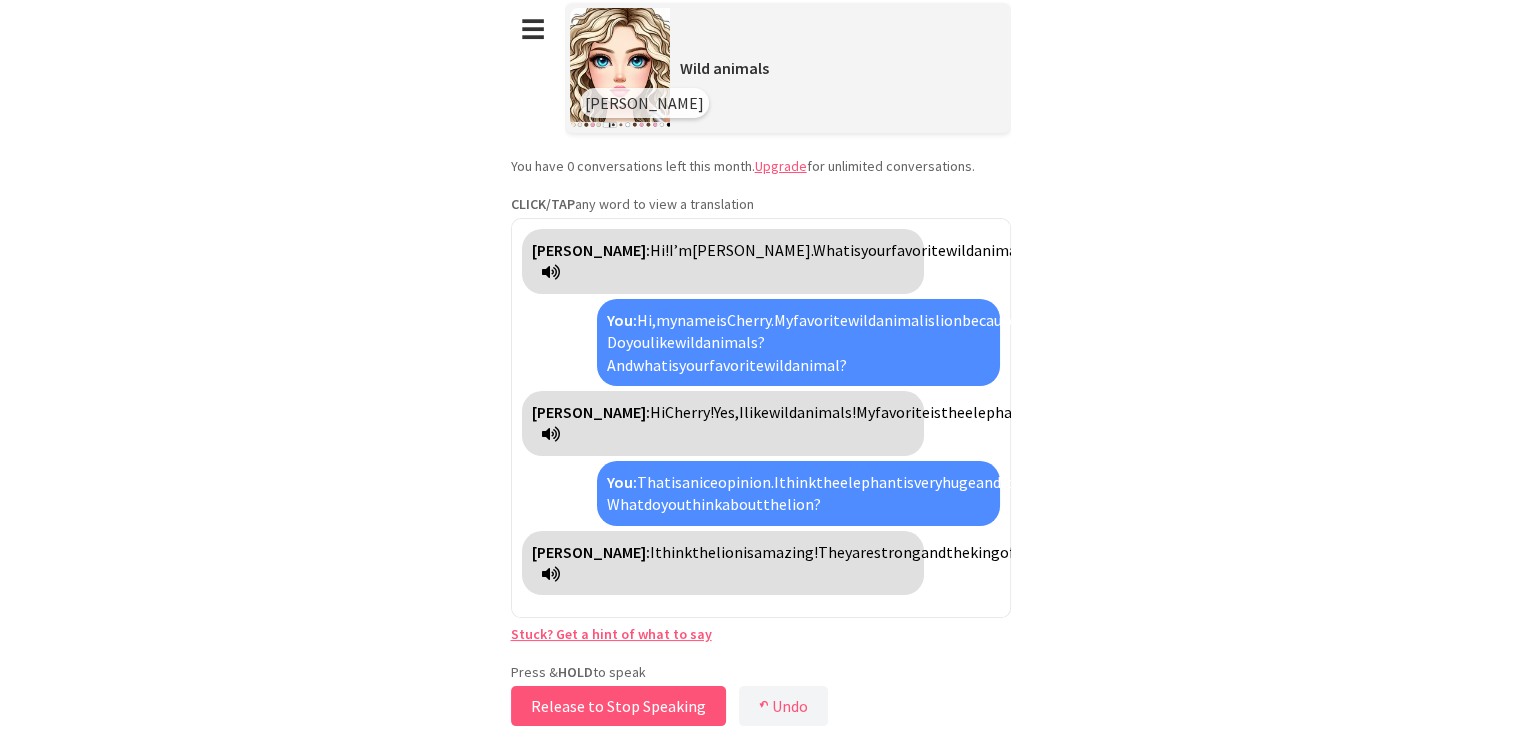 drag, startPoint x: 592, startPoint y: 700, endPoint x: 616, endPoint y: 693, distance: 25 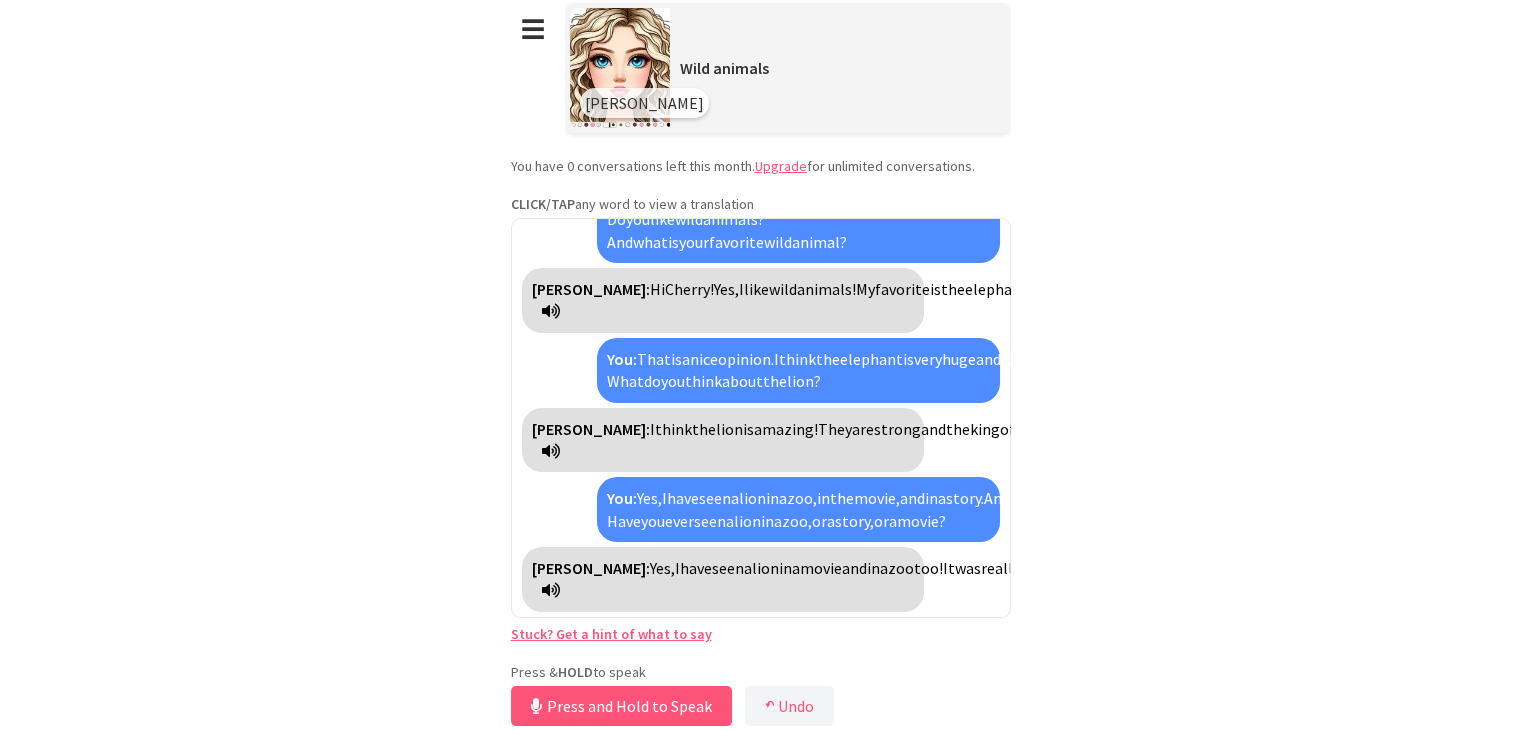 scroll, scrollTop: 257, scrollLeft: 0, axis: vertical 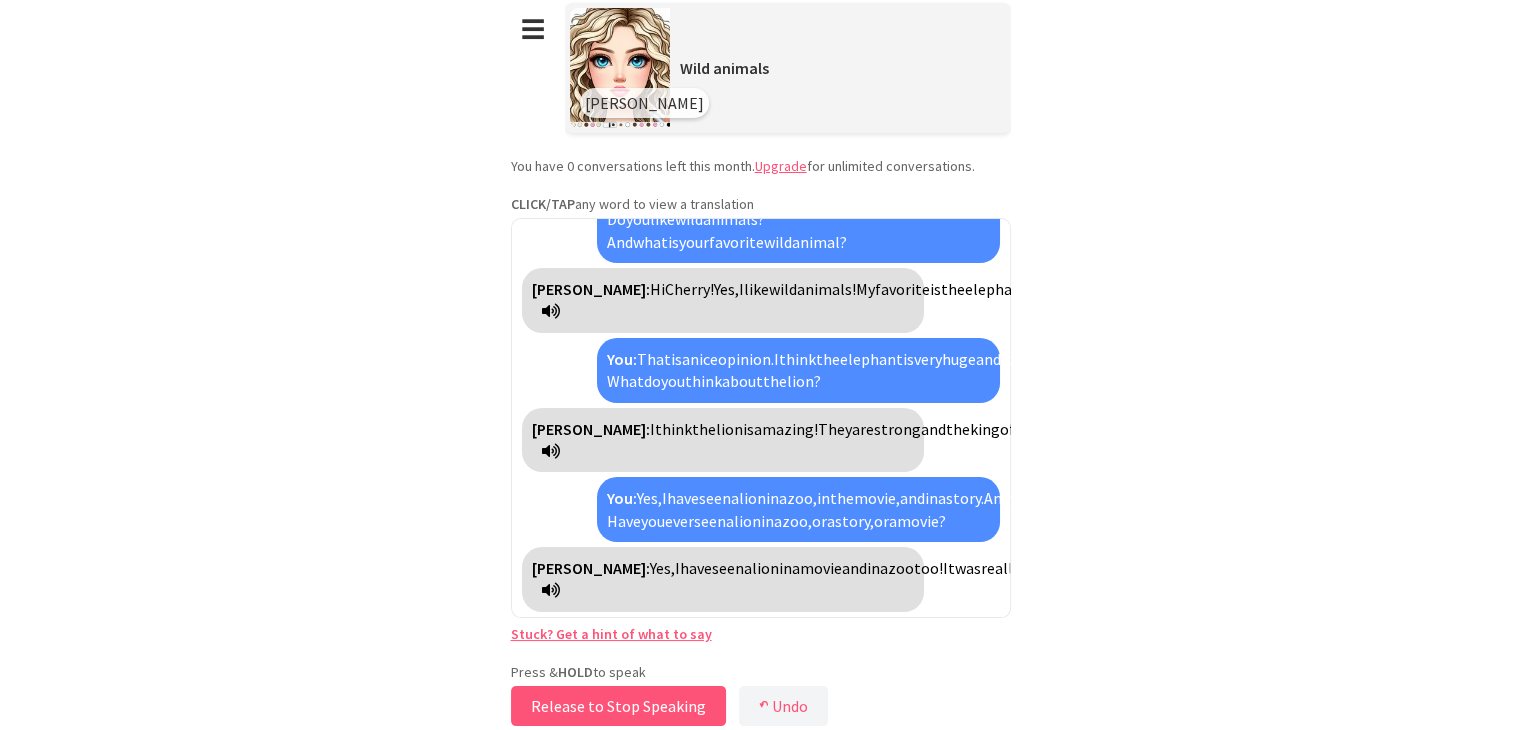 click on "Release to Stop Speaking" at bounding box center [618, 706] 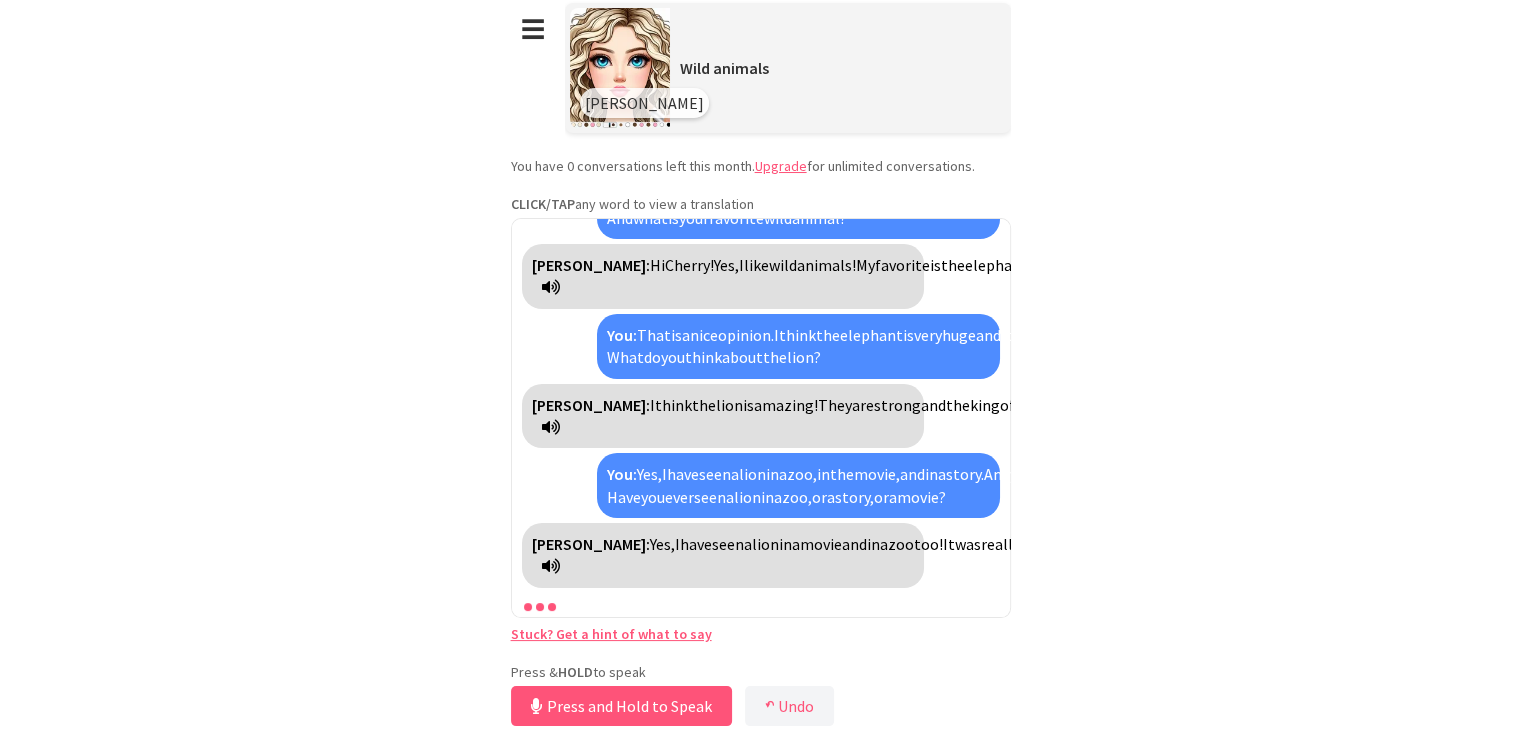 scroll, scrollTop: 0, scrollLeft: 0, axis: both 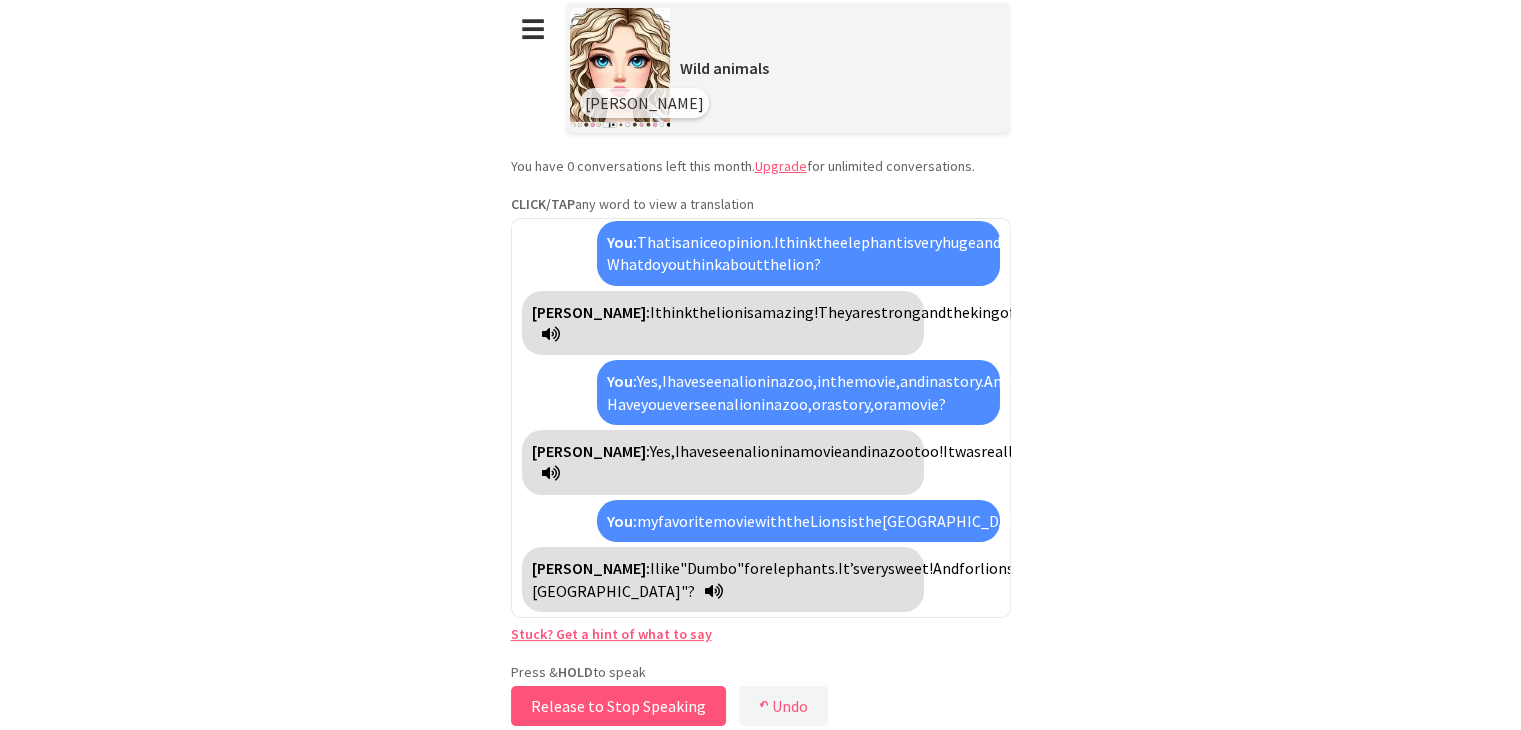 click on "Release to Stop Speaking" at bounding box center [618, 706] 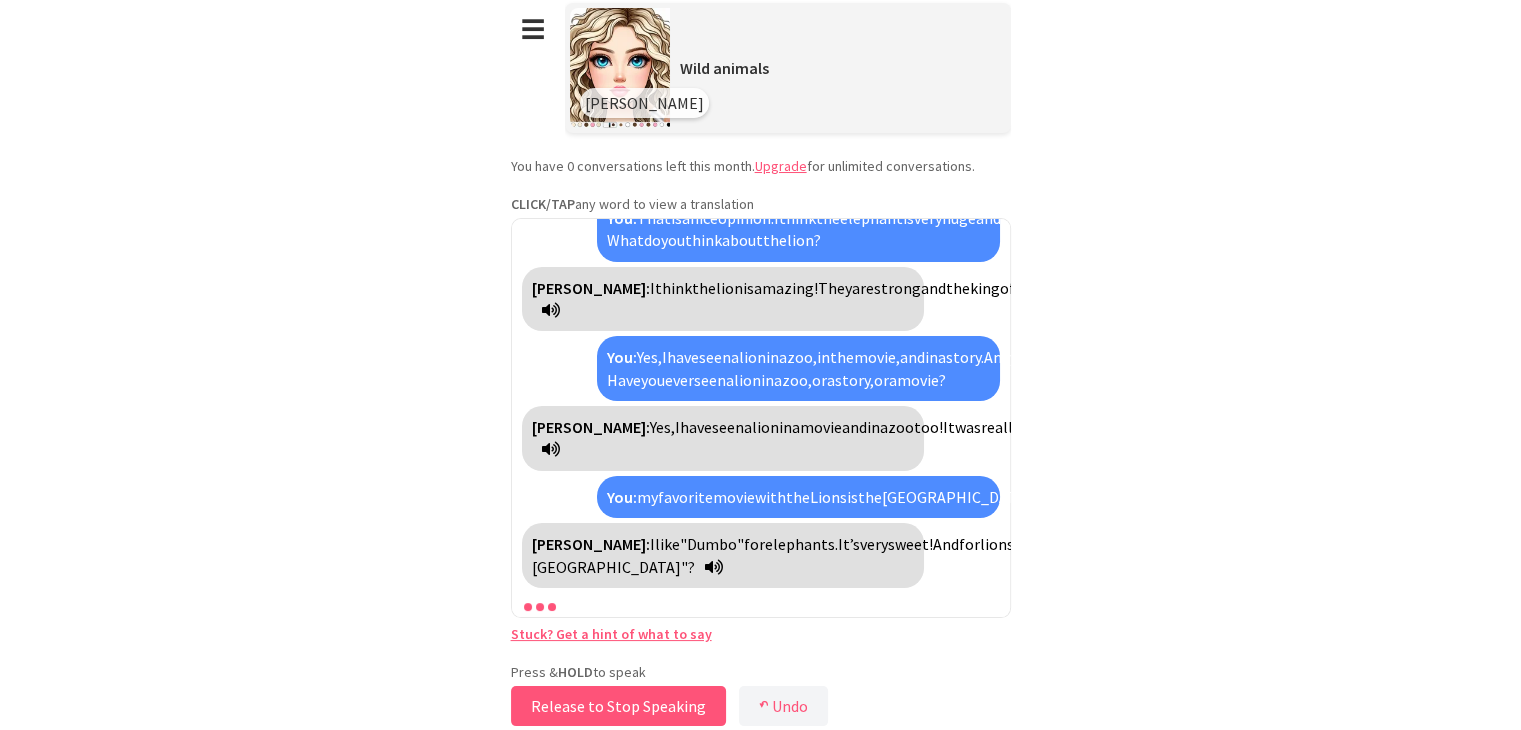 click on "Release to Stop Speaking" at bounding box center [618, 706] 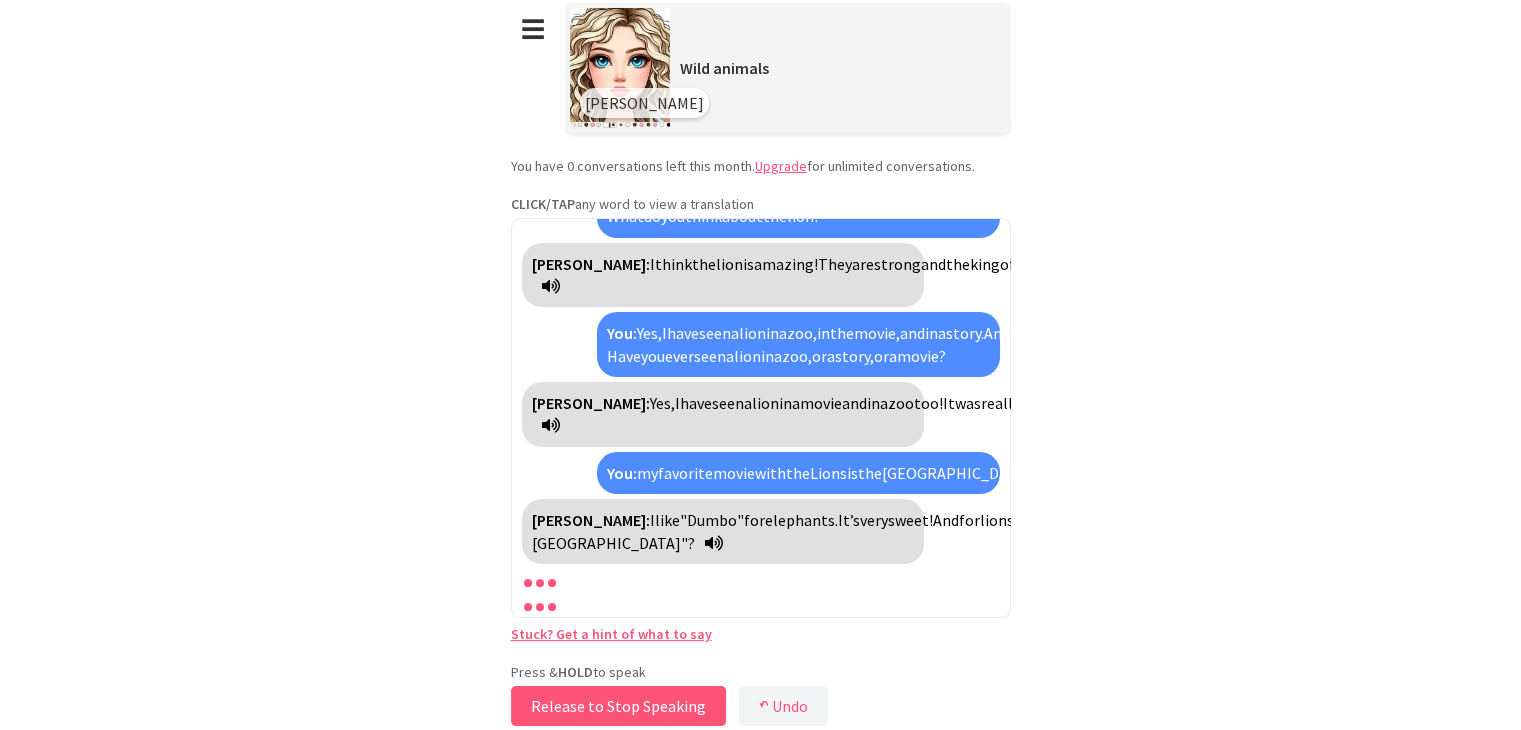 click on "Release to Stop Speaking" at bounding box center (618, 706) 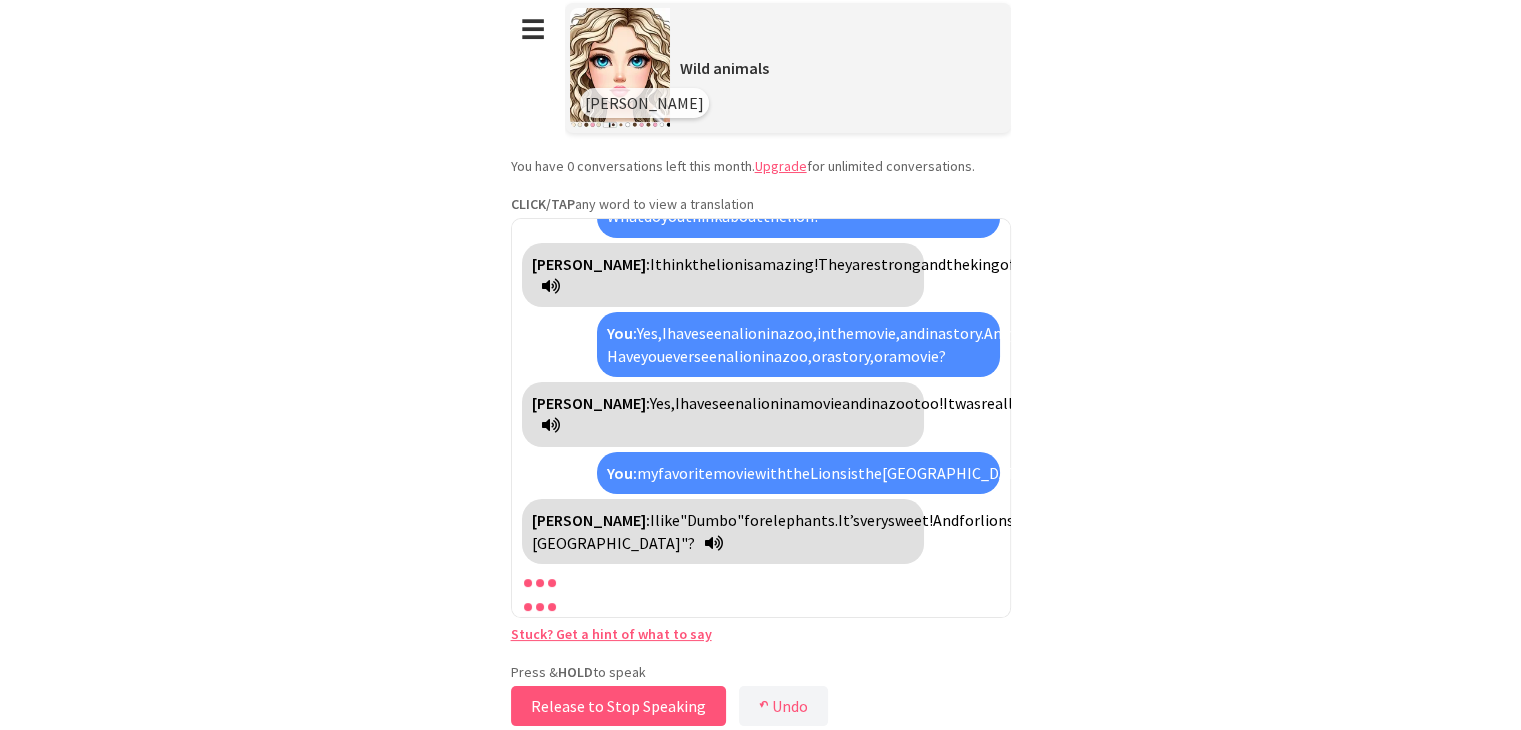 click on "Release to Stop Speaking" at bounding box center [618, 706] 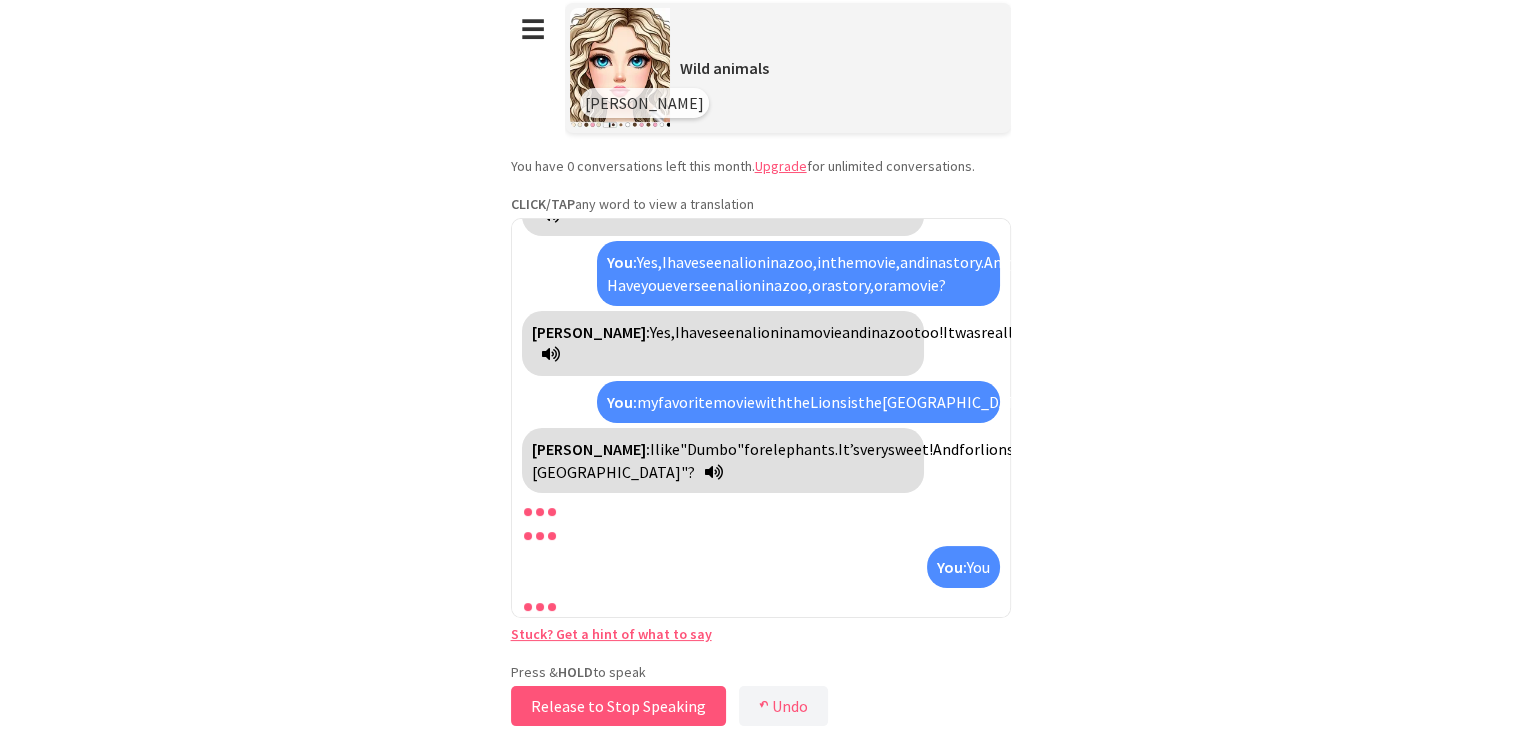 click on "Release to Stop Speaking" at bounding box center [618, 706] 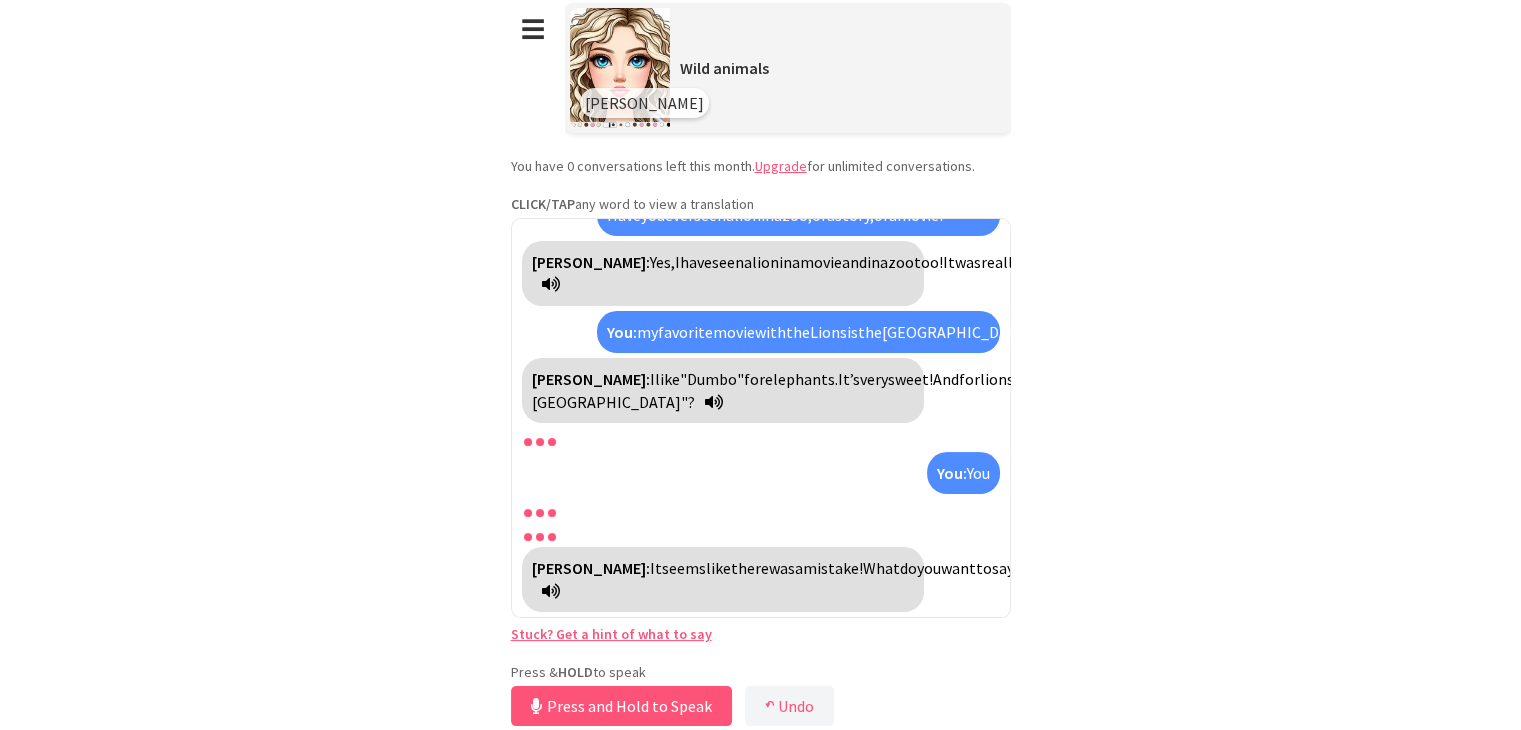scroll, scrollTop: 653, scrollLeft: 0, axis: vertical 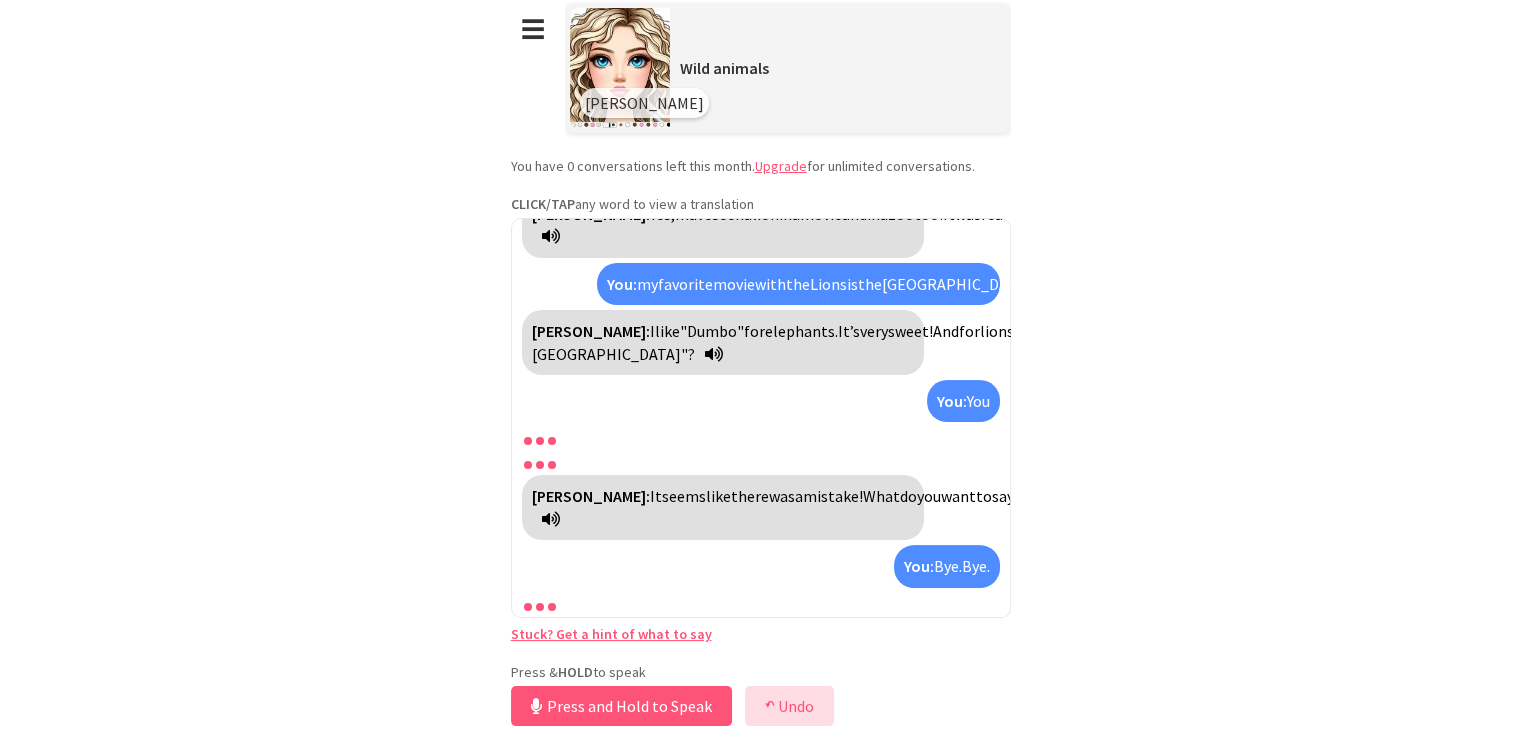 click on "↶" at bounding box center [770, 706] 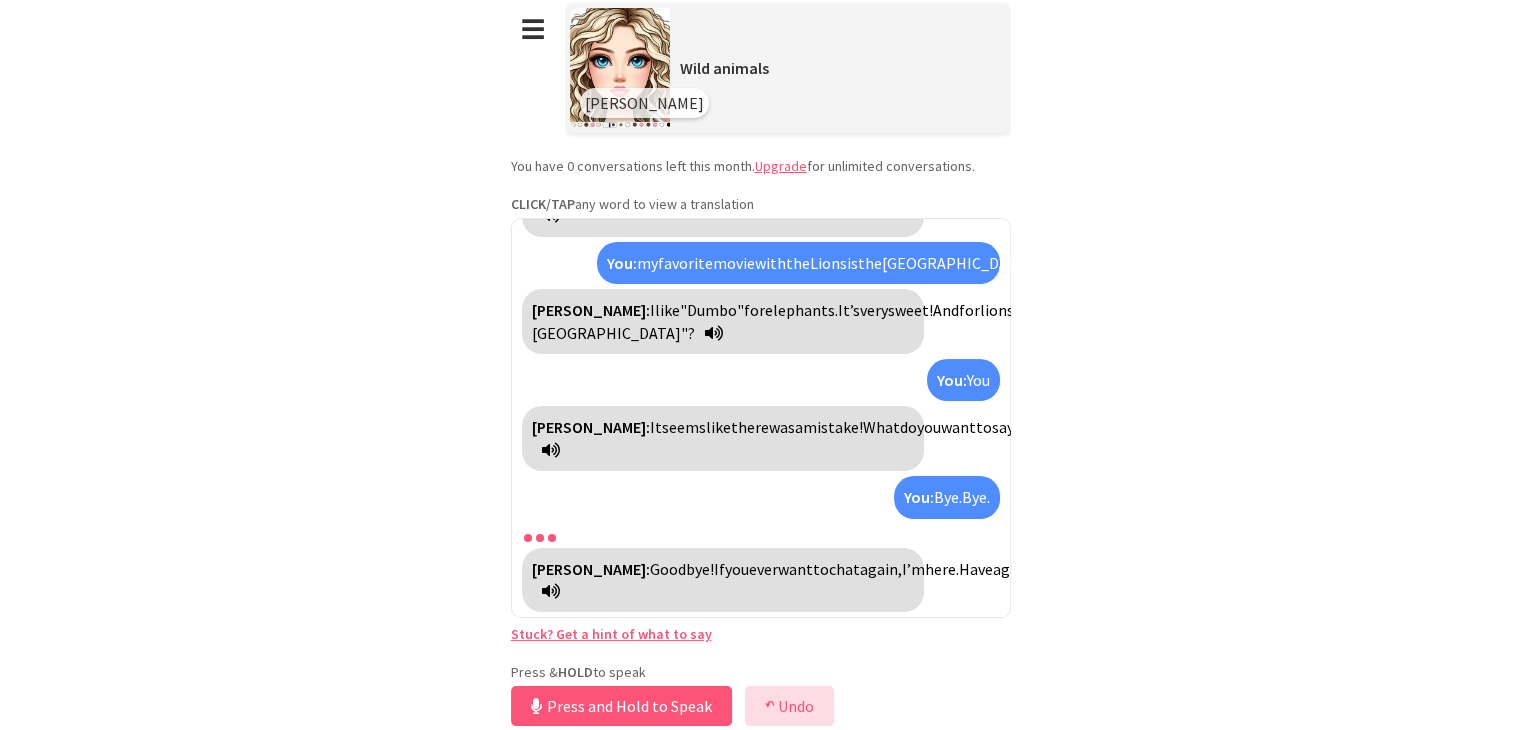 click on "↶" at bounding box center [770, 706] 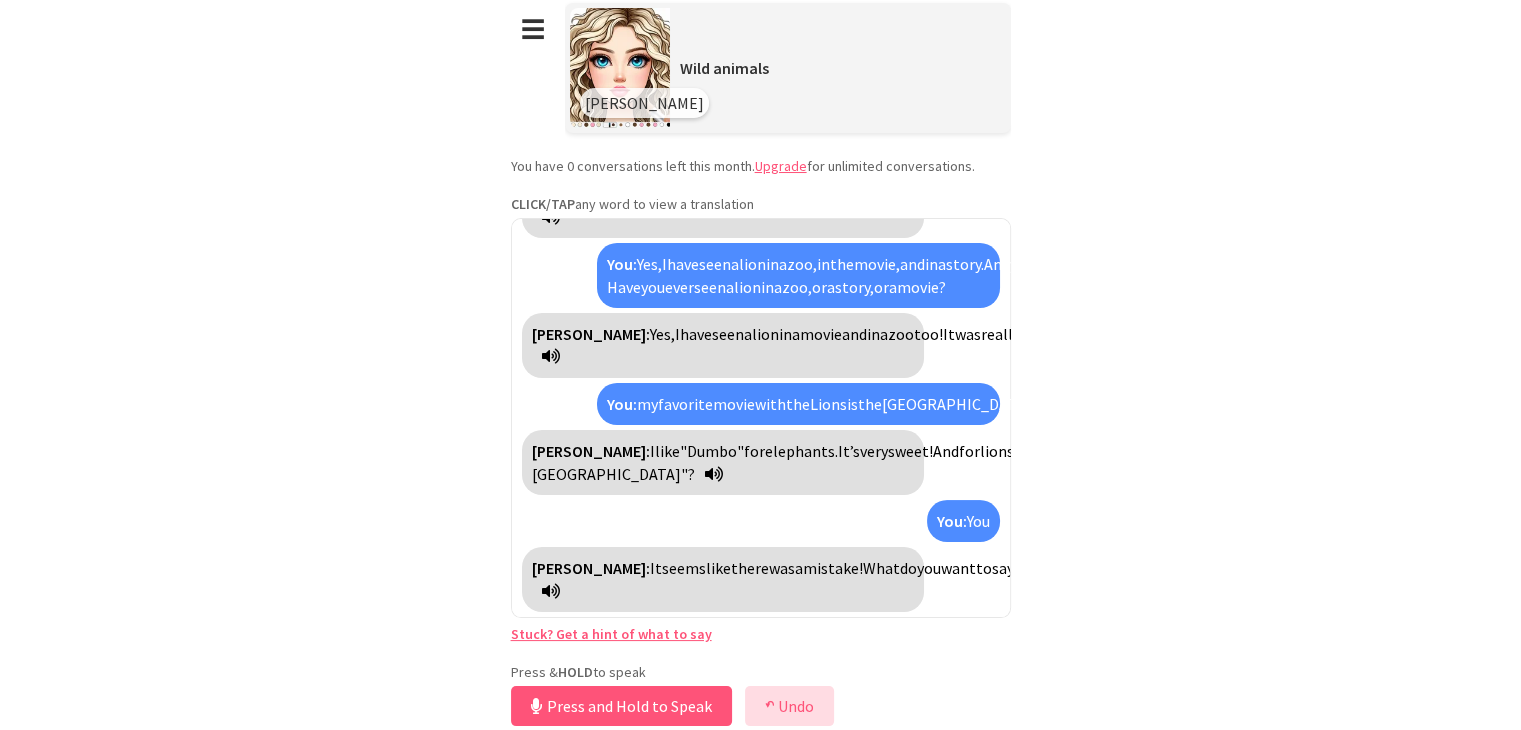 scroll, scrollTop: 581, scrollLeft: 0, axis: vertical 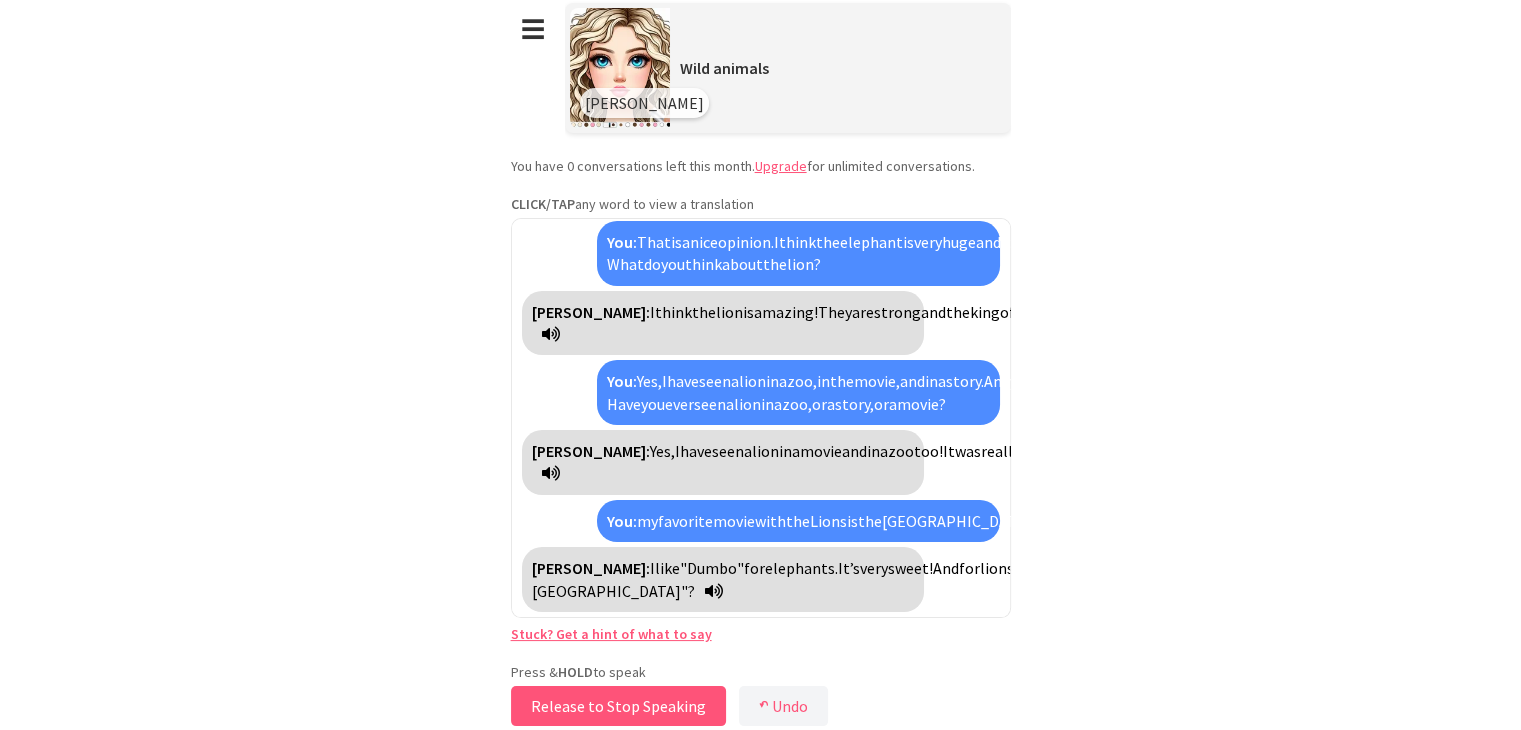 click on "Release to Stop Speaking" at bounding box center [618, 706] 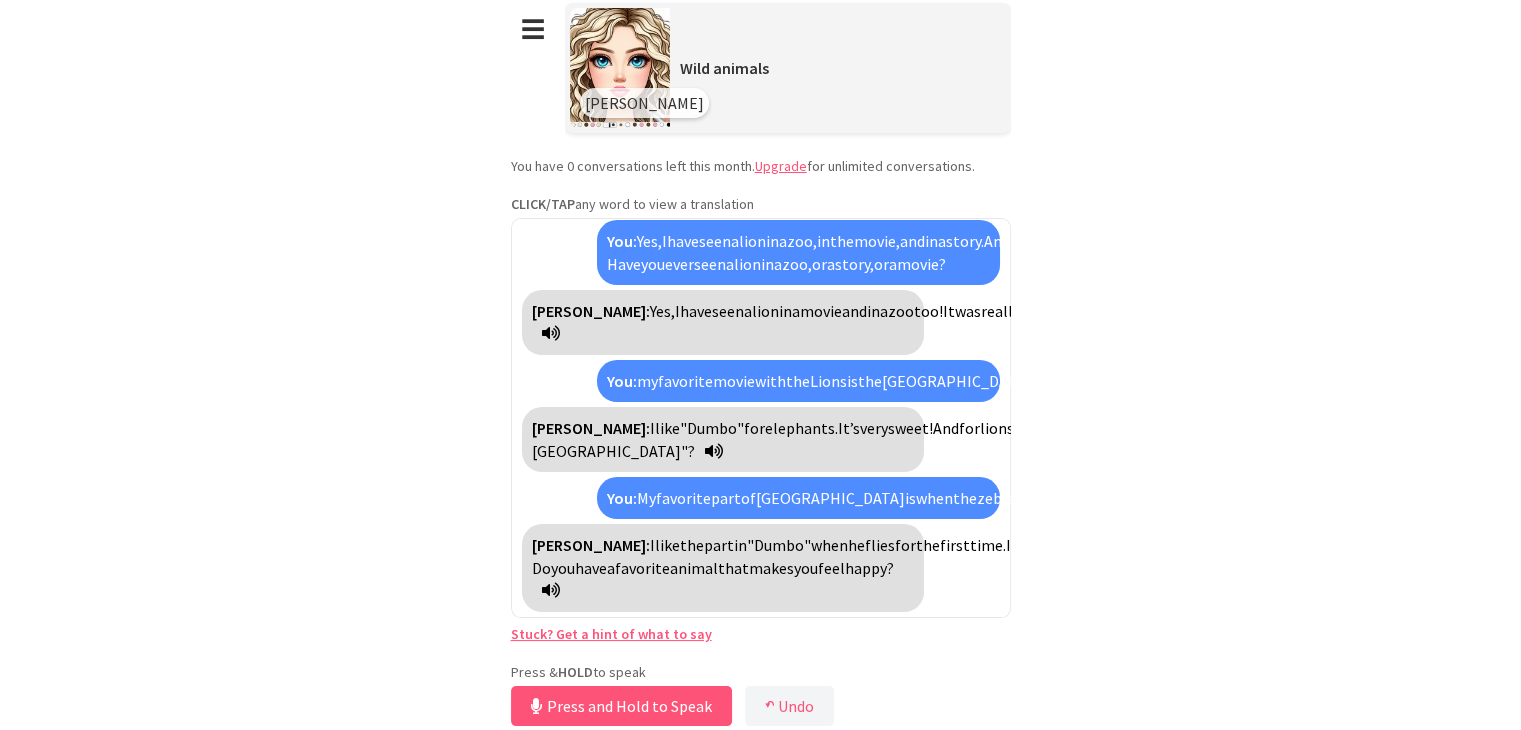scroll, scrollTop: 693, scrollLeft: 0, axis: vertical 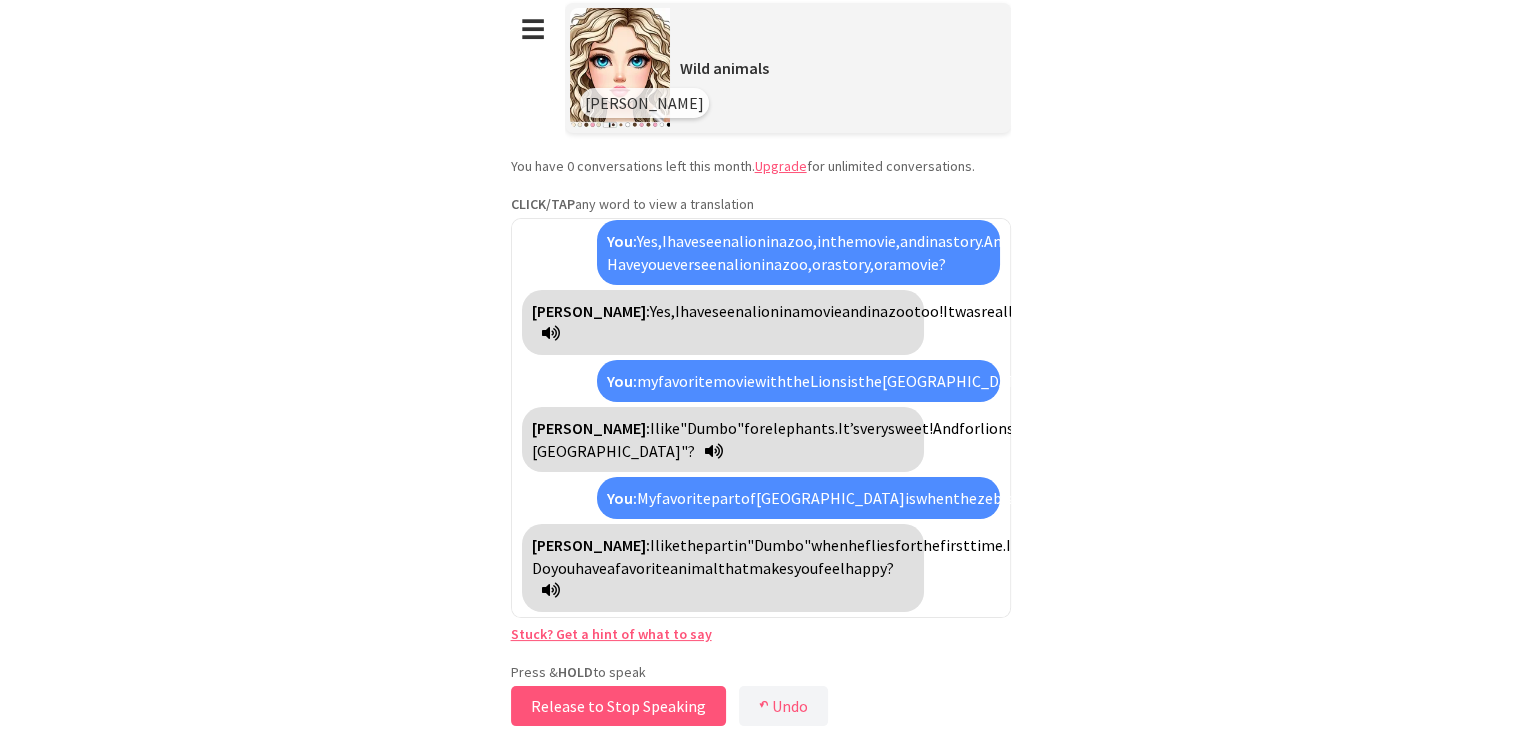 click on "Release to Stop Speaking" at bounding box center [618, 706] 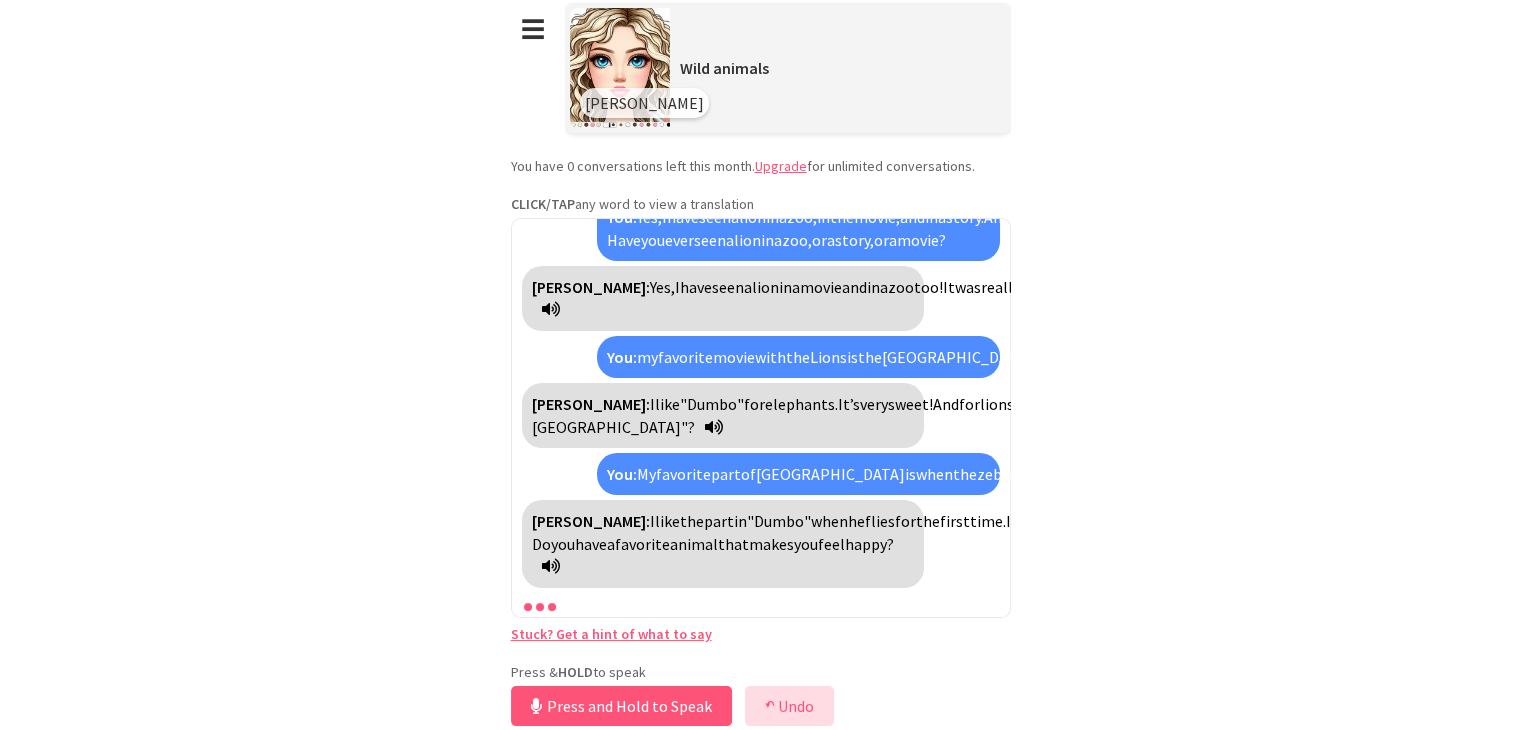 click on "↶" at bounding box center [770, 706] 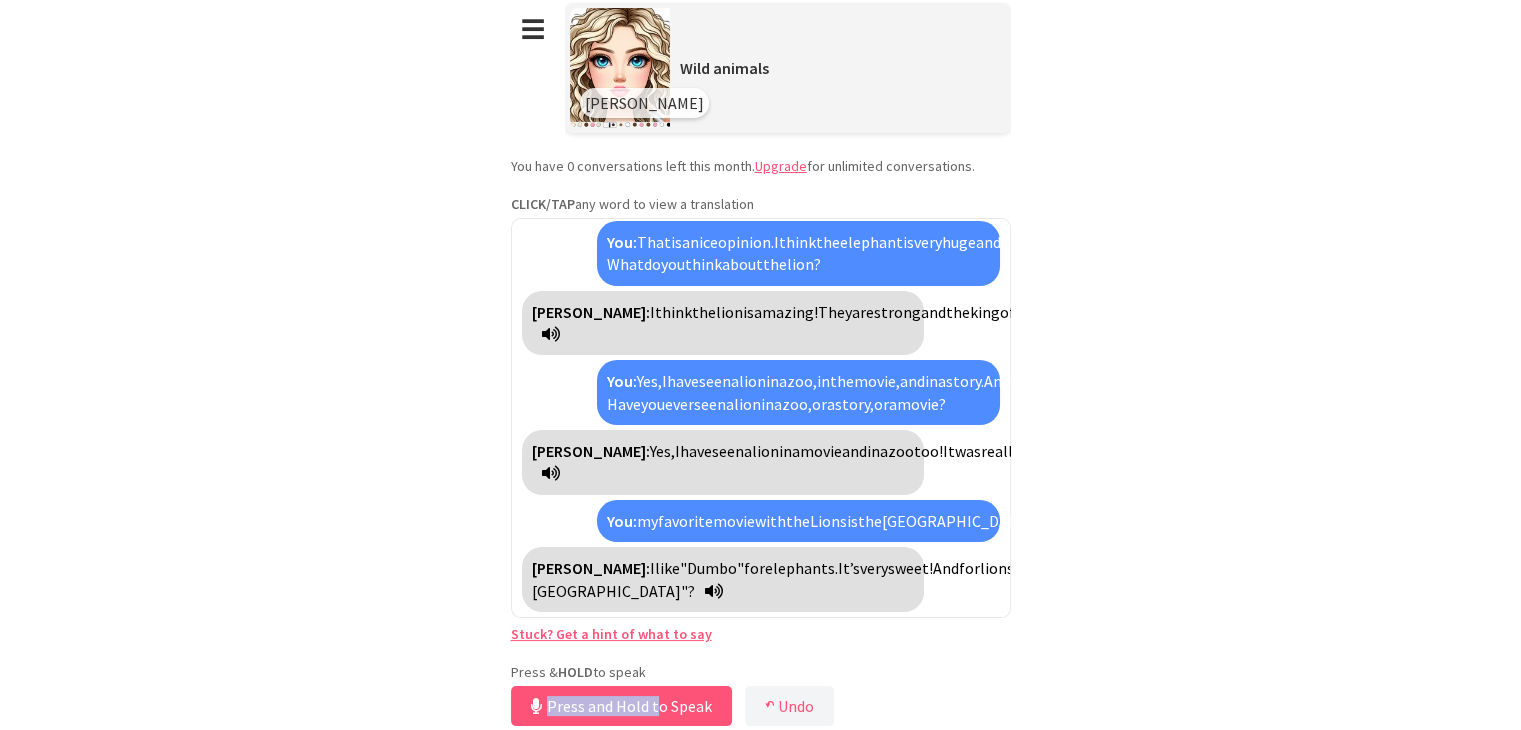click on "Press &  HOLD  to speak
Press and Hold to Speak
↶  Undo
Save
No voice detected. Hold the button down and speak clearly." at bounding box center (761, 712) 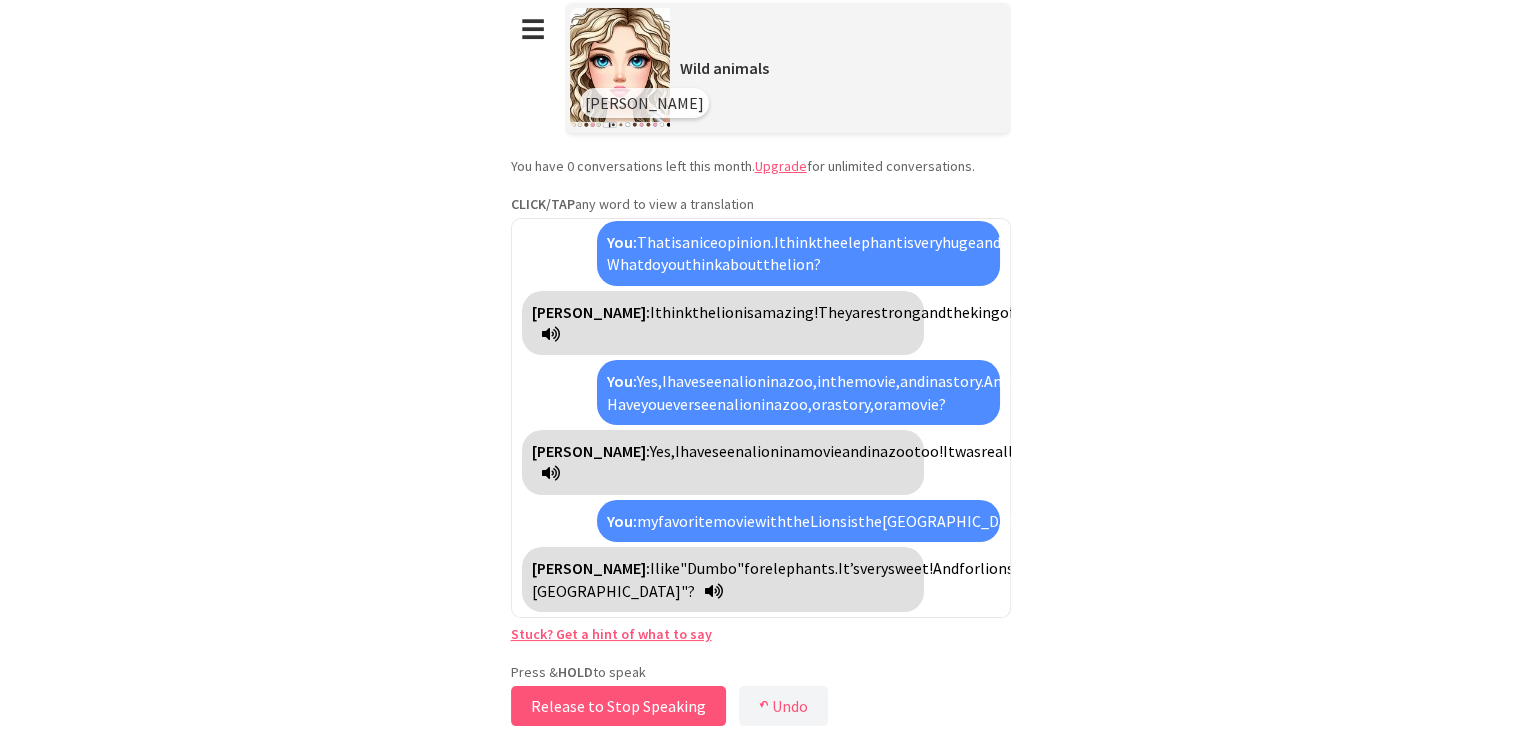 drag, startPoint x: 684, startPoint y: 712, endPoint x: 672, endPoint y: 692, distance: 23.323807 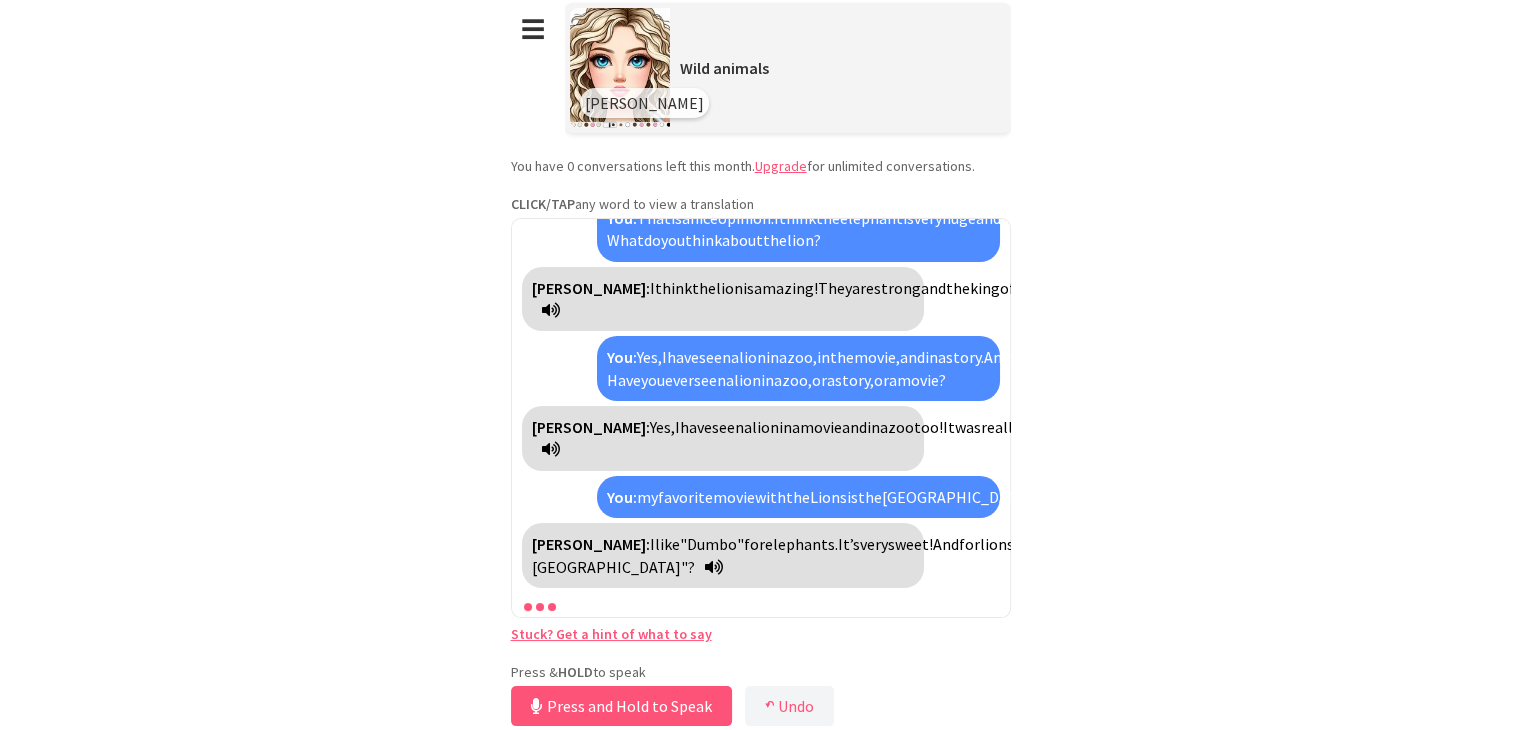 scroll, scrollTop: 488, scrollLeft: 0, axis: vertical 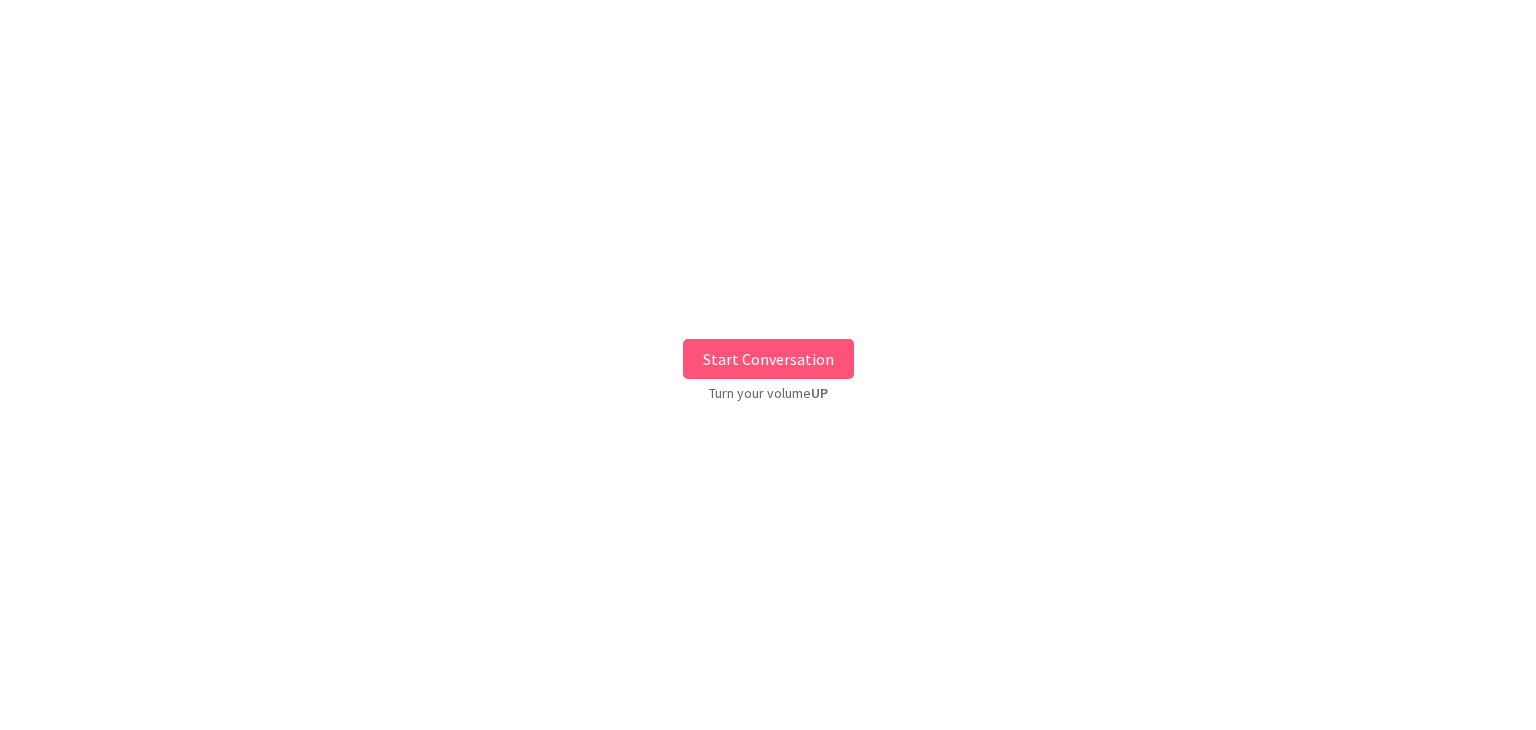 click on "Start Conversation" at bounding box center [768, 359] 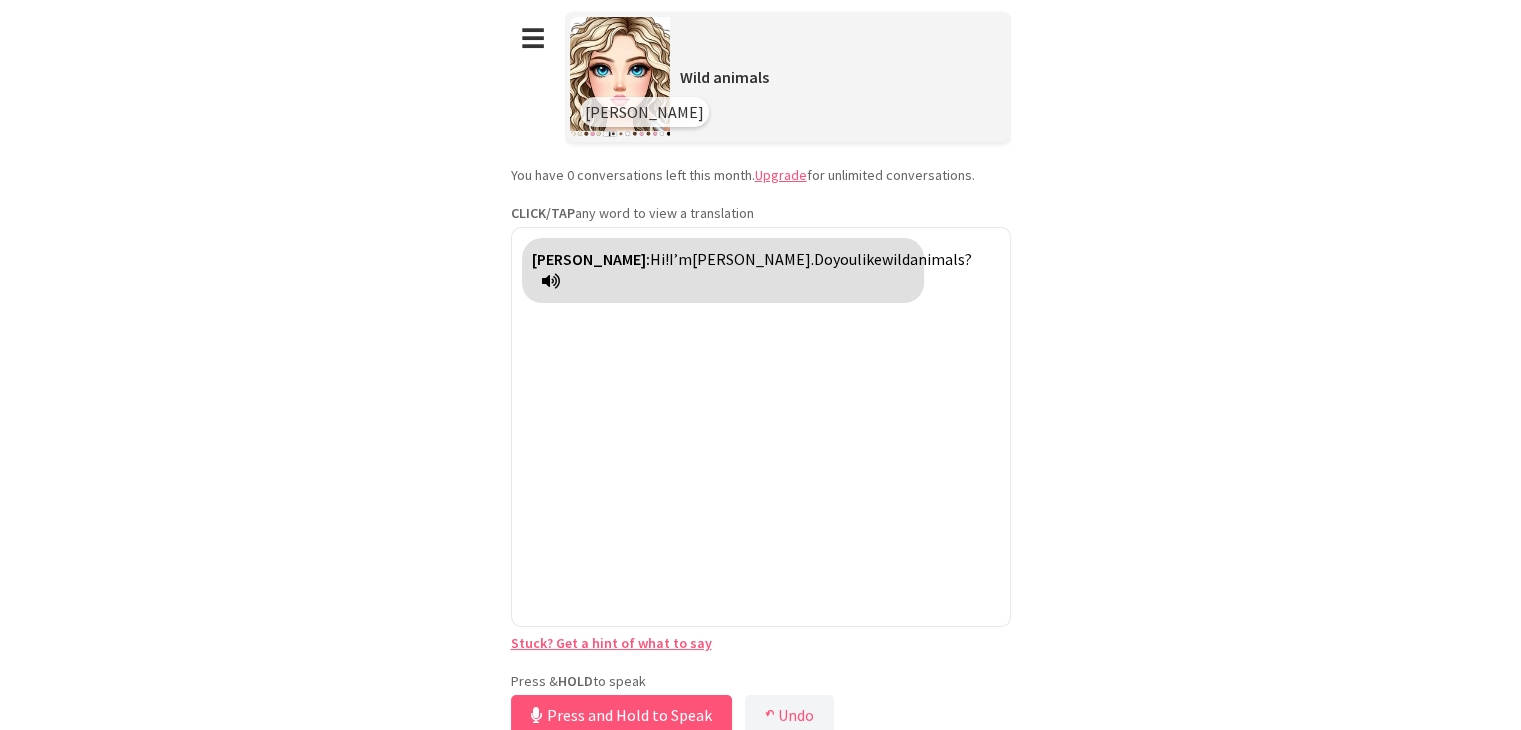 click on "**********" at bounding box center [761, 370] 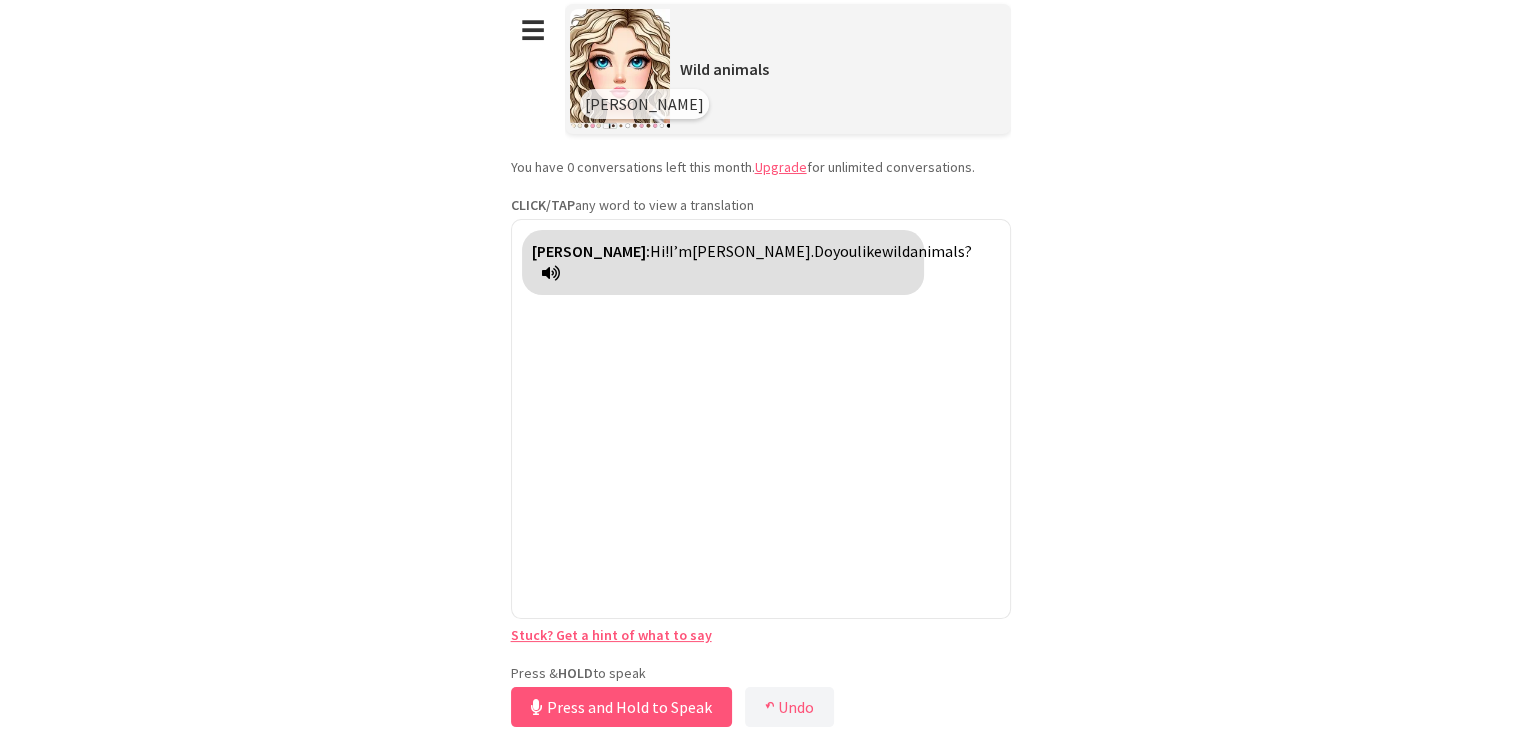 scroll, scrollTop: 9, scrollLeft: 0, axis: vertical 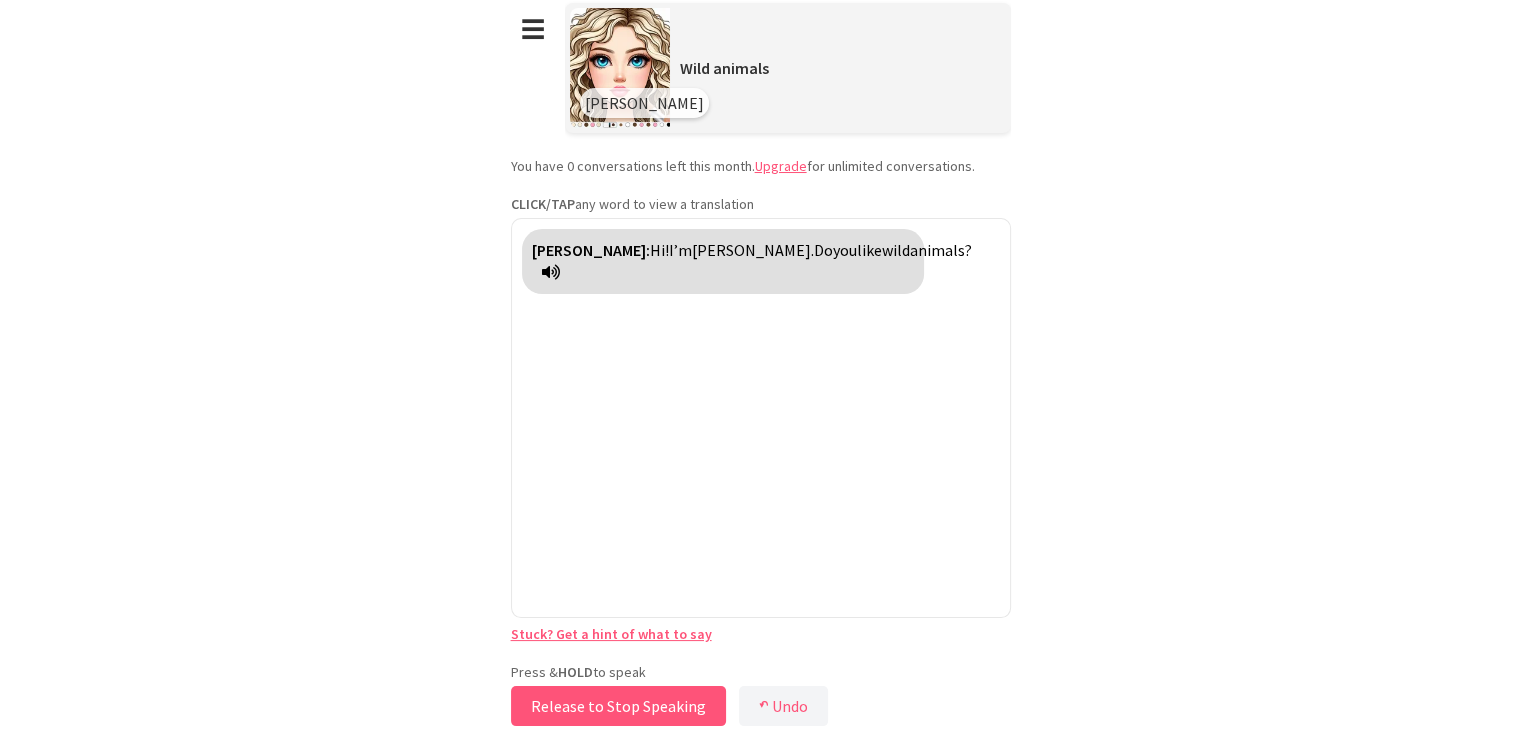click on "Release to Stop Speaking" at bounding box center [618, 706] 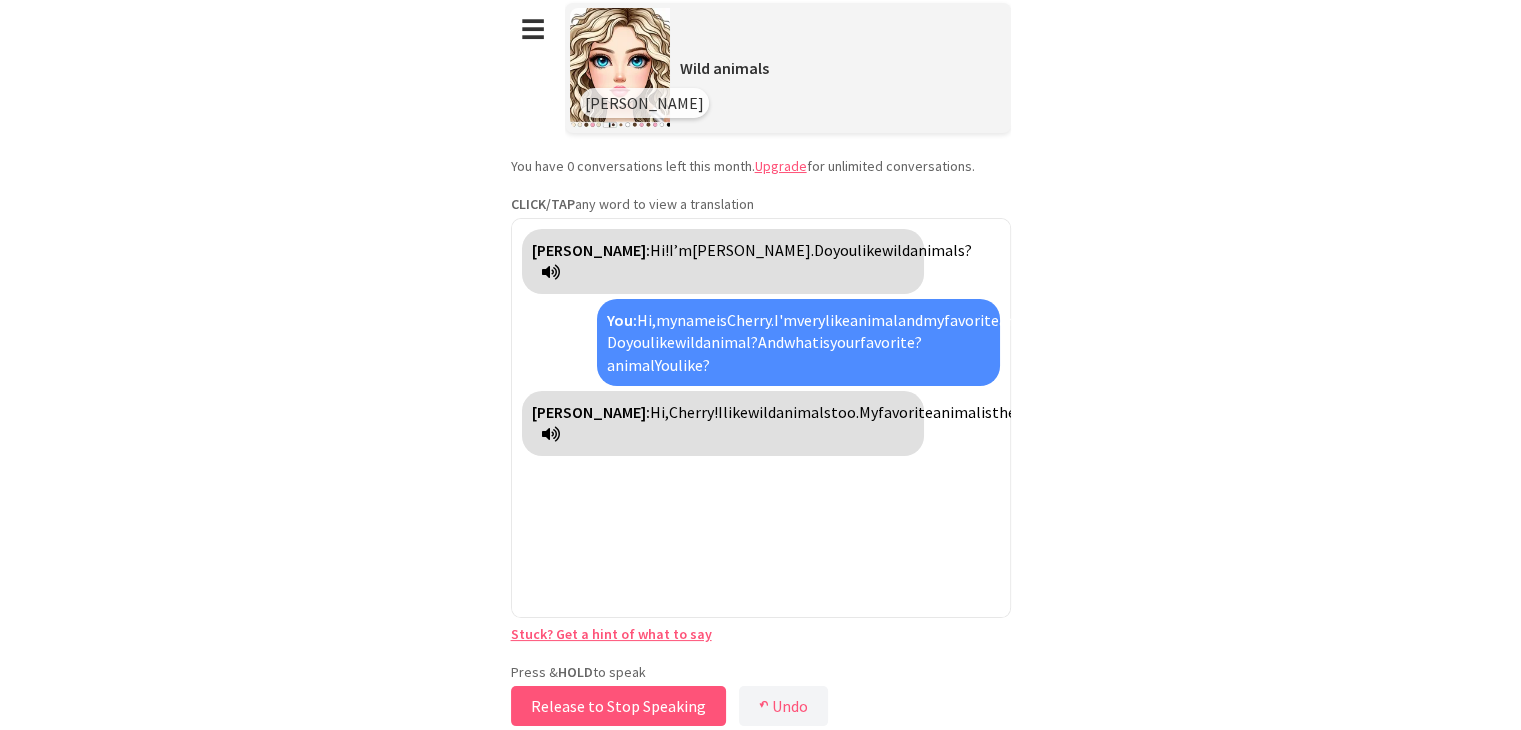 click on "Release to Stop Speaking" at bounding box center [618, 706] 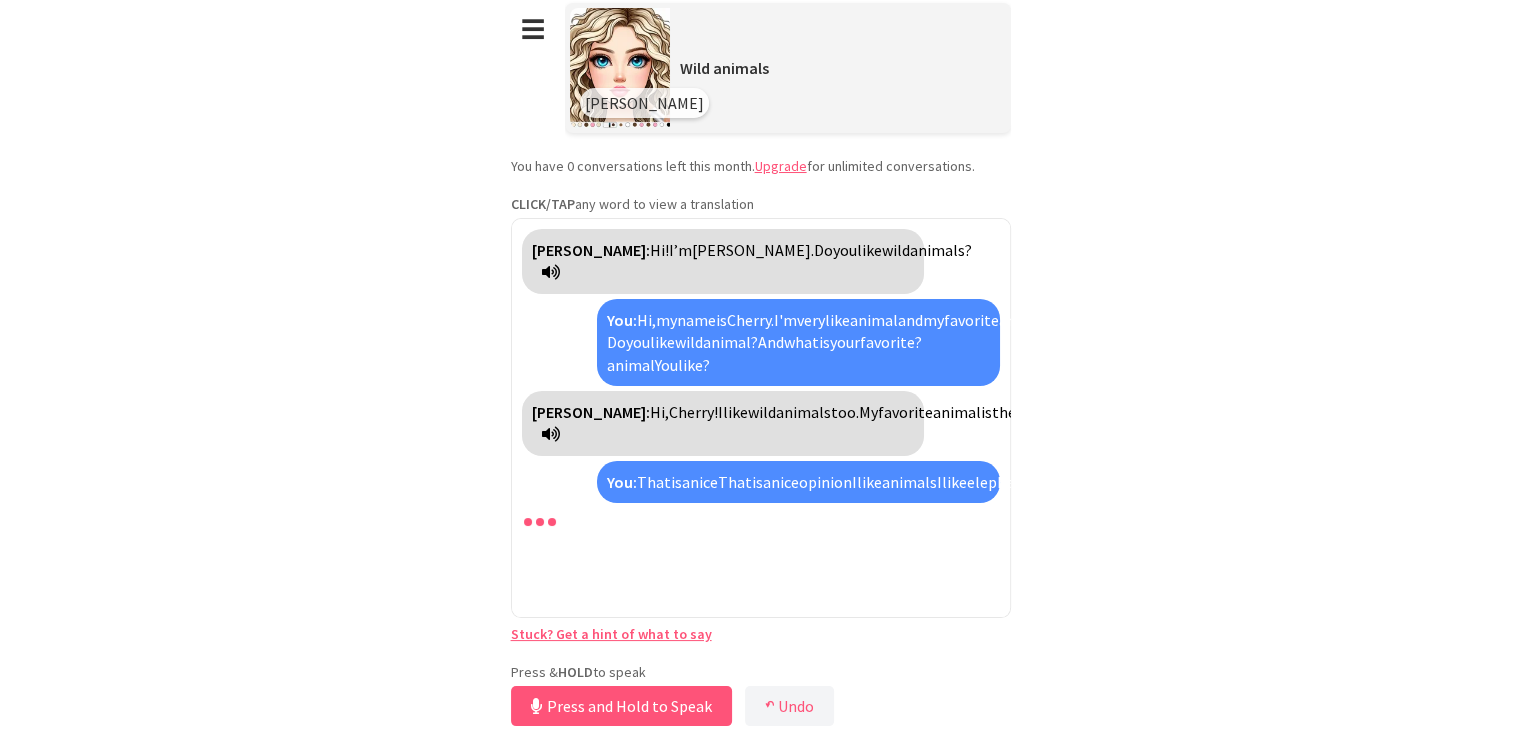 scroll, scrollTop: 118, scrollLeft: 0, axis: vertical 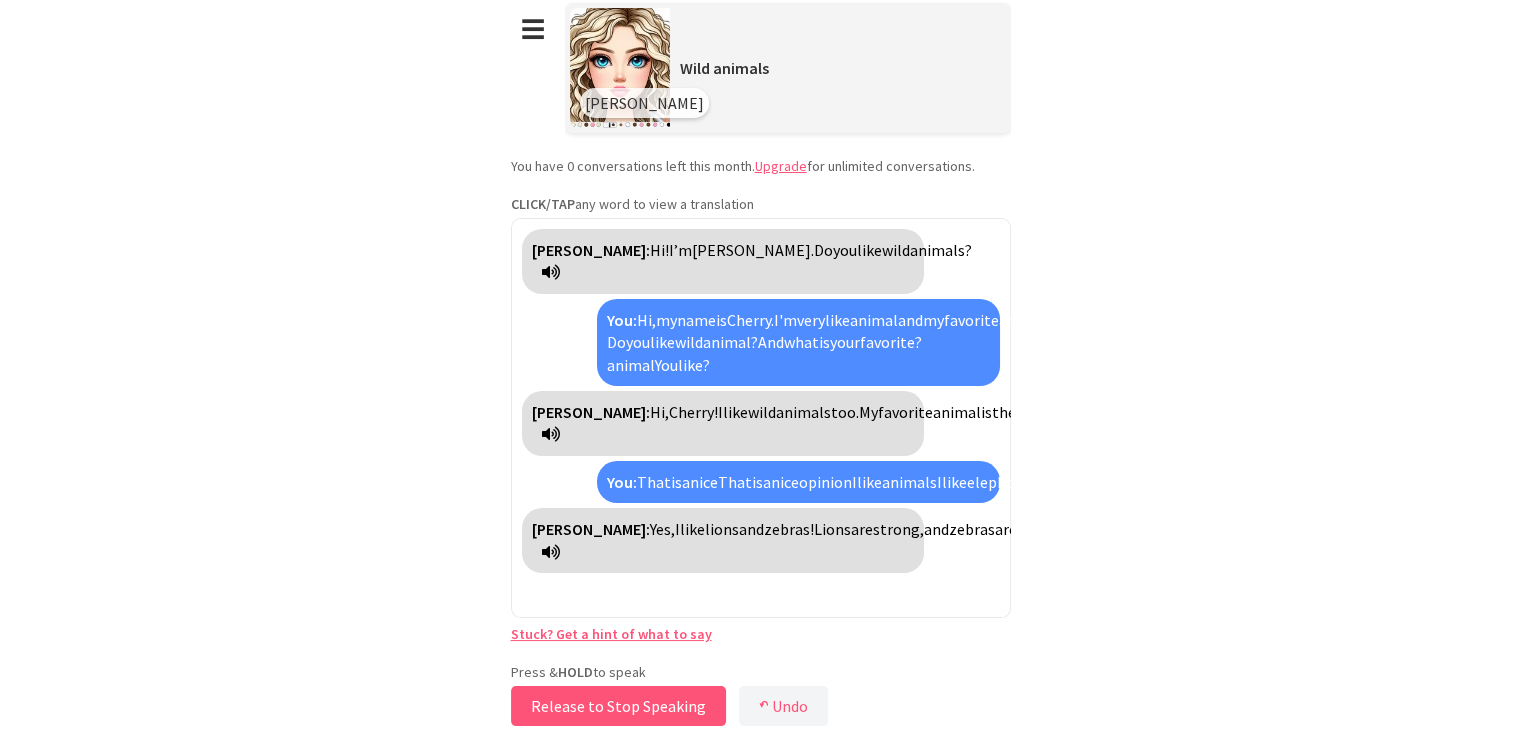 click on "Release to Stop Speaking" at bounding box center [618, 706] 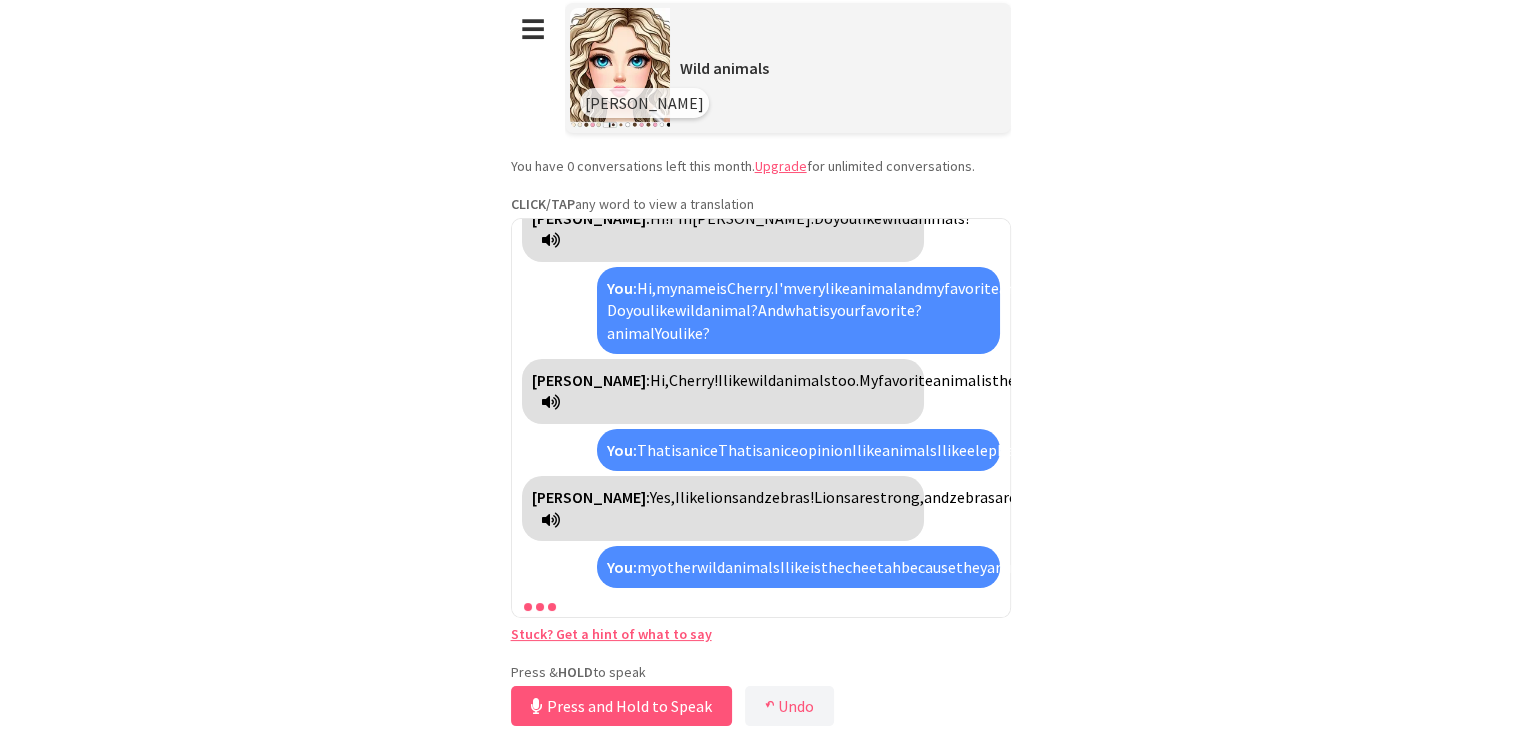 scroll, scrollTop: 347, scrollLeft: 0, axis: vertical 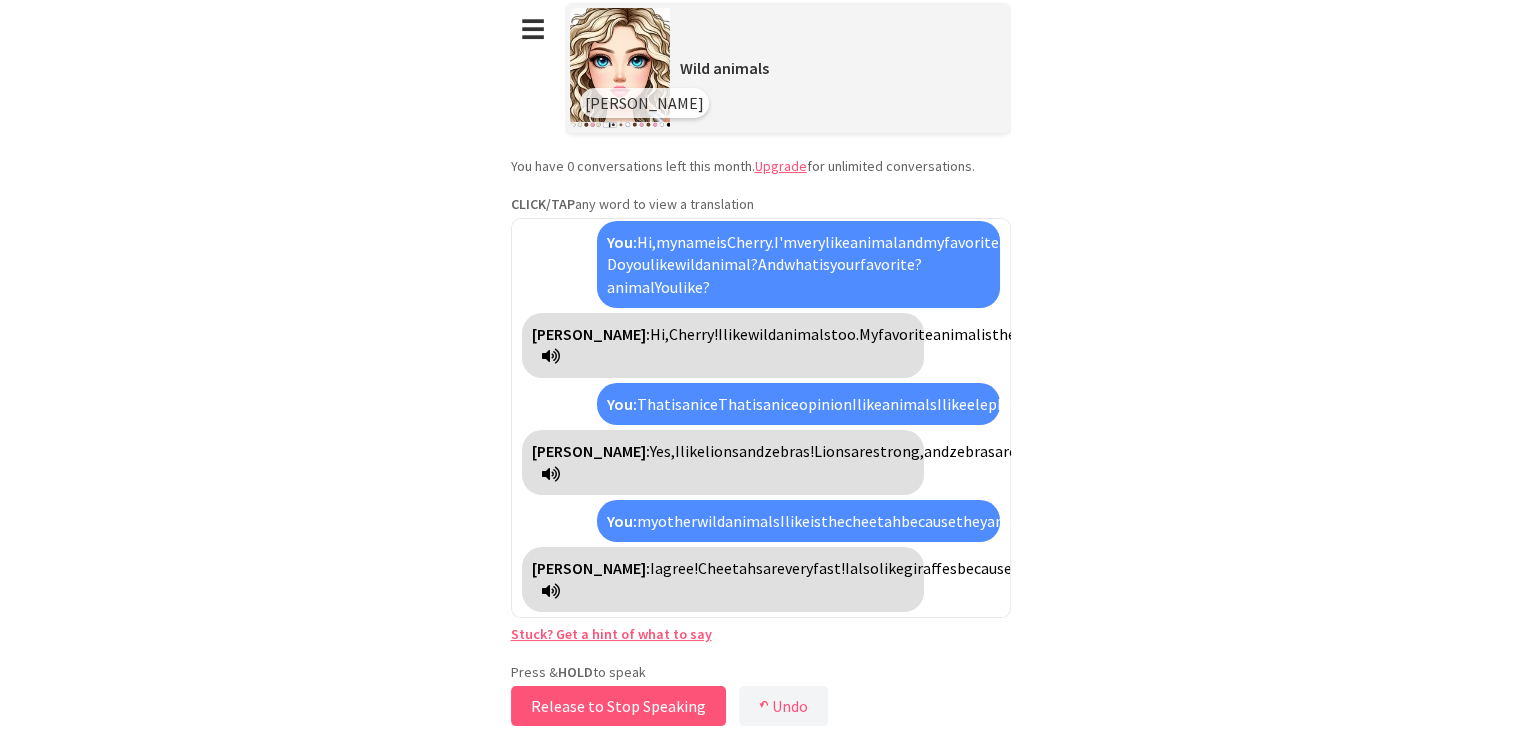 click on "Release to Stop Speaking" at bounding box center [618, 706] 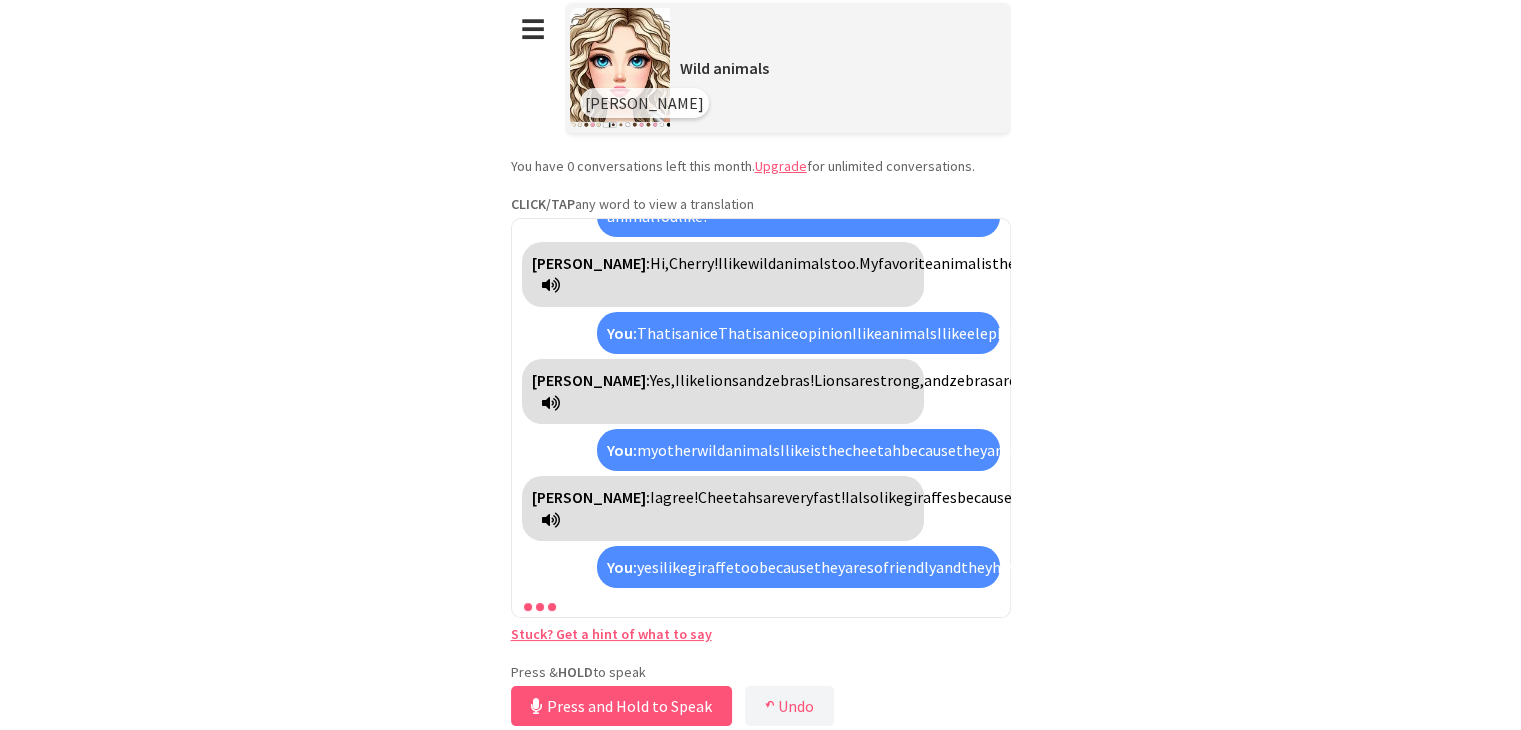 scroll, scrollTop: 576, scrollLeft: 0, axis: vertical 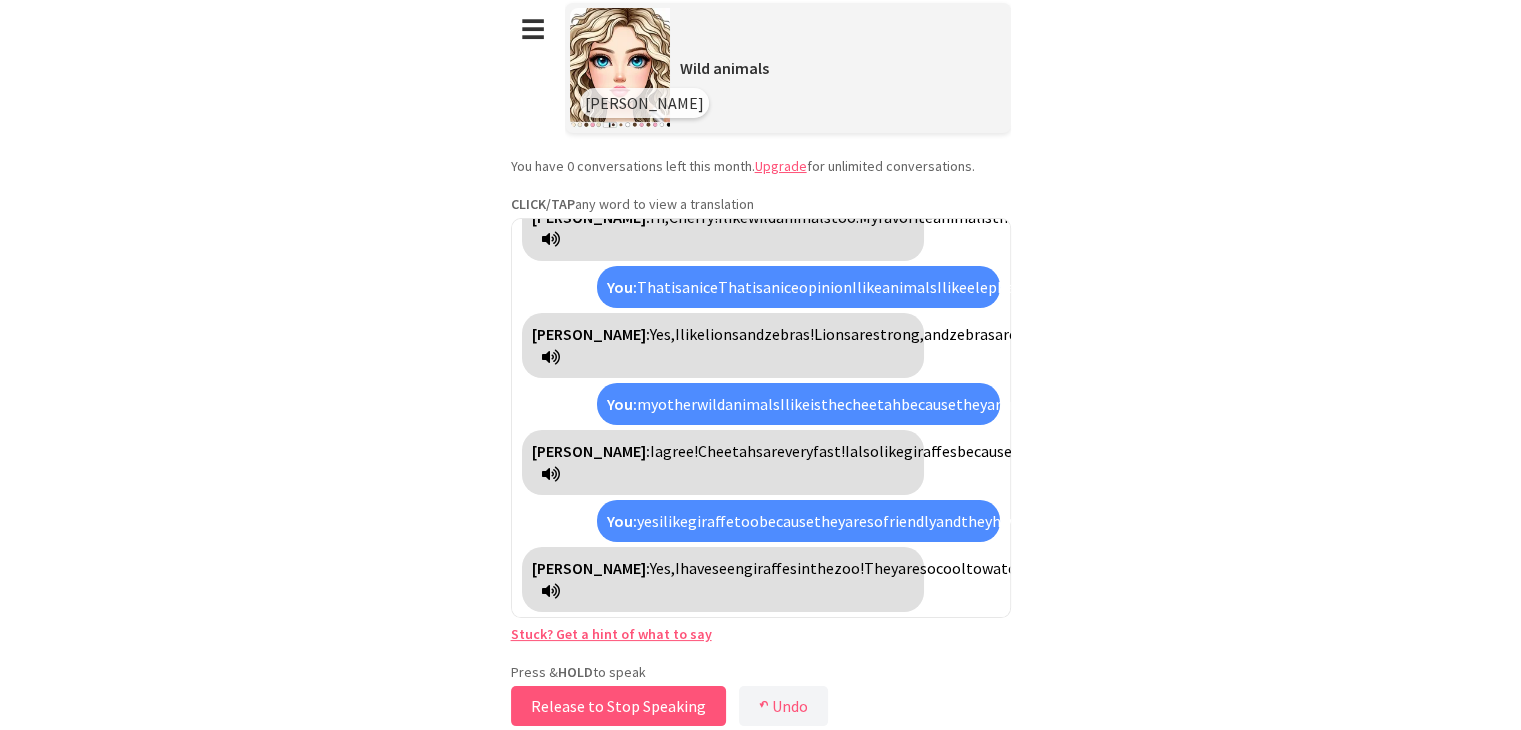 click on "Release to Stop Speaking" at bounding box center (618, 706) 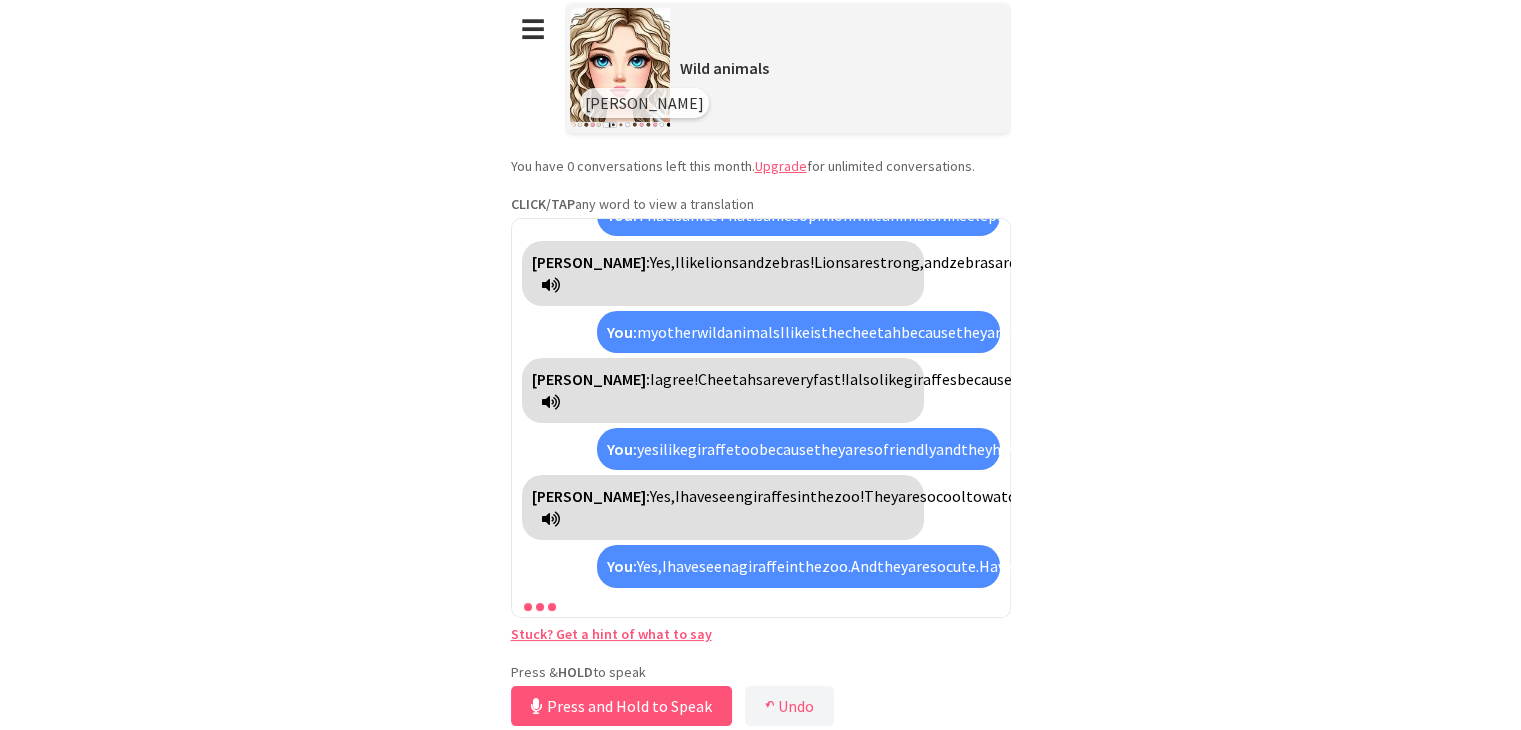 scroll, scrollTop: 738, scrollLeft: 0, axis: vertical 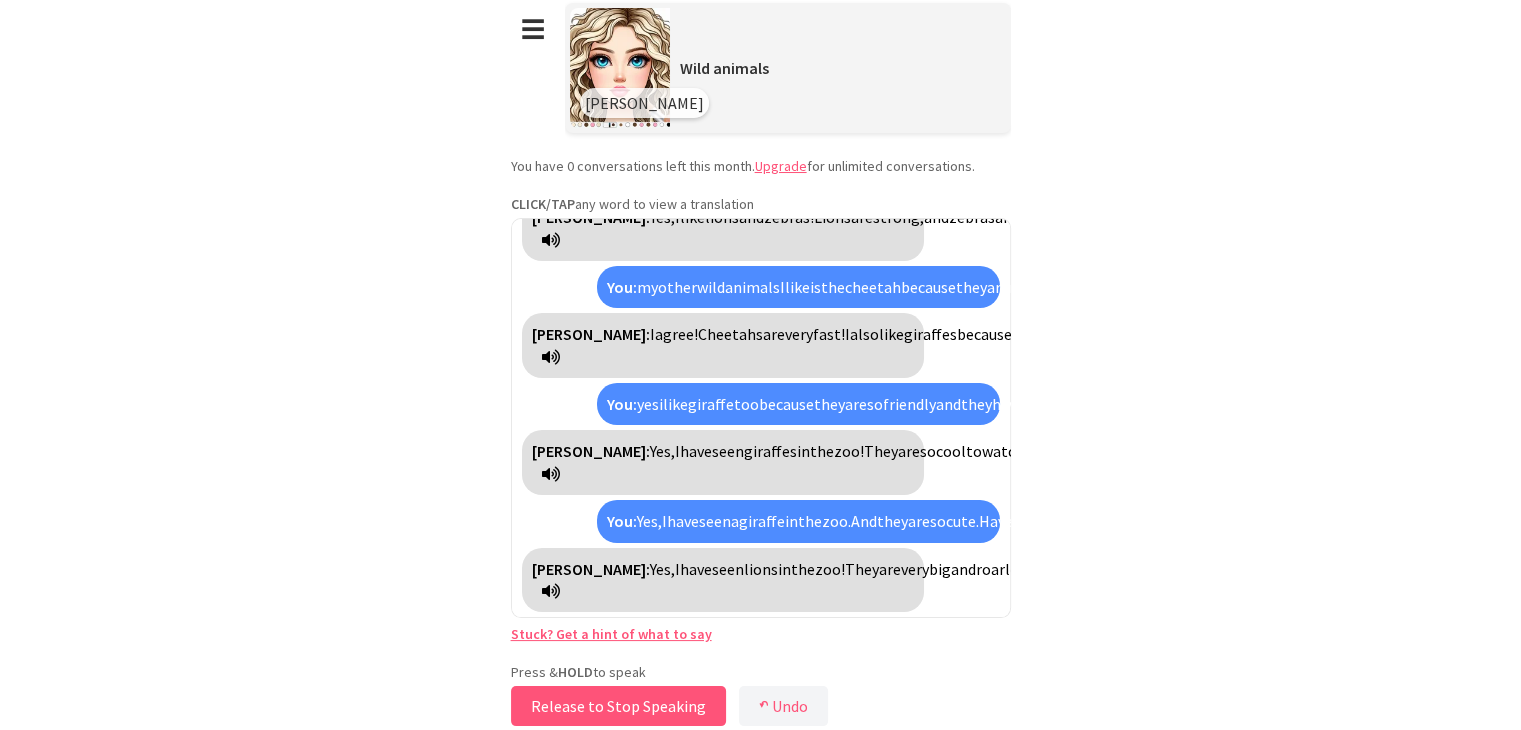 drag, startPoint x: 612, startPoint y: 708, endPoint x: 609, endPoint y: 697, distance: 11.401754 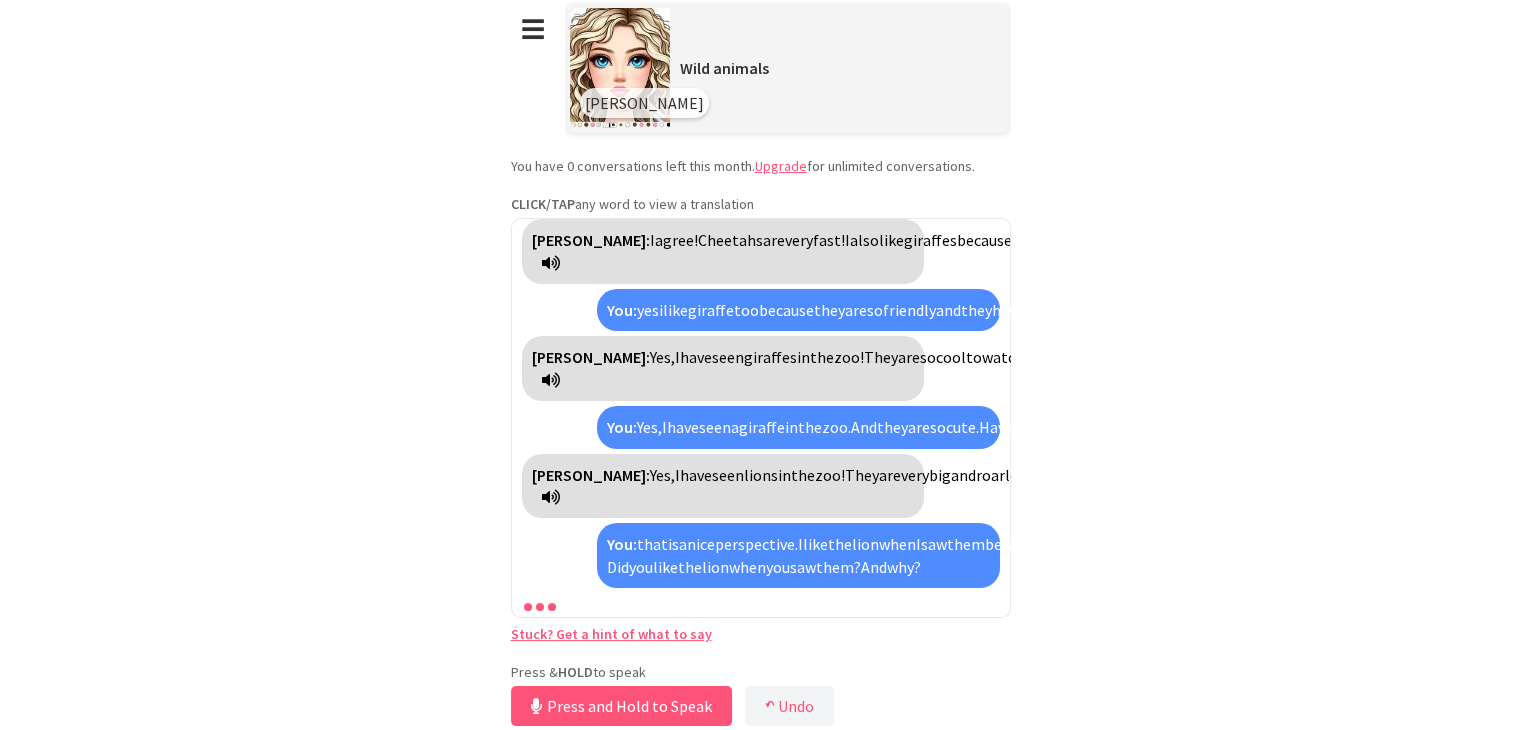 scroll, scrollTop: 1012, scrollLeft: 0, axis: vertical 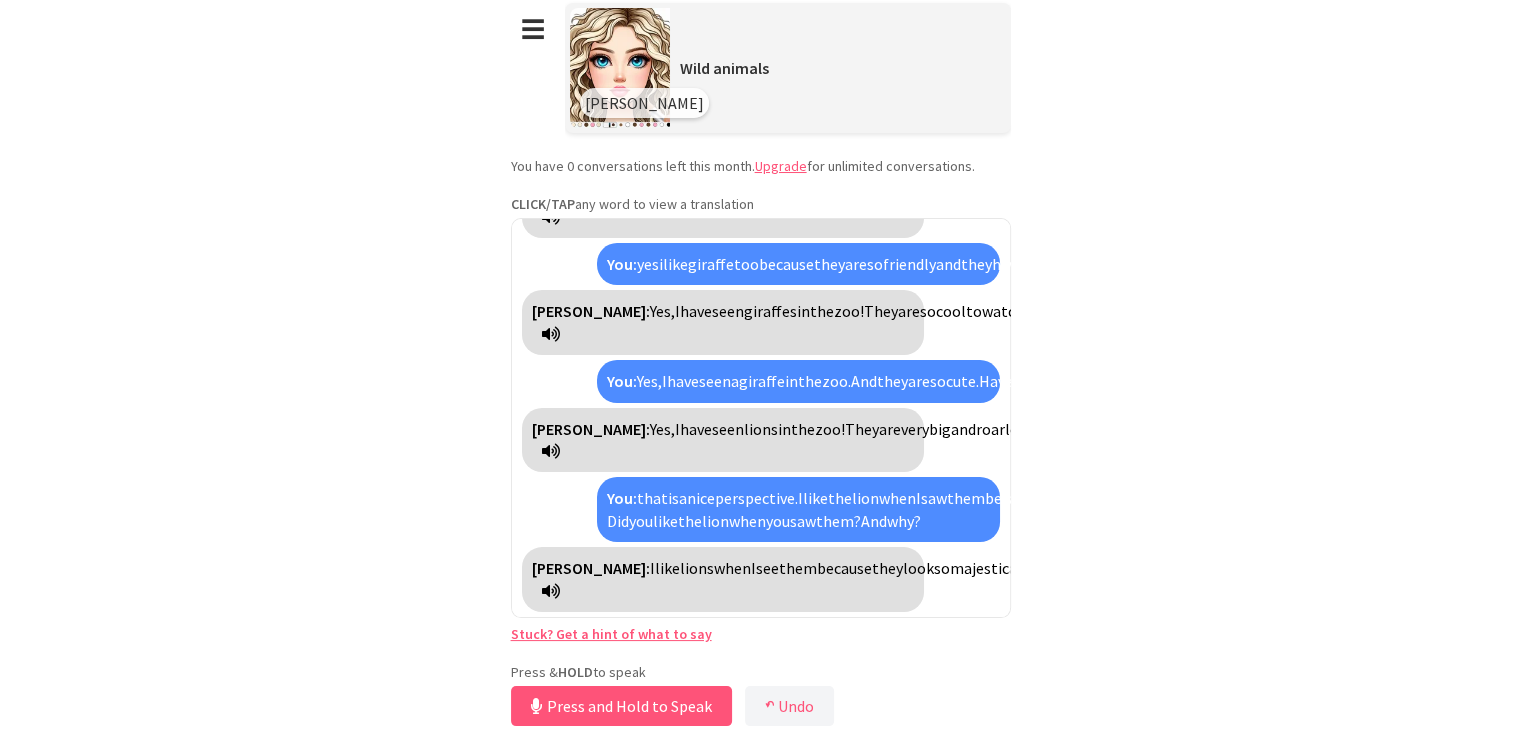click on "majestic" at bounding box center [979, 568] 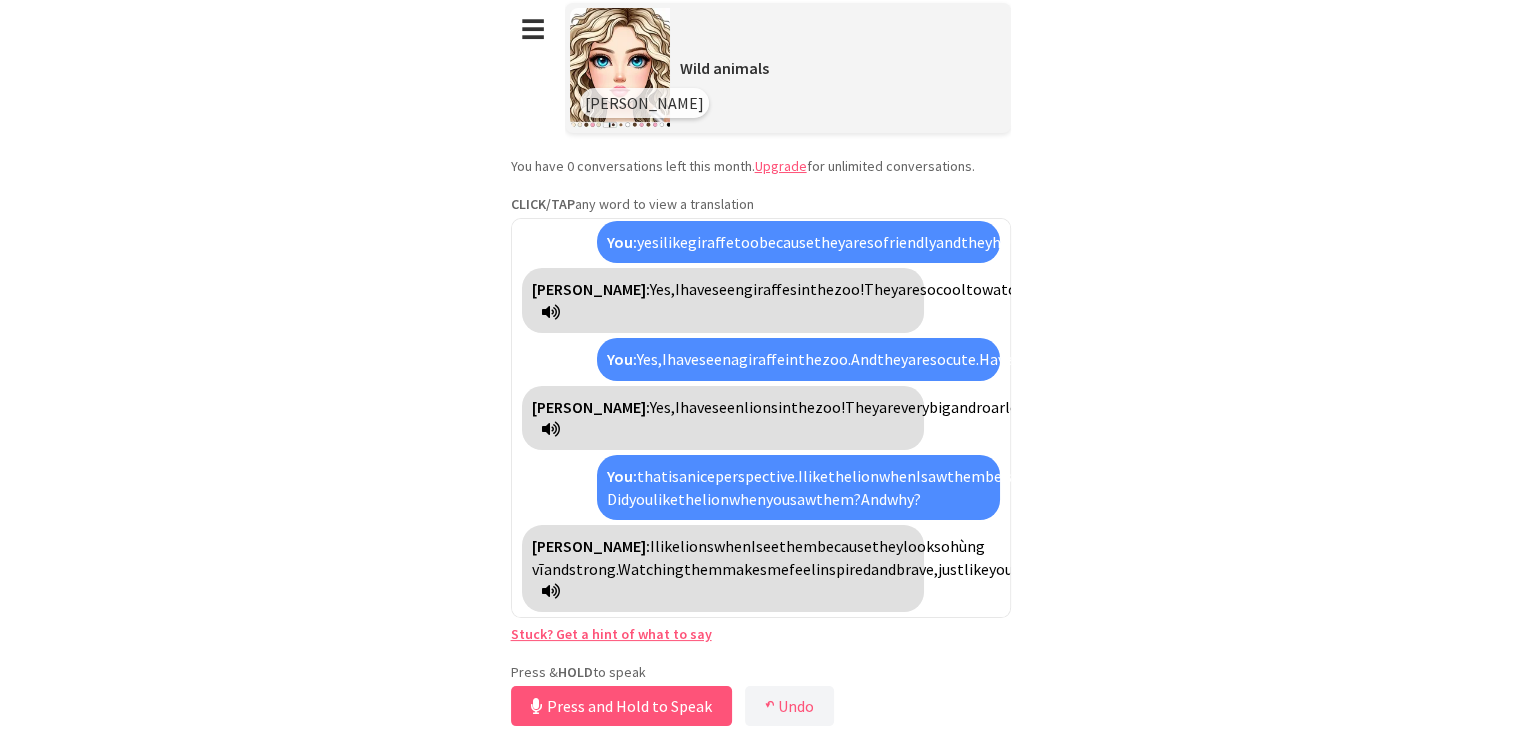 click on "Molly:" at bounding box center (591, 546) 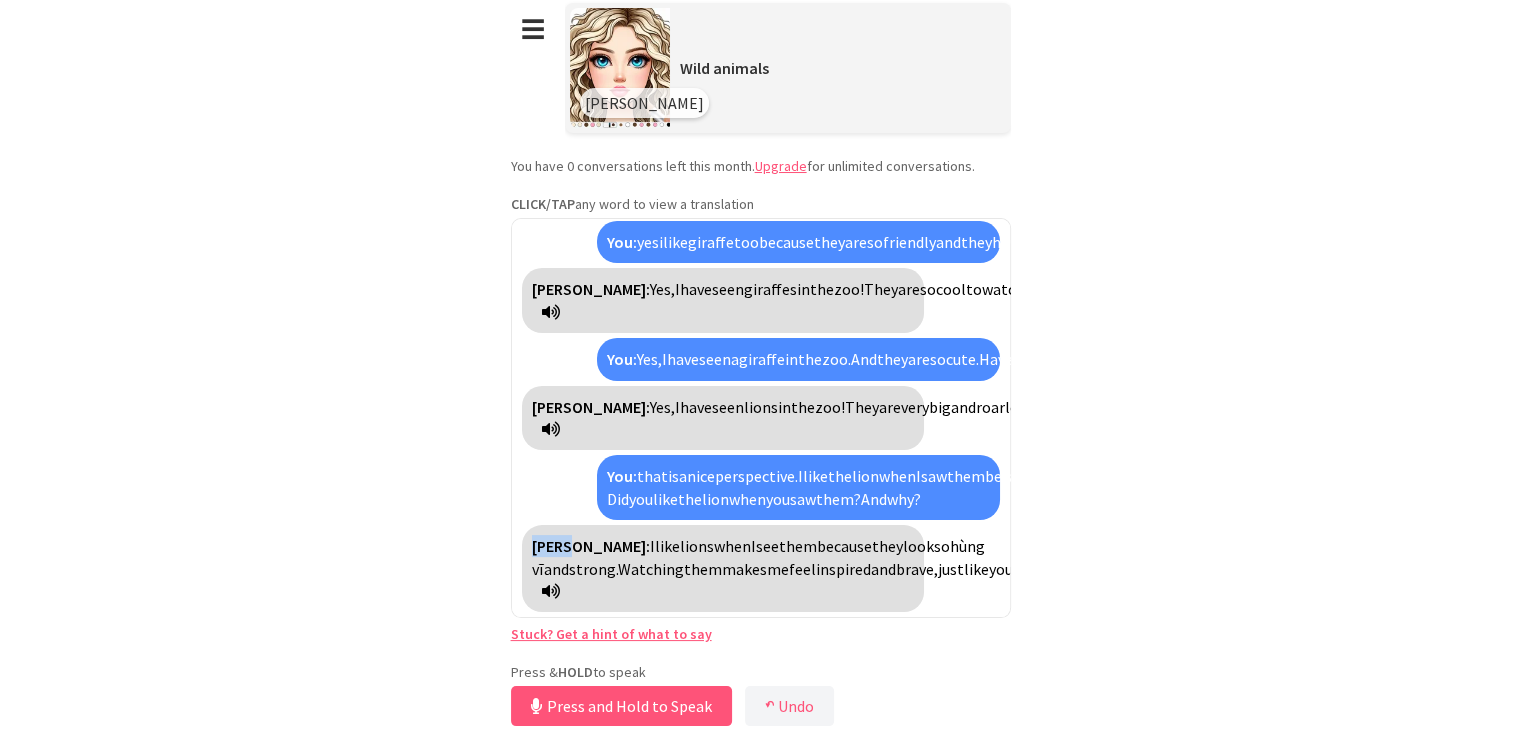 click on "Molly:" at bounding box center (591, 546) 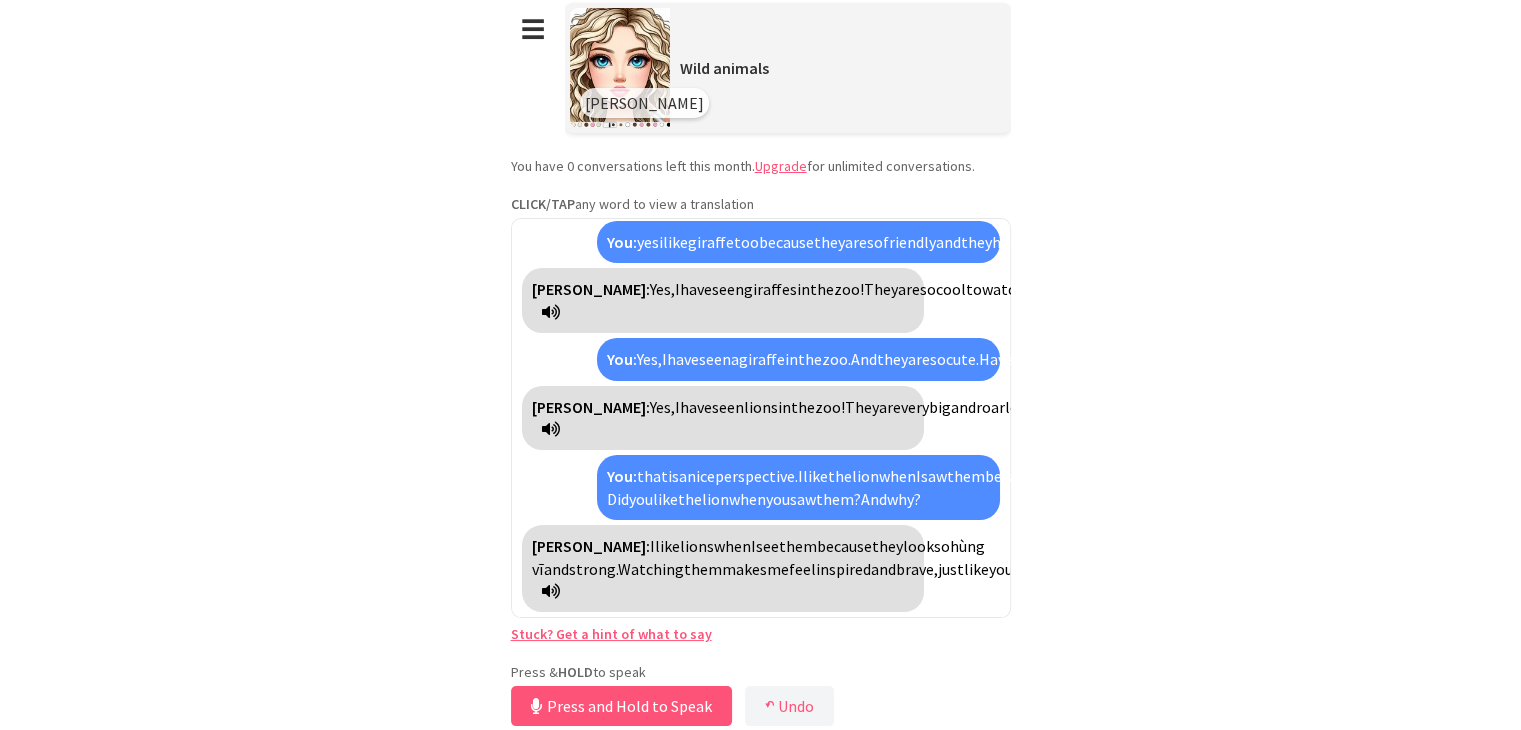 click on "hùng vĩ" at bounding box center (758, 557) 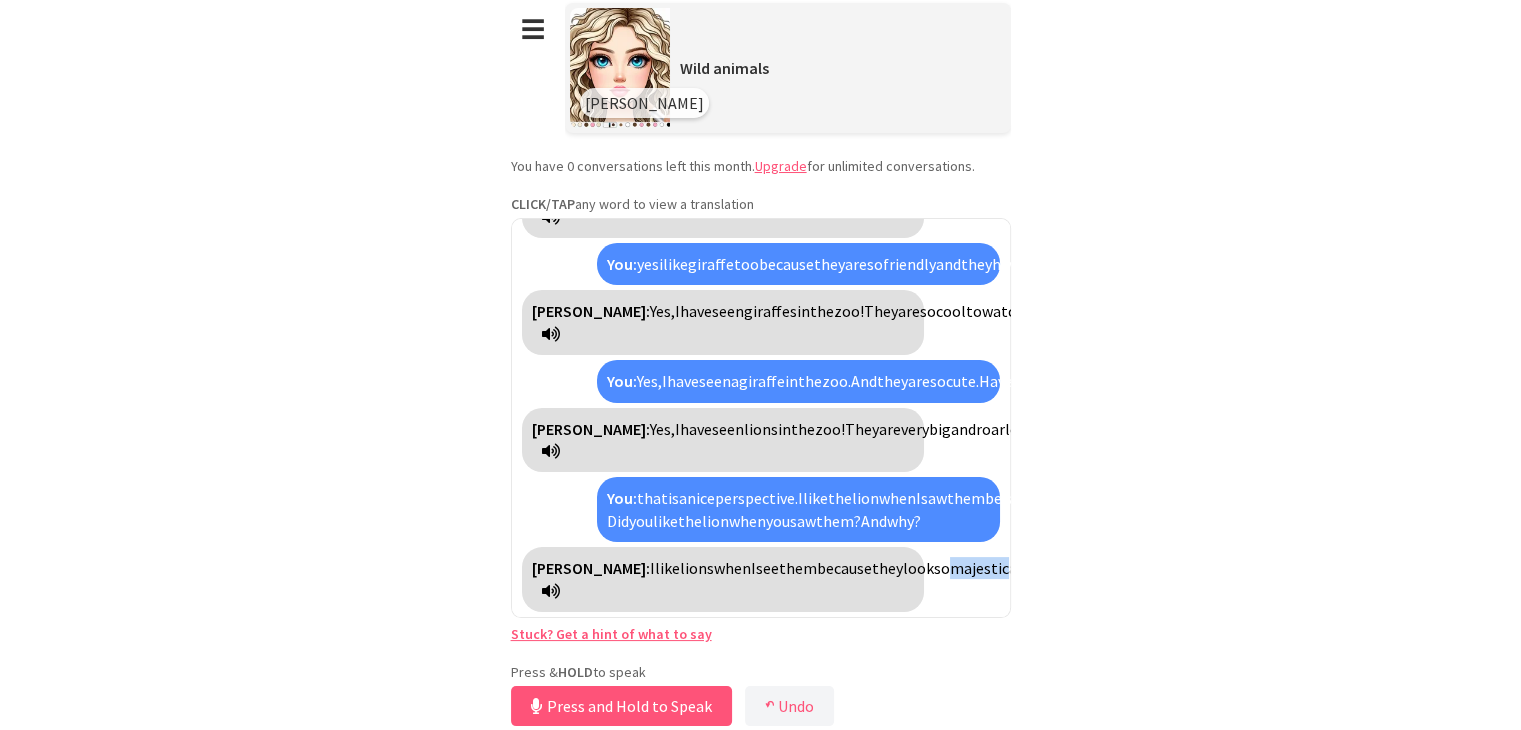 click on "majestic" at bounding box center [979, 568] 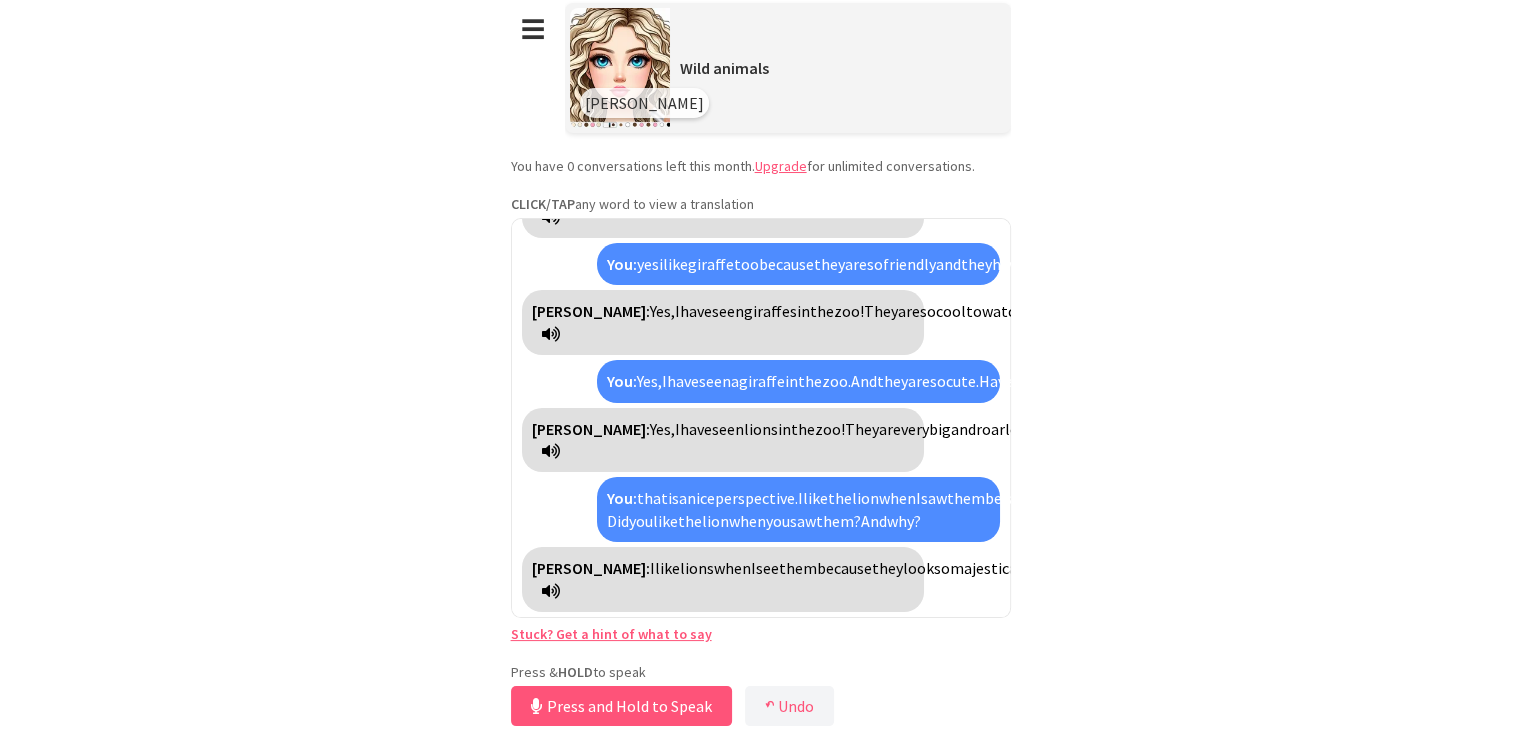 click on "**********" at bounding box center [760, 356] 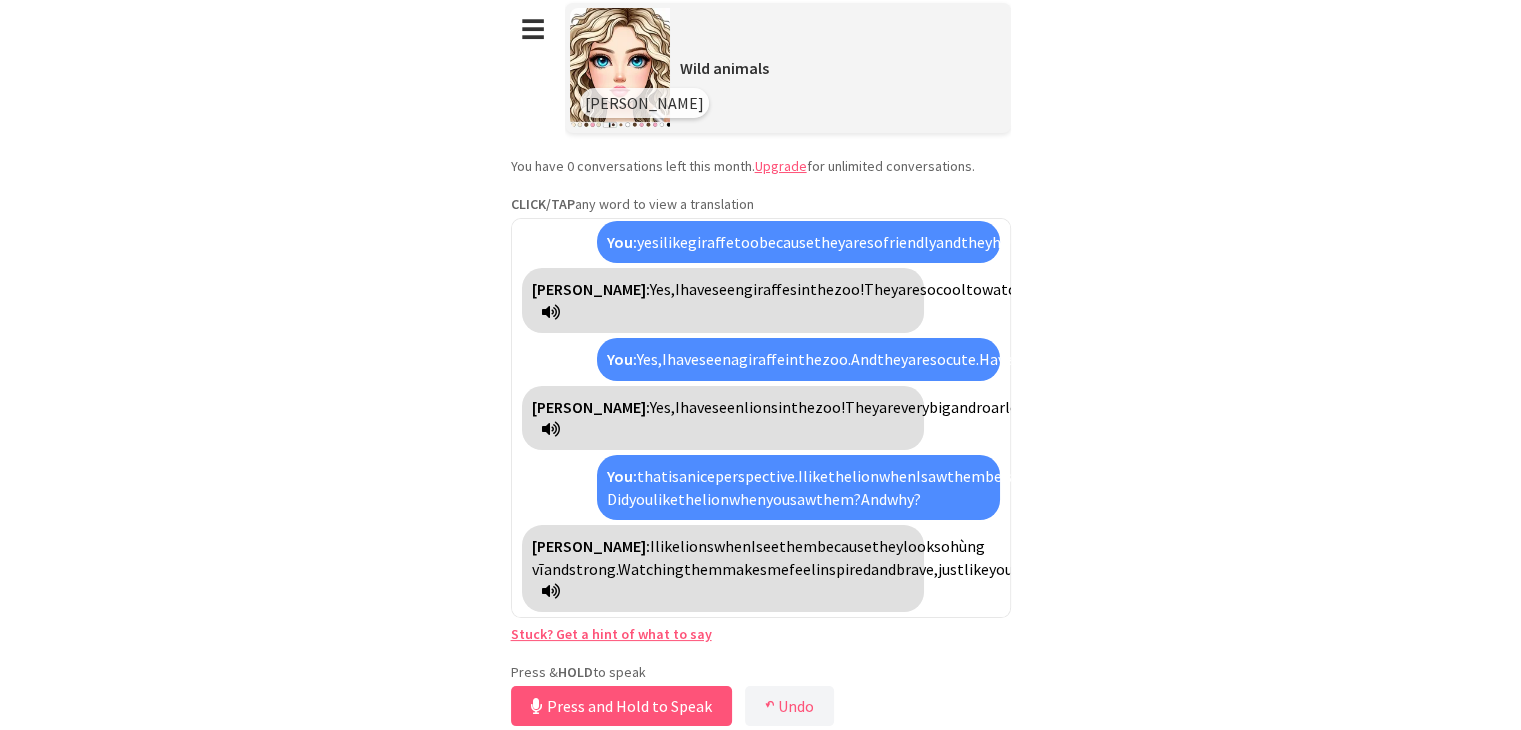 click on "hùng vĩ" at bounding box center (758, 557) 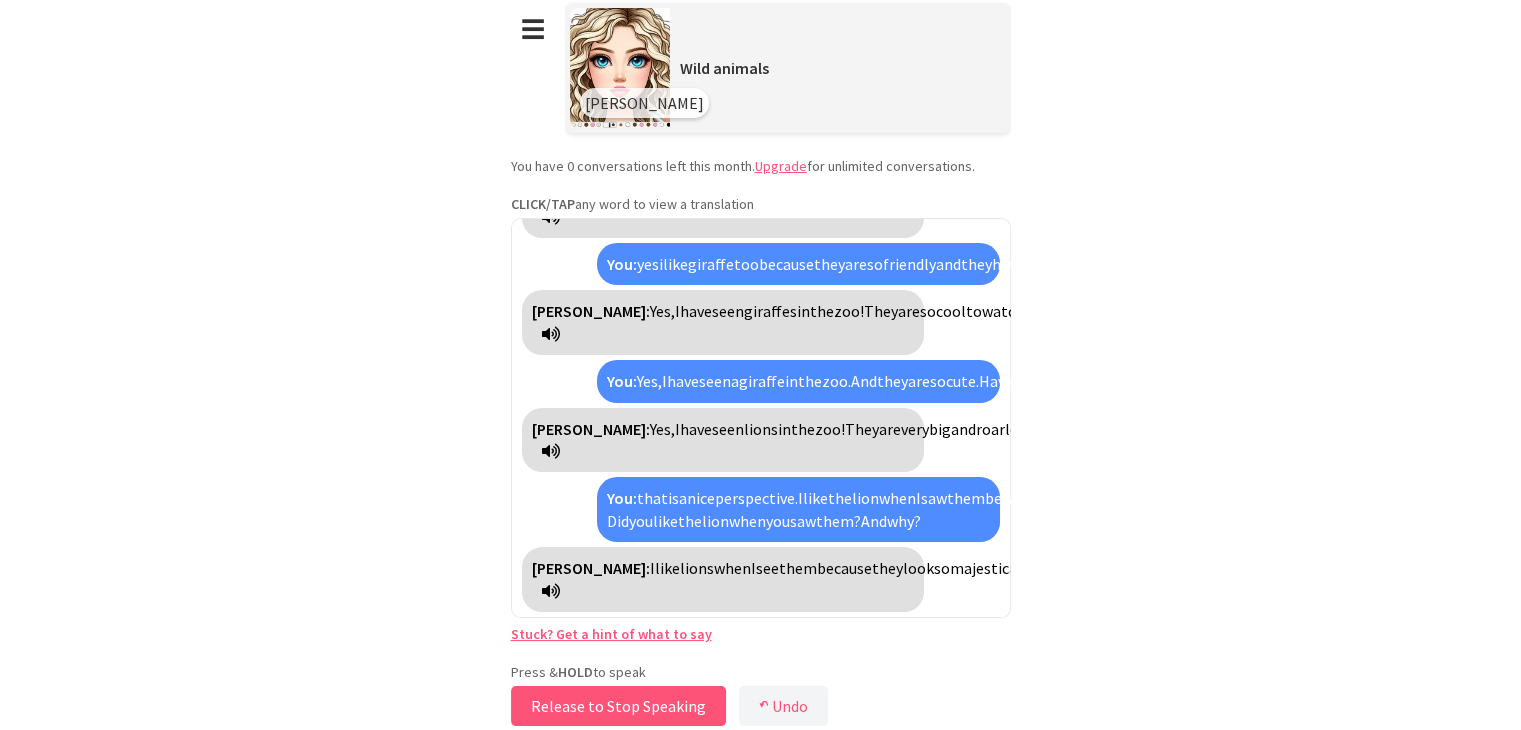 click on "Release to Stop Speaking" at bounding box center [618, 706] 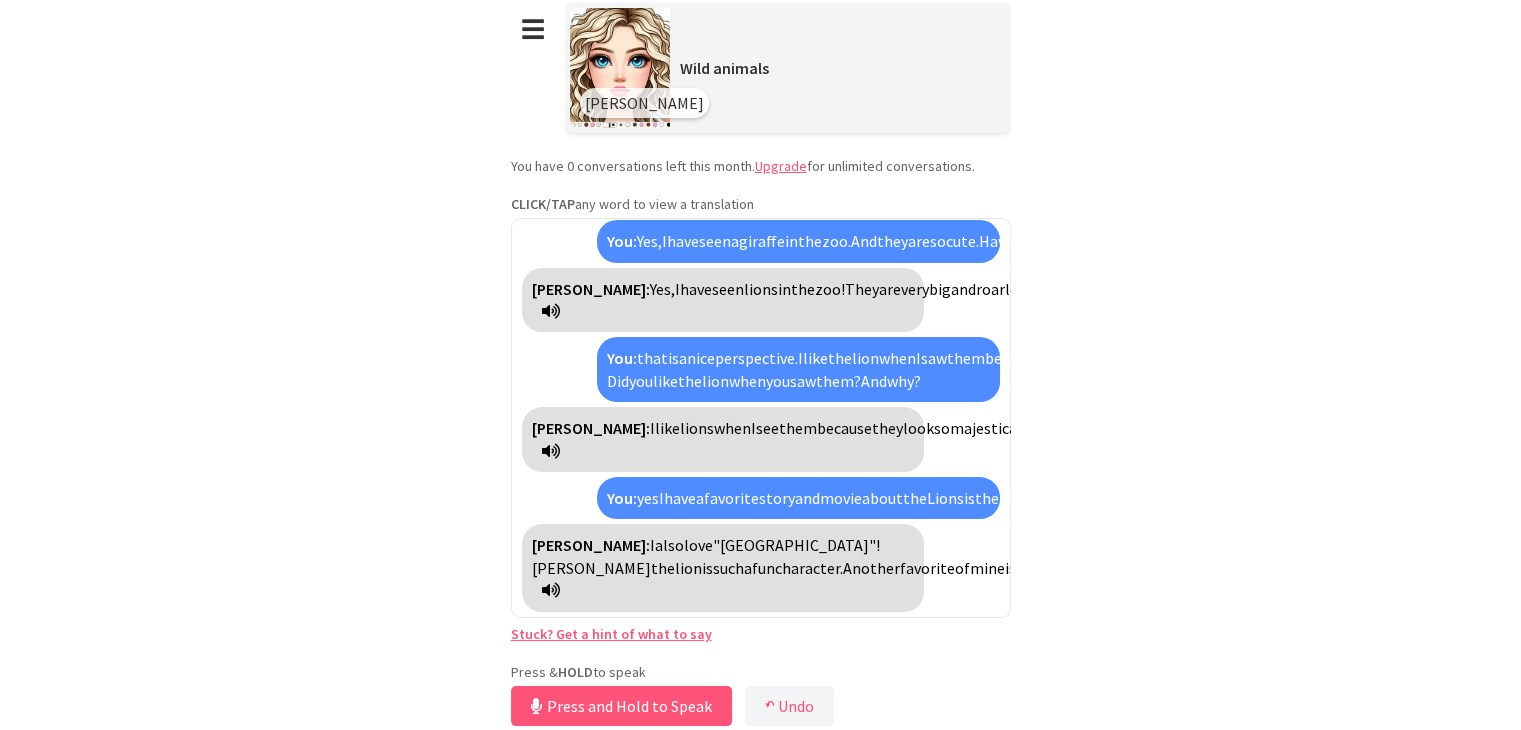 scroll, scrollTop: 1286, scrollLeft: 0, axis: vertical 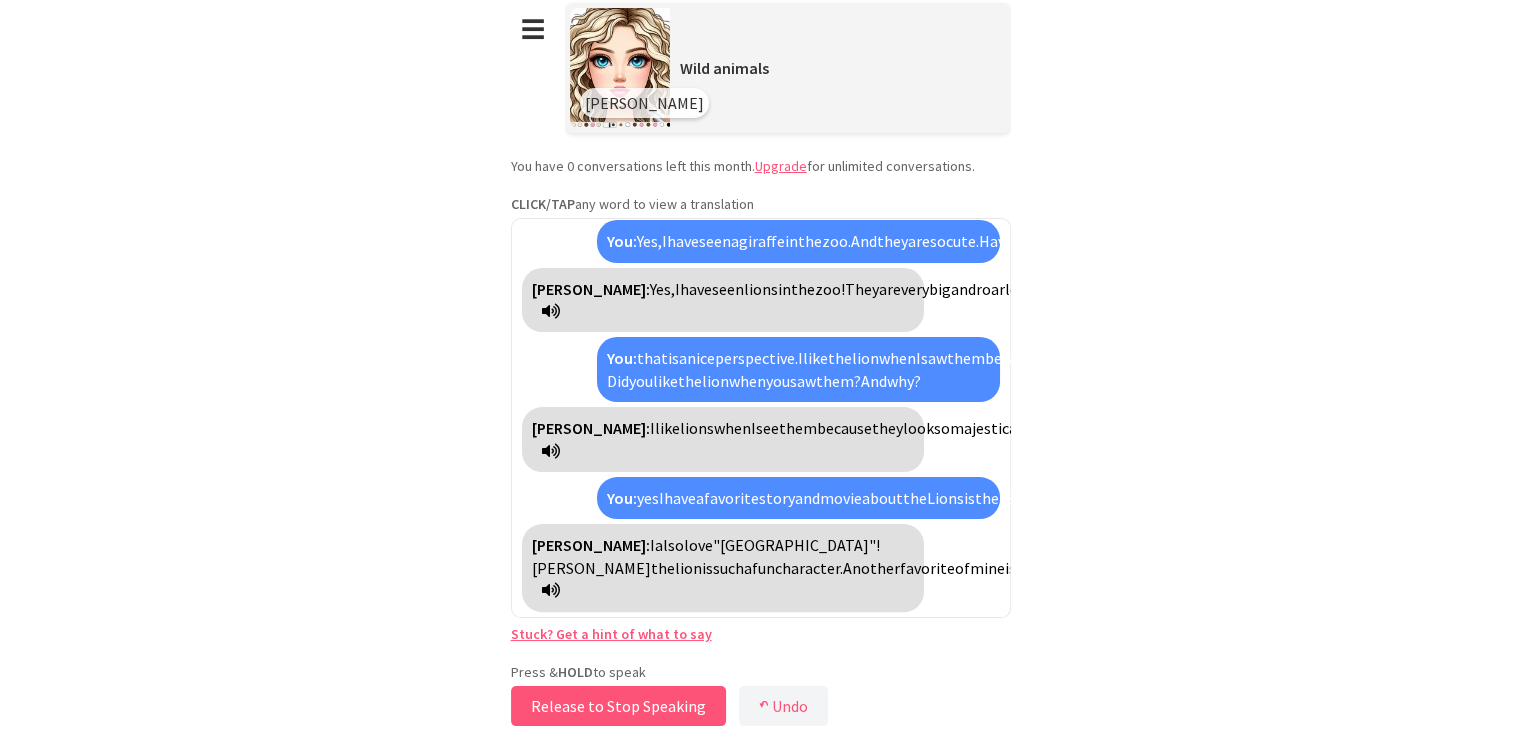 click on "Release to Stop Speaking" at bounding box center [618, 706] 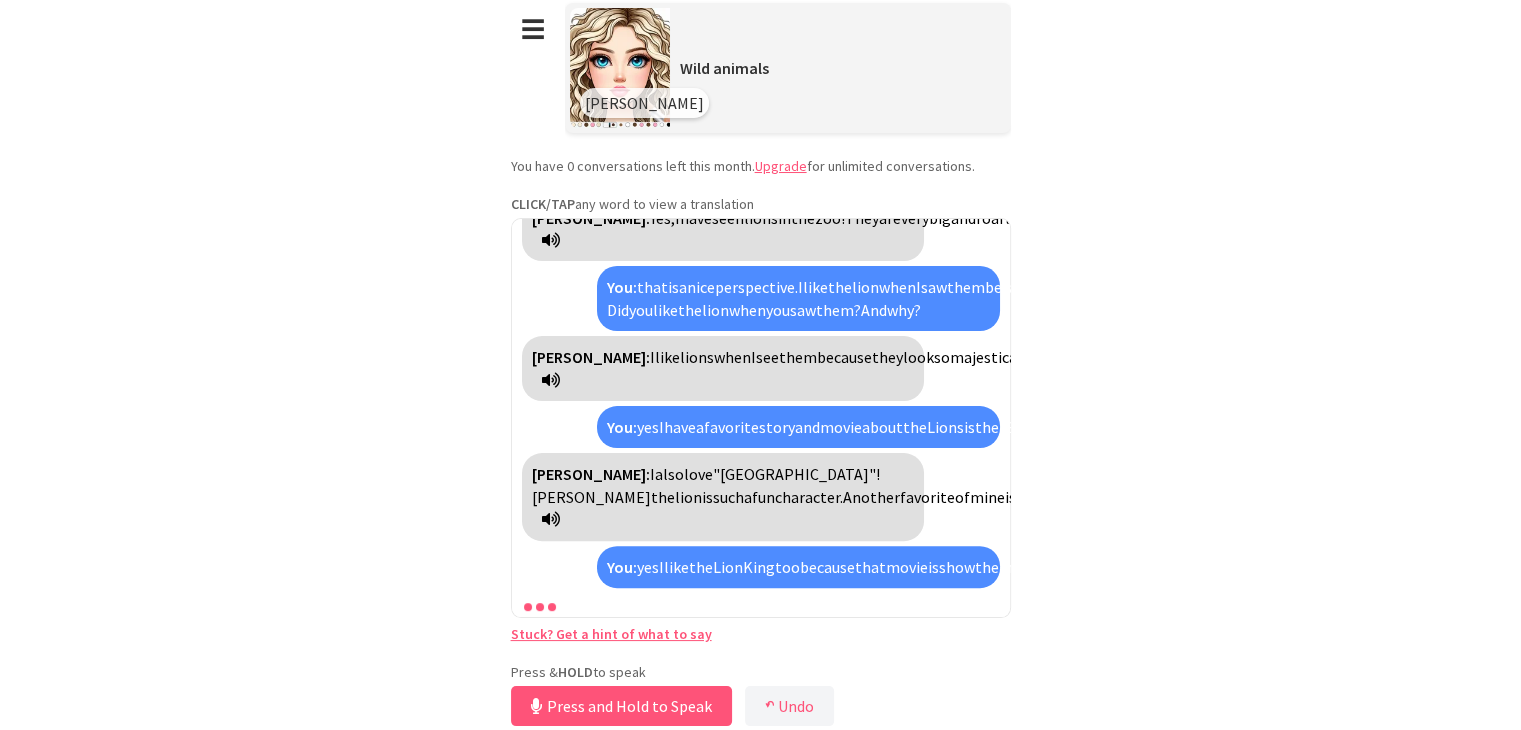 scroll, scrollTop: 1538, scrollLeft: 0, axis: vertical 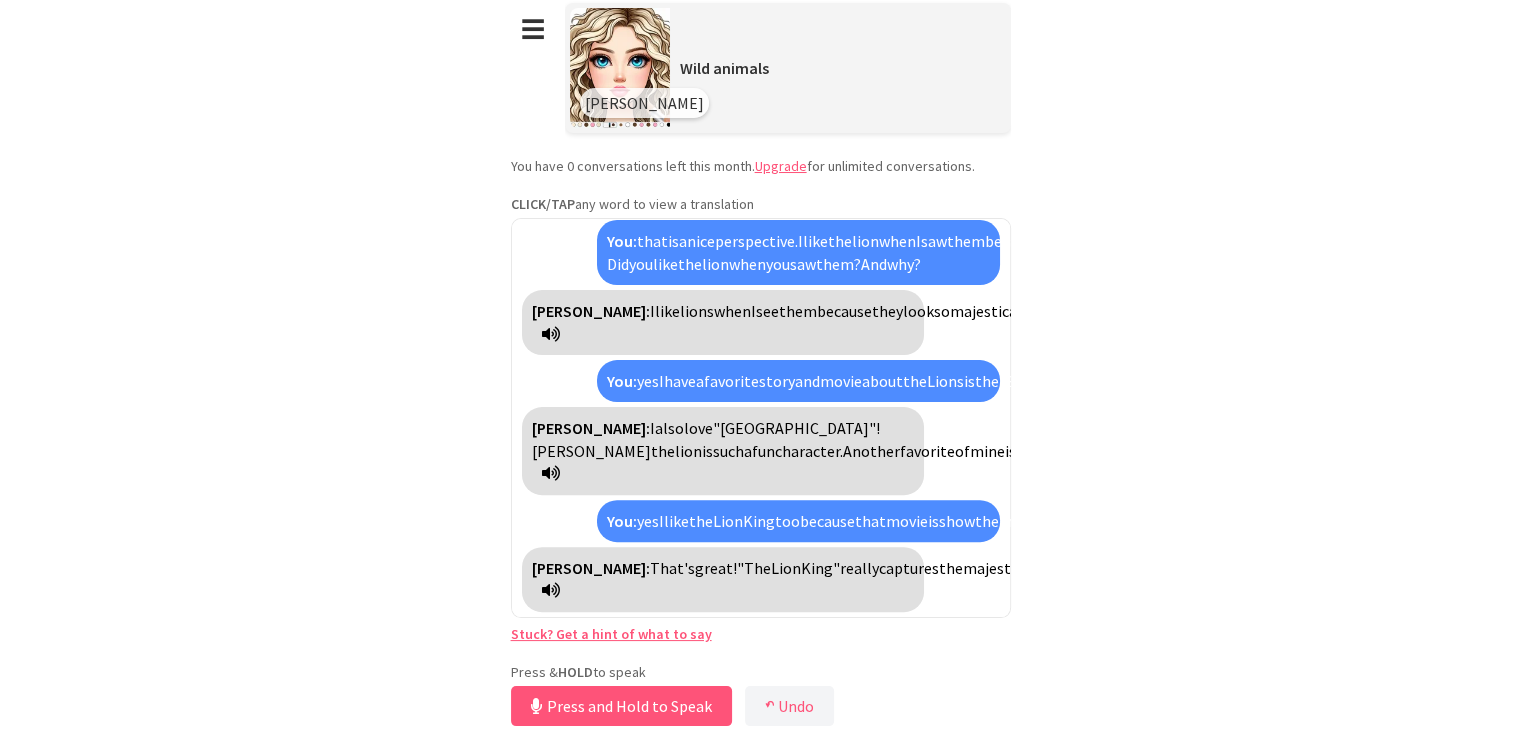 click on "responsibility," at bounding box center (1809, 568) 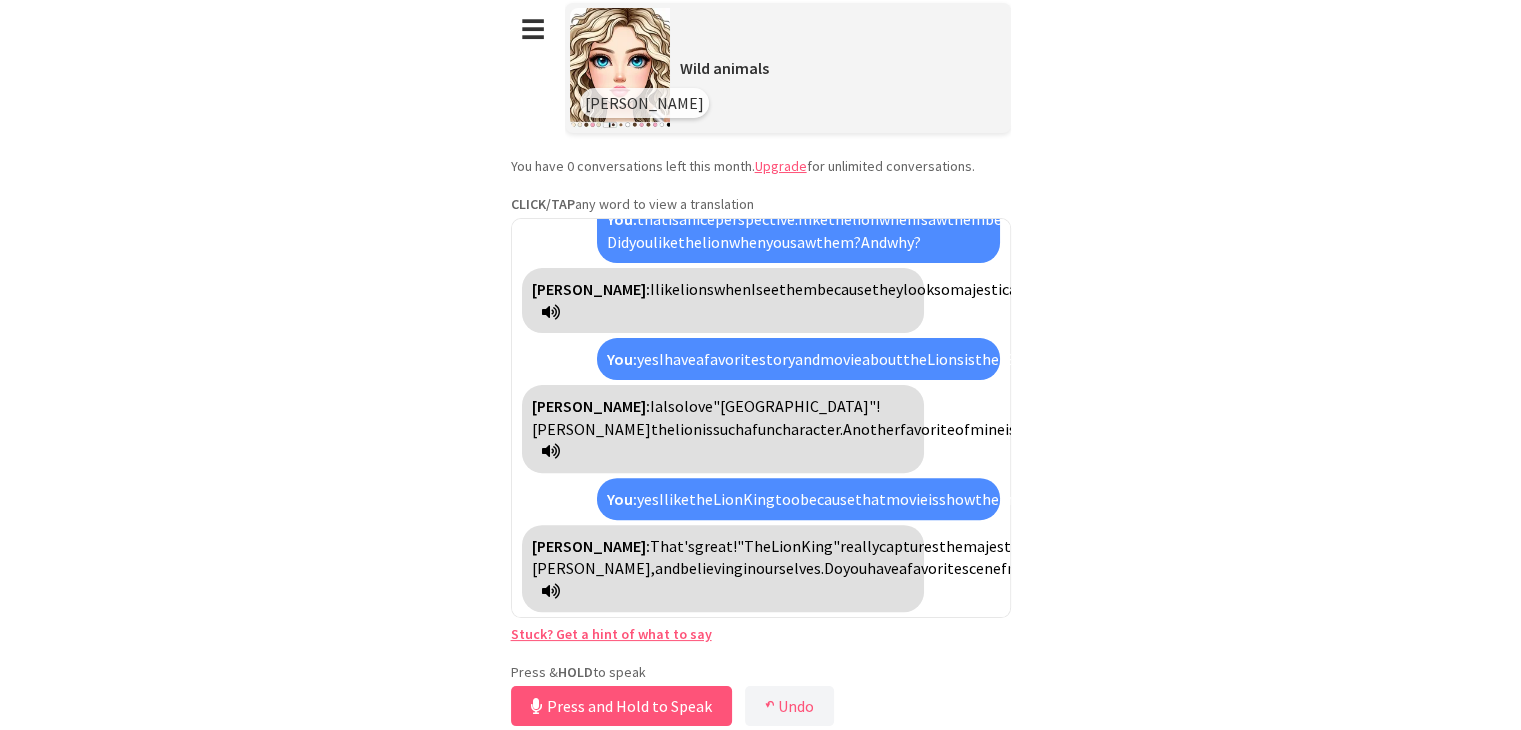 click on "trách nhiệm," at bounding box center [593, 568] 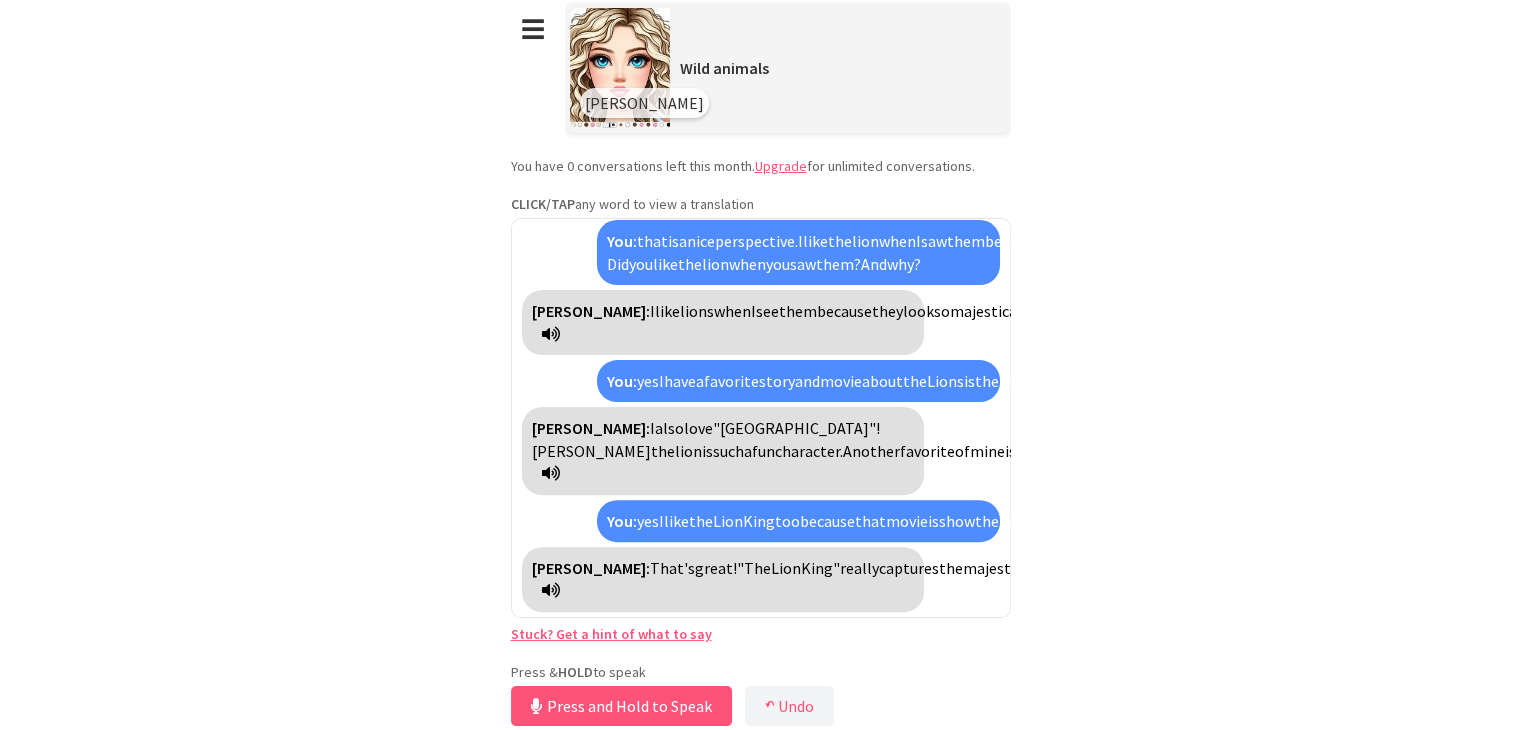 drag, startPoint x: 609, startPoint y: 536, endPoint x: 596, endPoint y: 507, distance: 31.780497 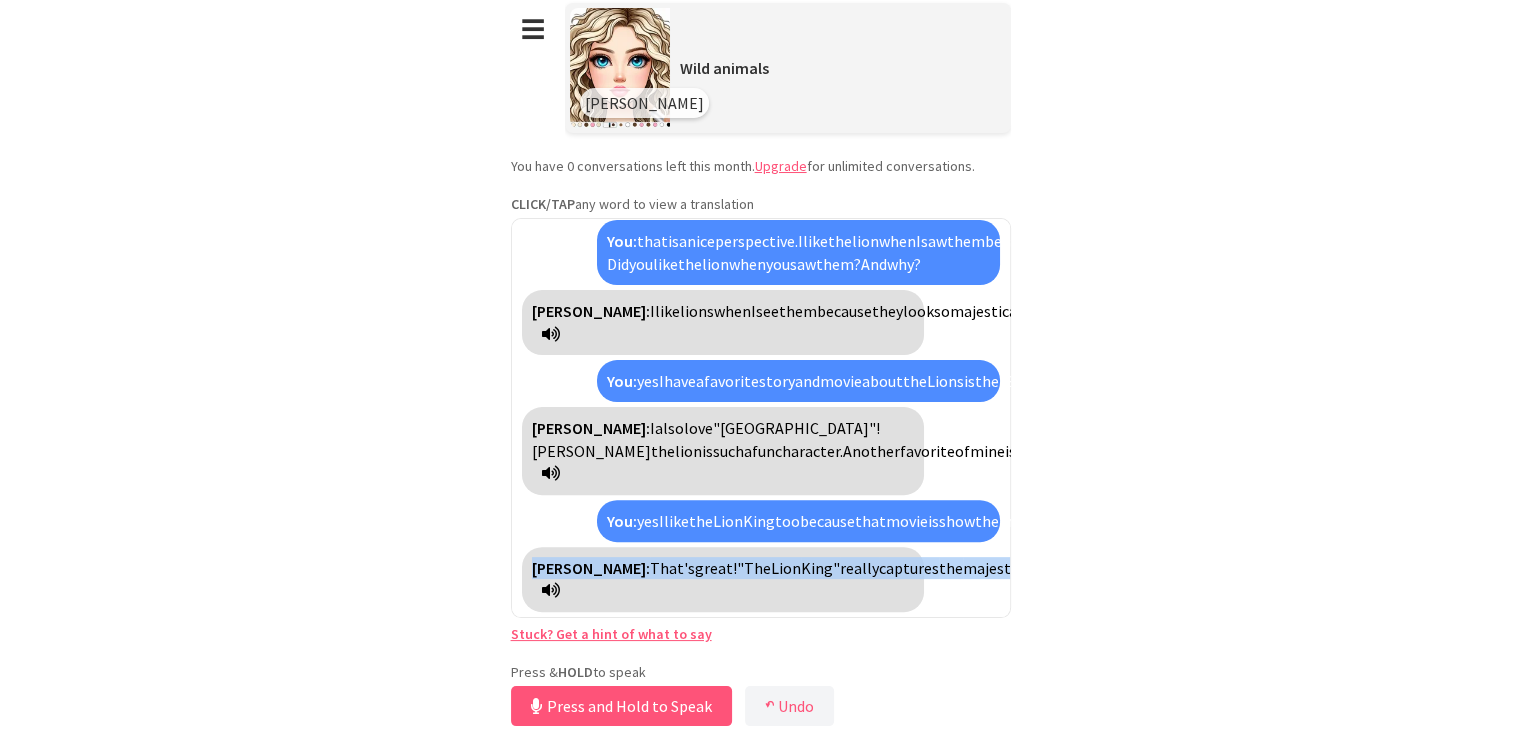 click on "courage," at bounding box center [1730, 568] 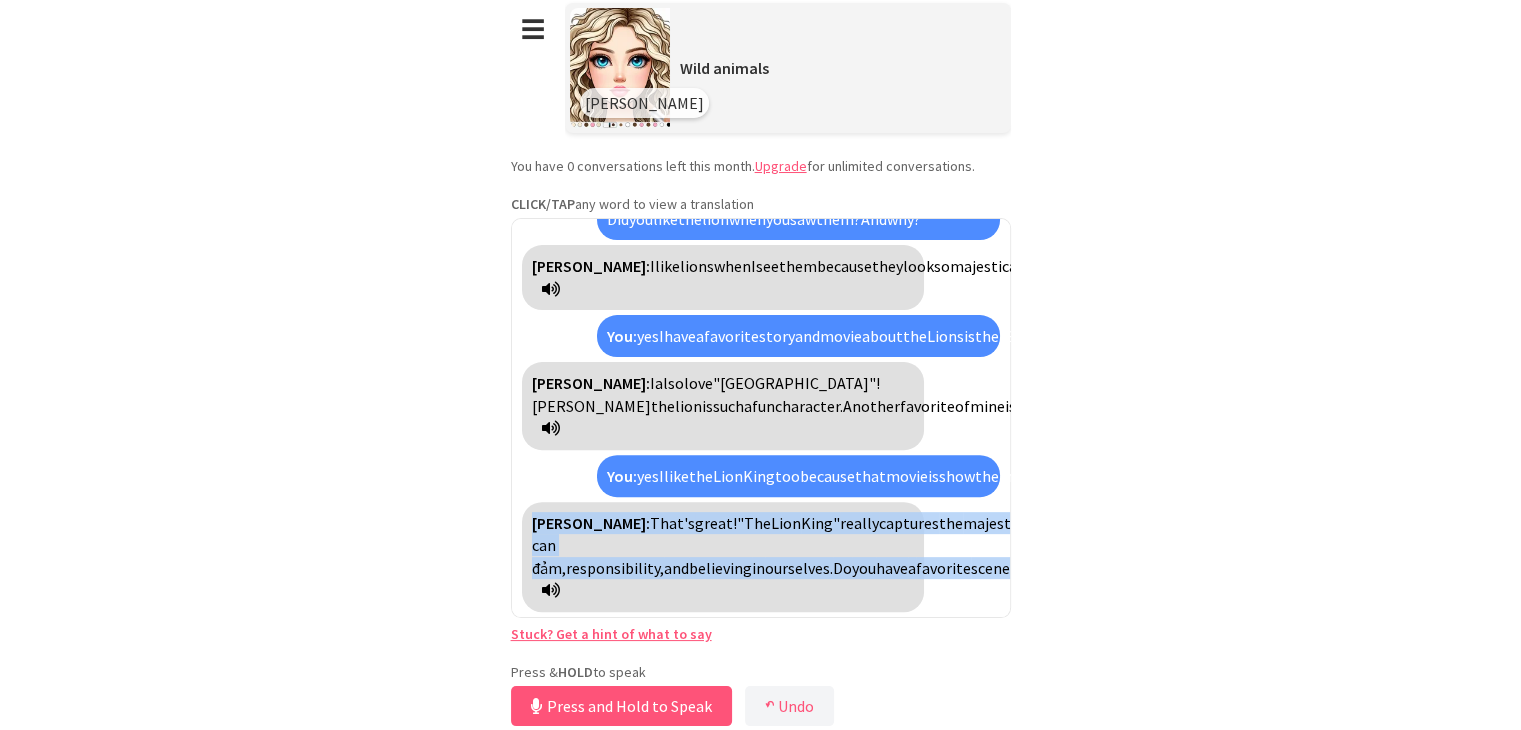 click on "lòng can đảm," at bounding box center (1132, 545) 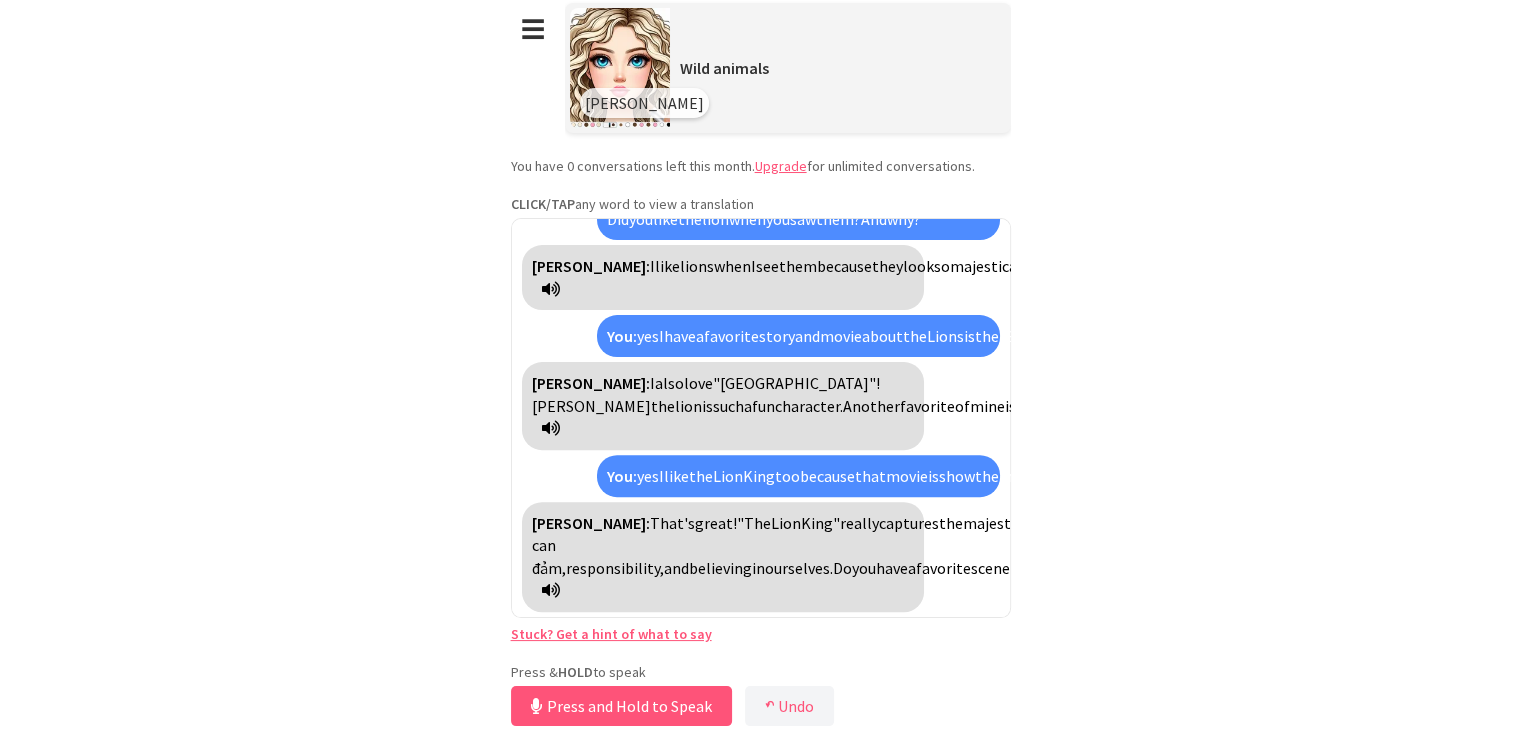 click on "lòng can đảm," at bounding box center [1132, 545] 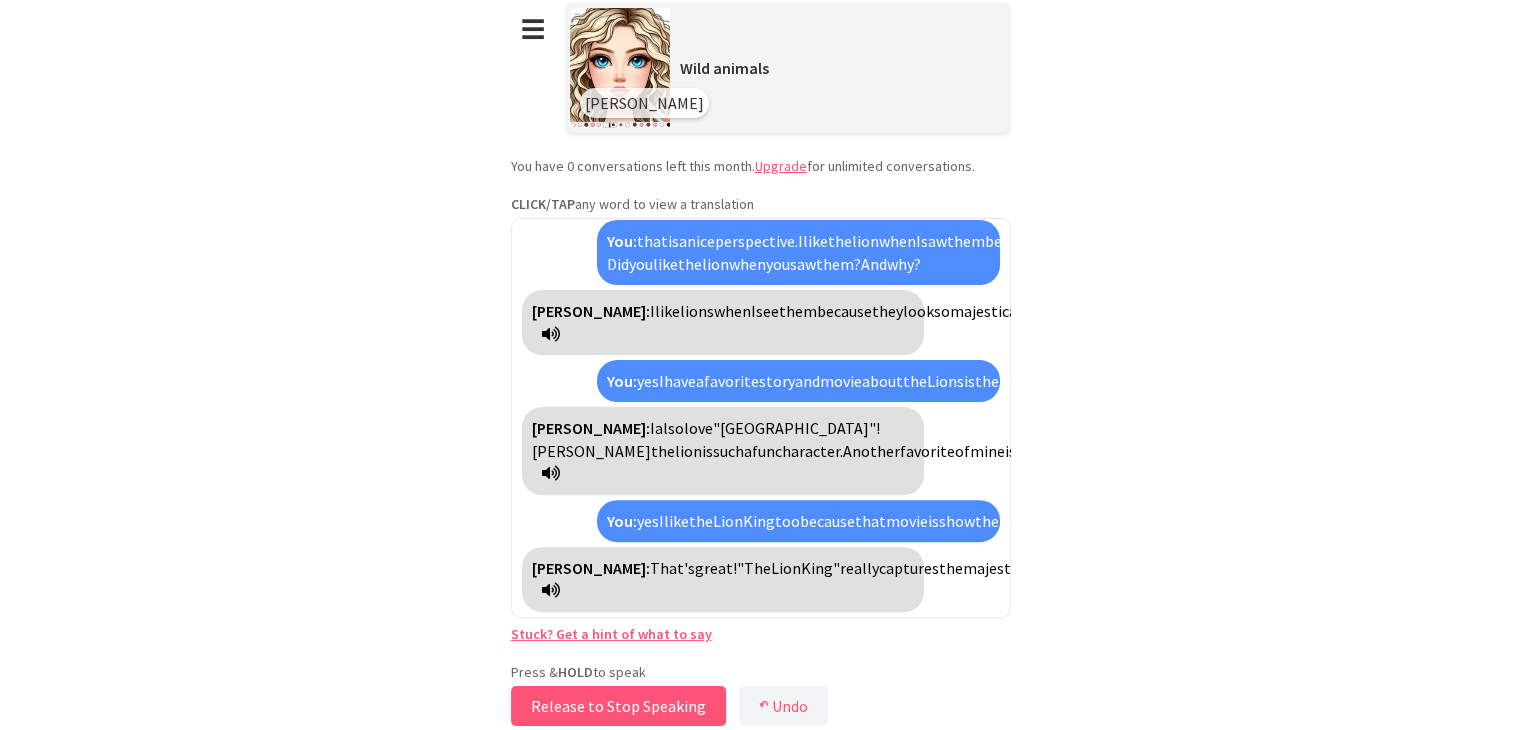 click on "Release to Stop Speaking" at bounding box center [618, 706] 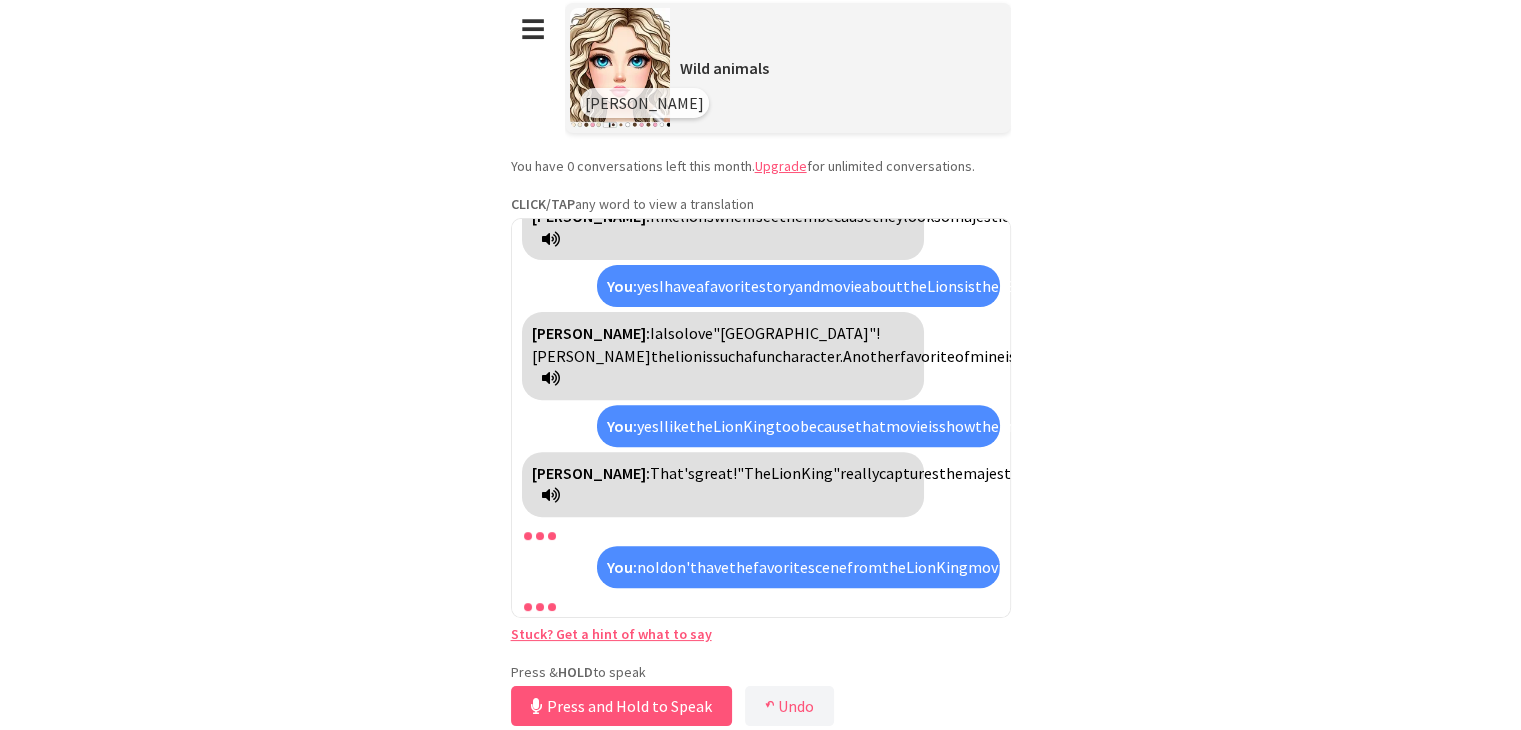 scroll, scrollTop: 1925, scrollLeft: 0, axis: vertical 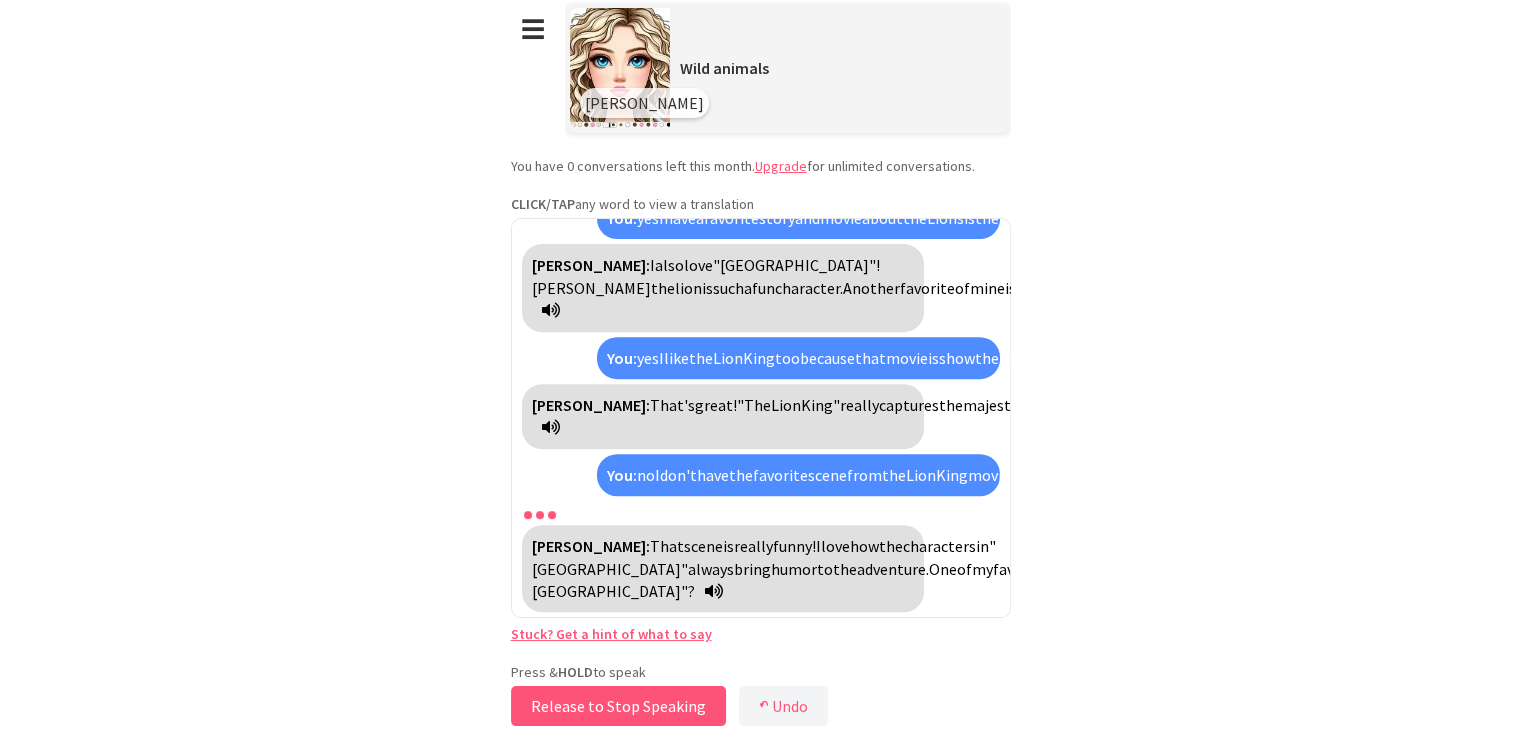click on "Release to Stop Speaking" at bounding box center [618, 706] 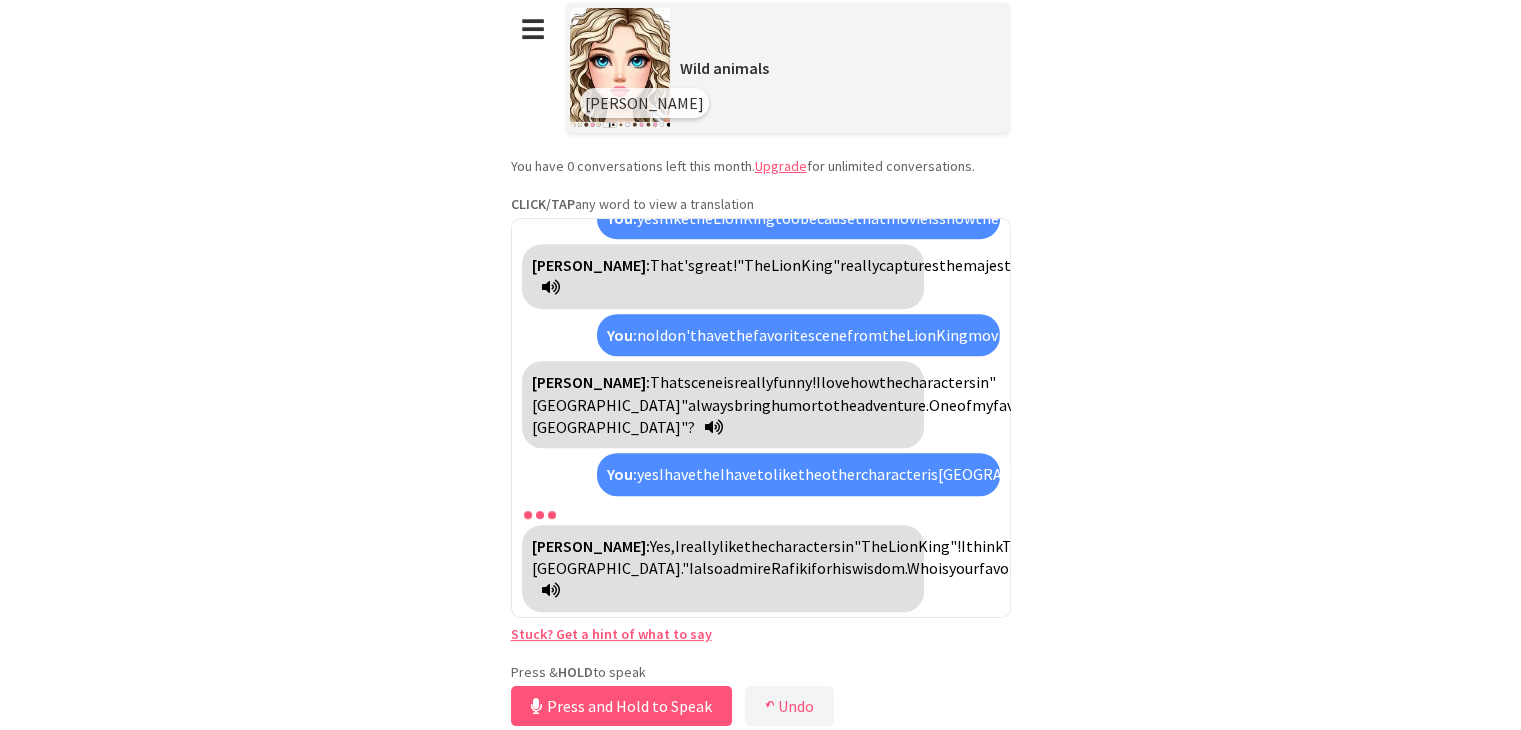 scroll, scrollTop: 2267, scrollLeft: 0, axis: vertical 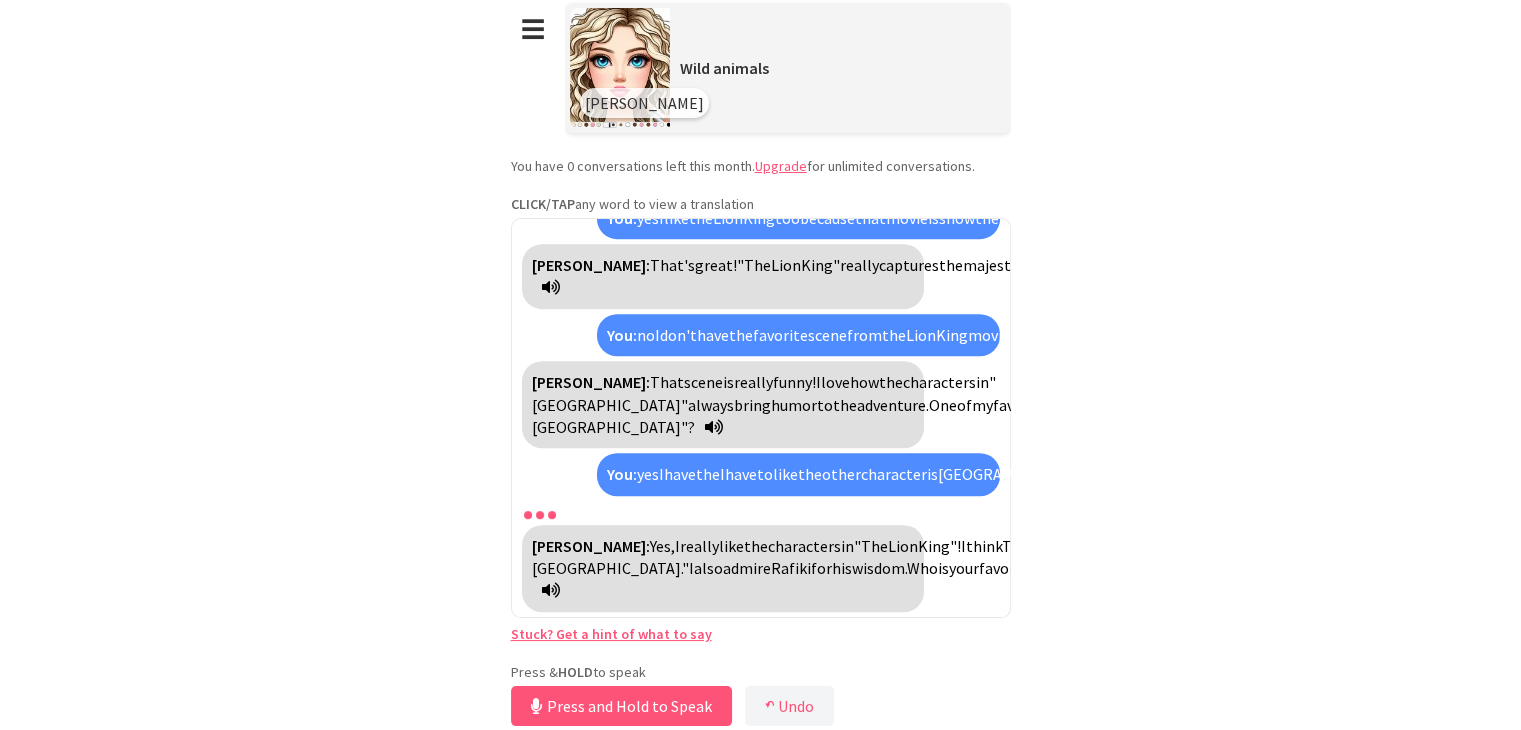 click on "cheesed." at bounding box center (2221, 474) 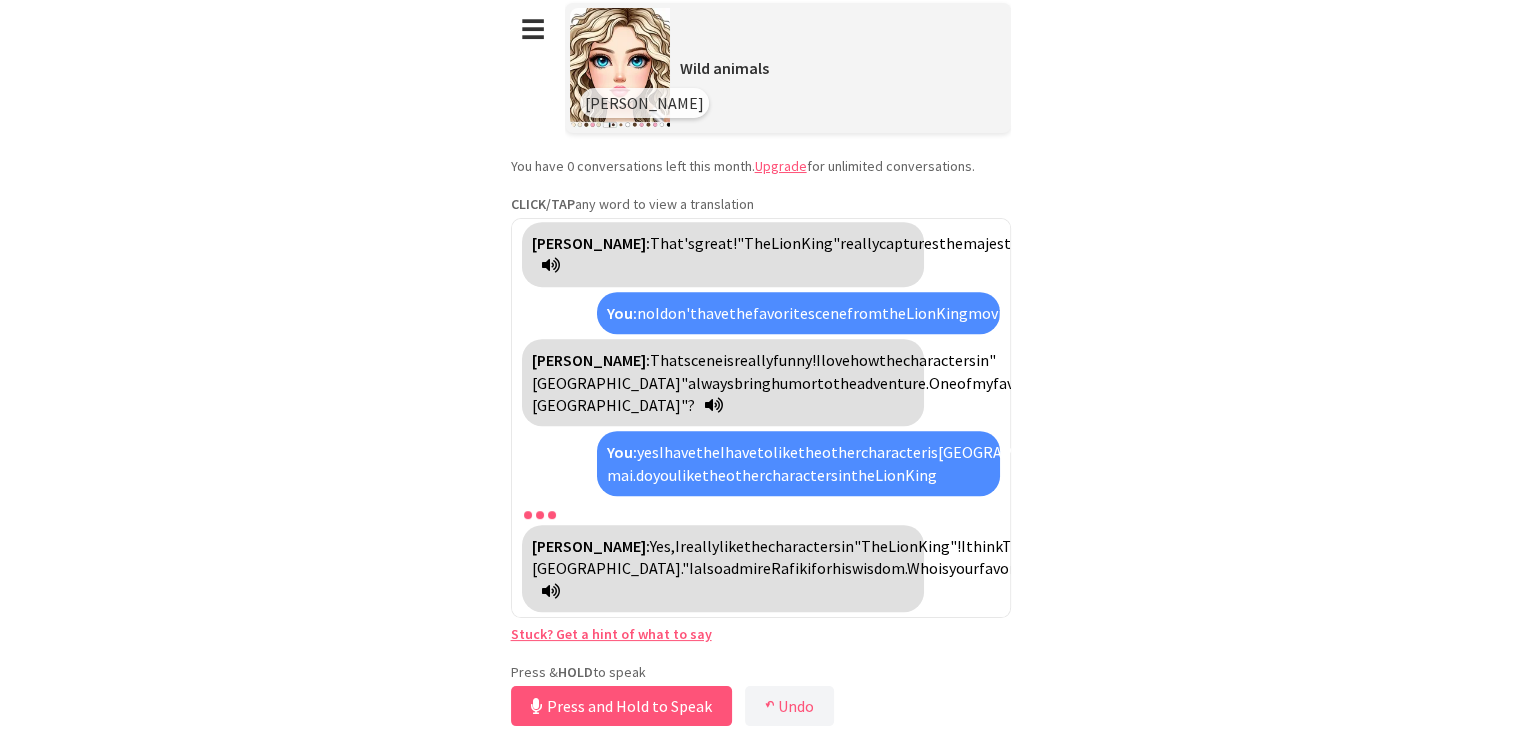 click on "phô mai." at bounding box center (1413, 463) 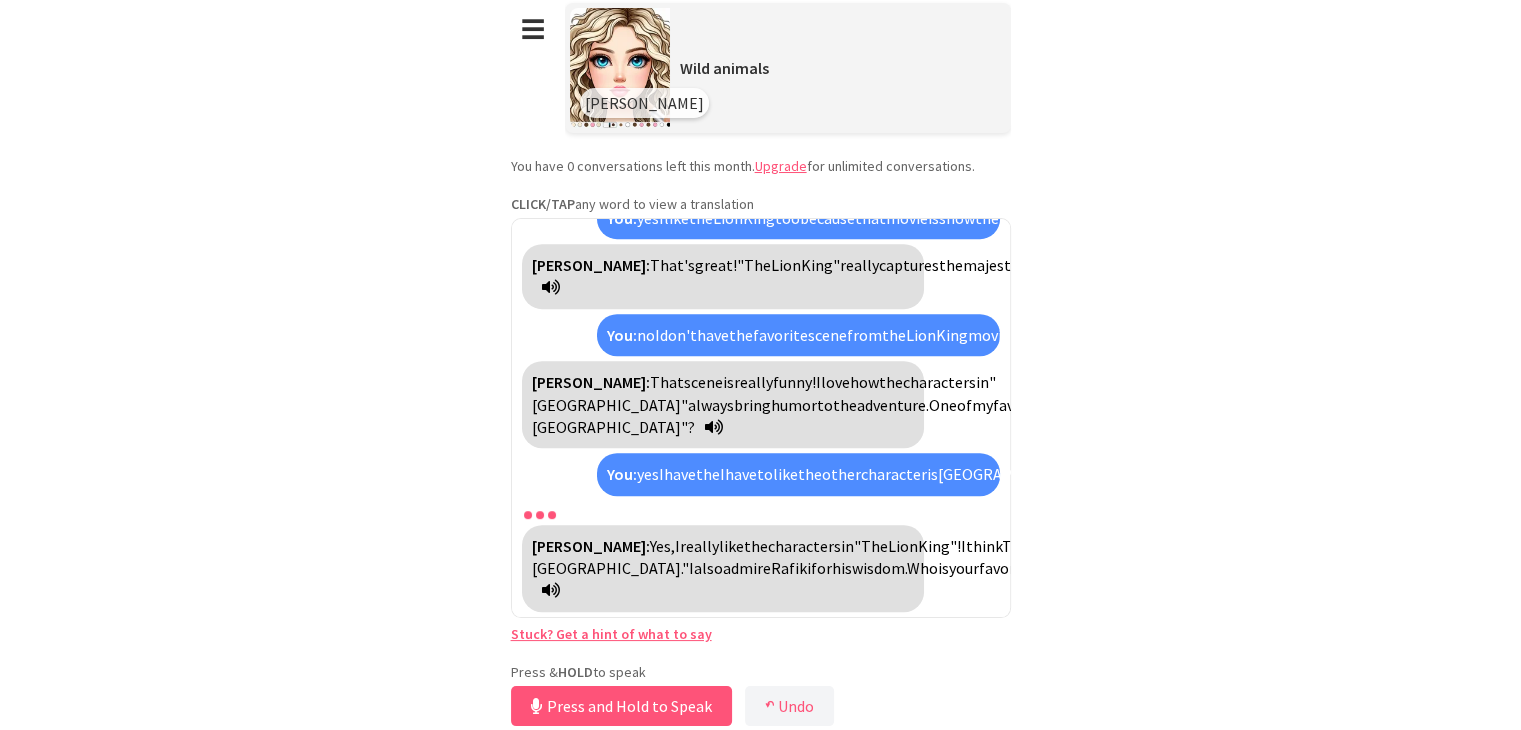 click on "cheesed." at bounding box center [2221, 474] 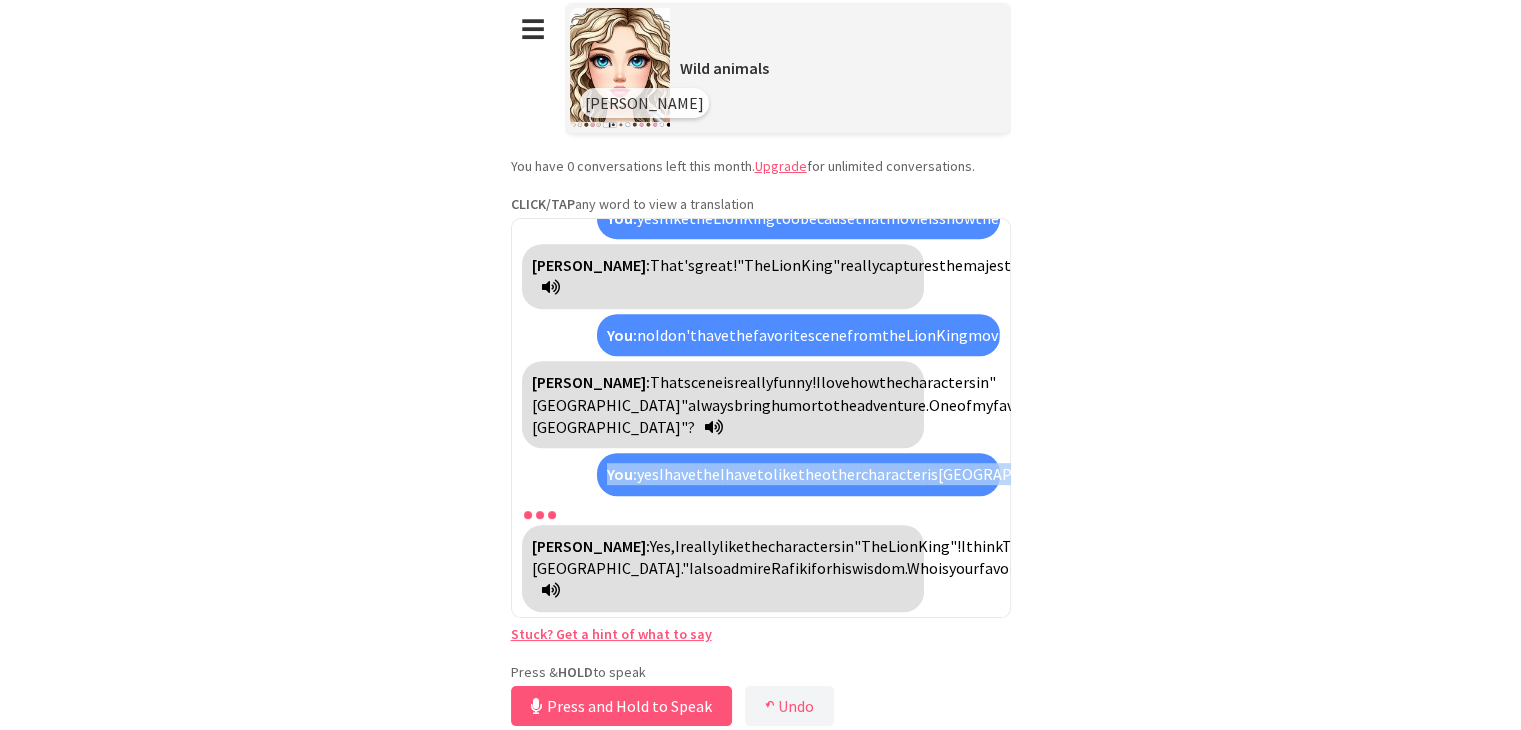 click on "cheesed." at bounding box center (2221, 474) 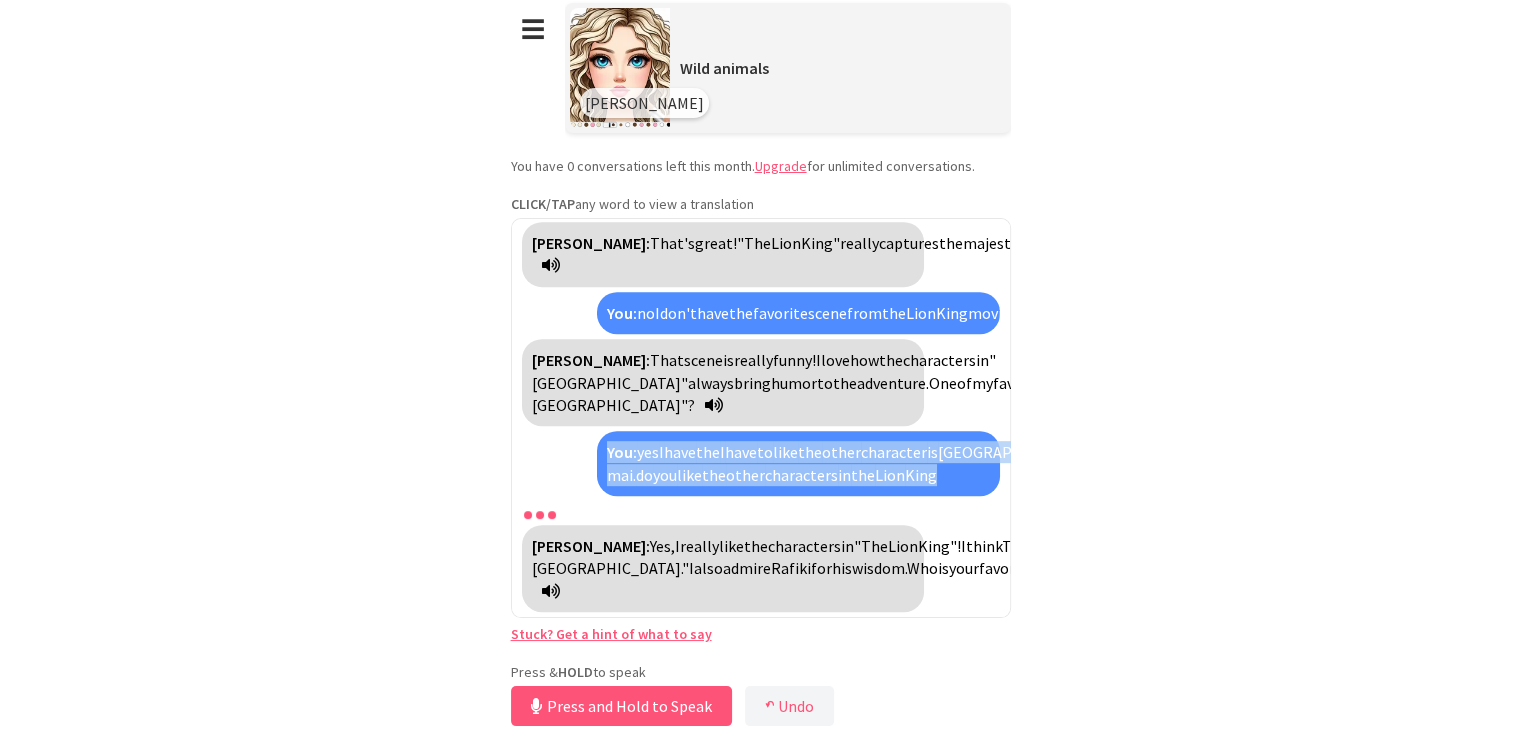 click on "phô mai." at bounding box center (1413, 463) 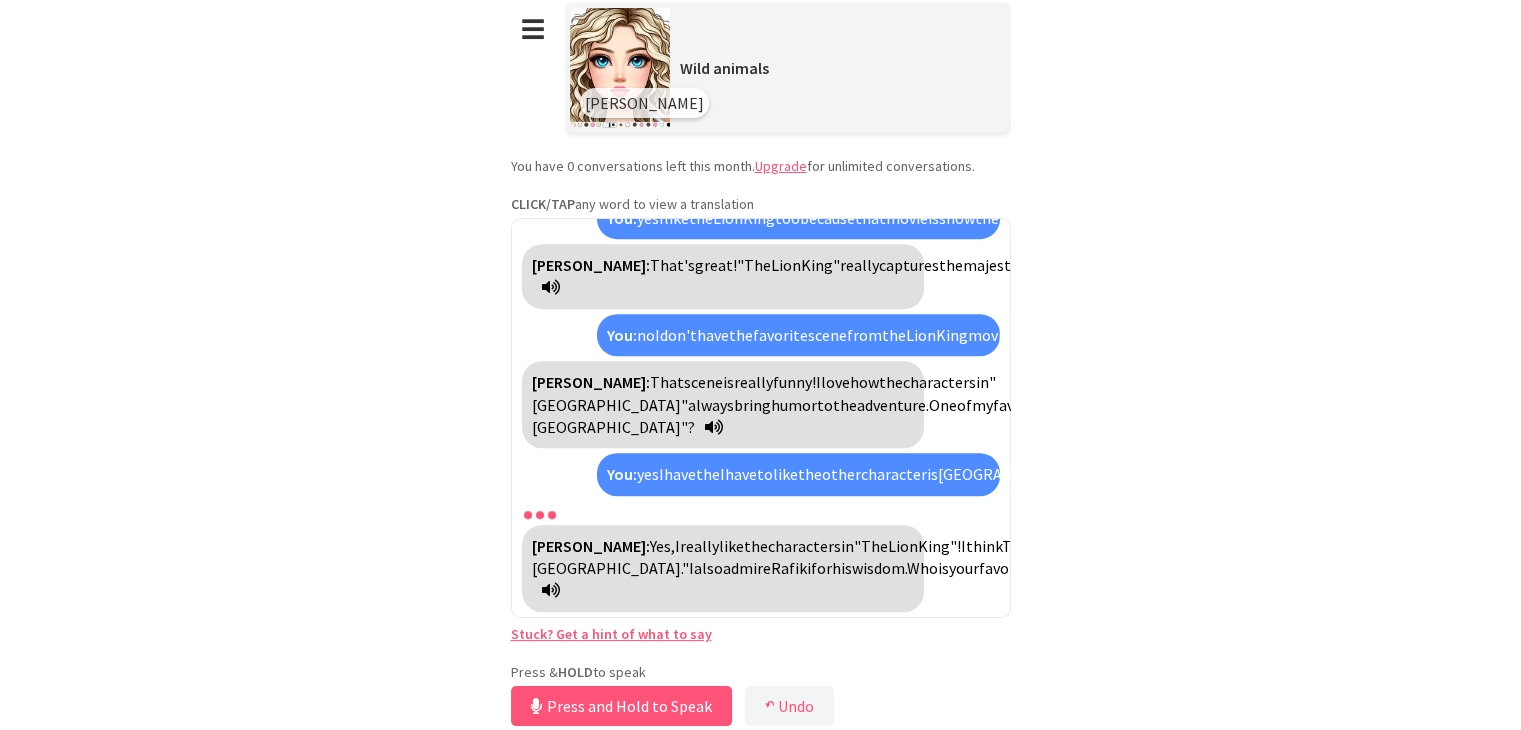 click on "You:  yes  I  have  the  I  have  to  like  the  other  character  is  Madagascar  is  the  zebra  named  Marty  he's  very  funny  and  when  his  team  is  tired  and  he  will  make  they  have  more  happiness  more  funny  and  the  Marty  is  really  much  cheesed.  do  you  like  the  other  characters  in  the  Lion  King" at bounding box center (798, 474) 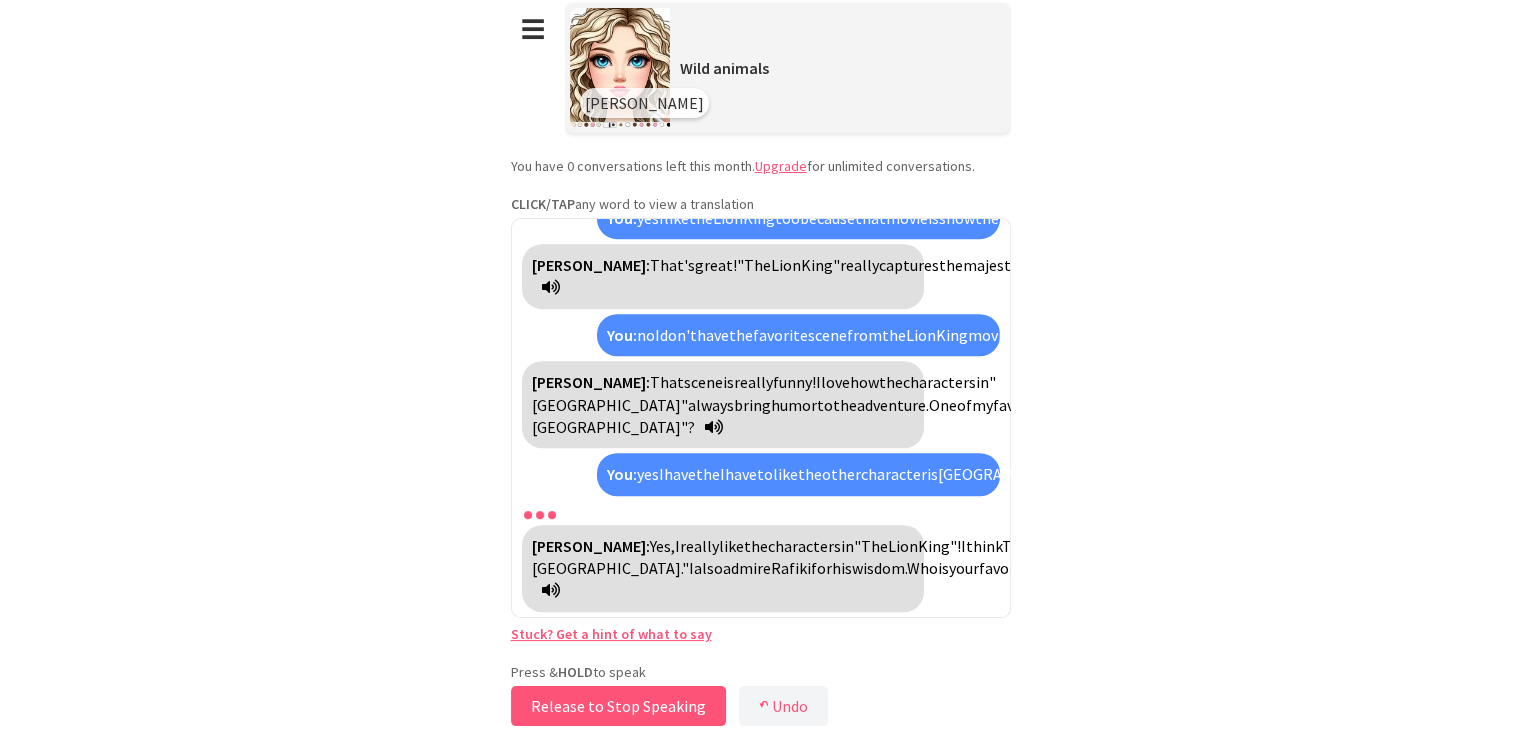 drag, startPoint x: 674, startPoint y: 707, endPoint x: 699, endPoint y: 646, distance: 65.9242 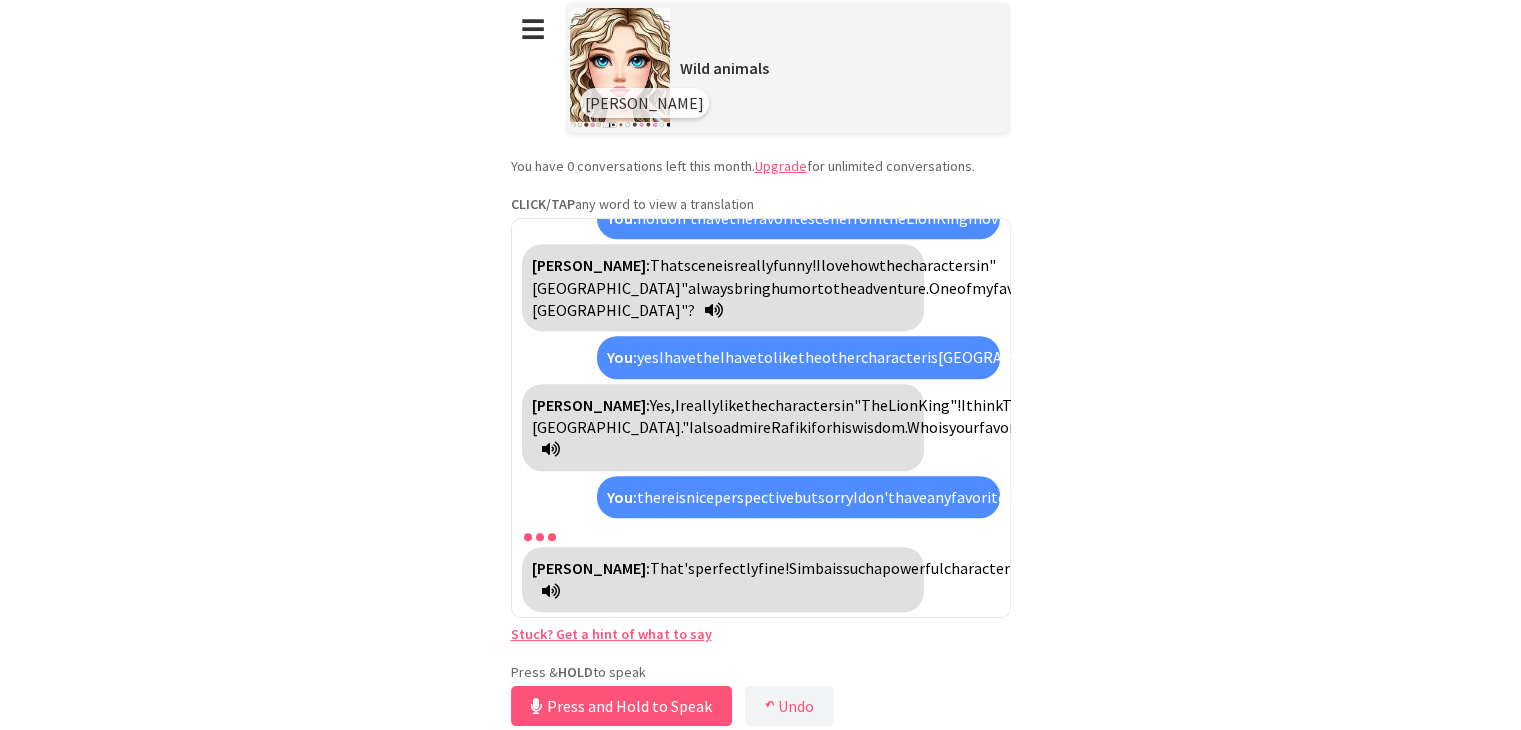 scroll, scrollTop: 2540, scrollLeft: 0, axis: vertical 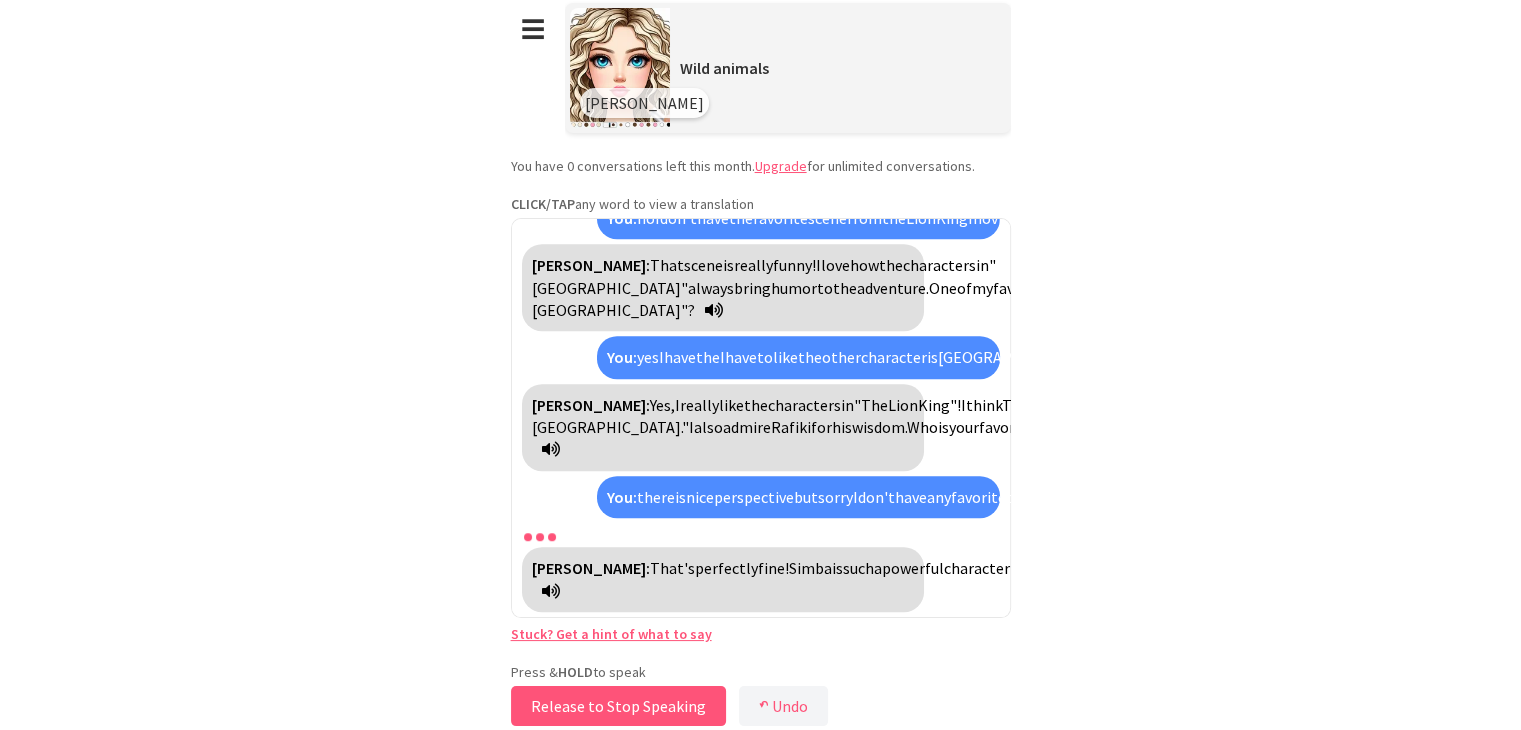 click on "Release to Stop Speaking" at bounding box center (618, 706) 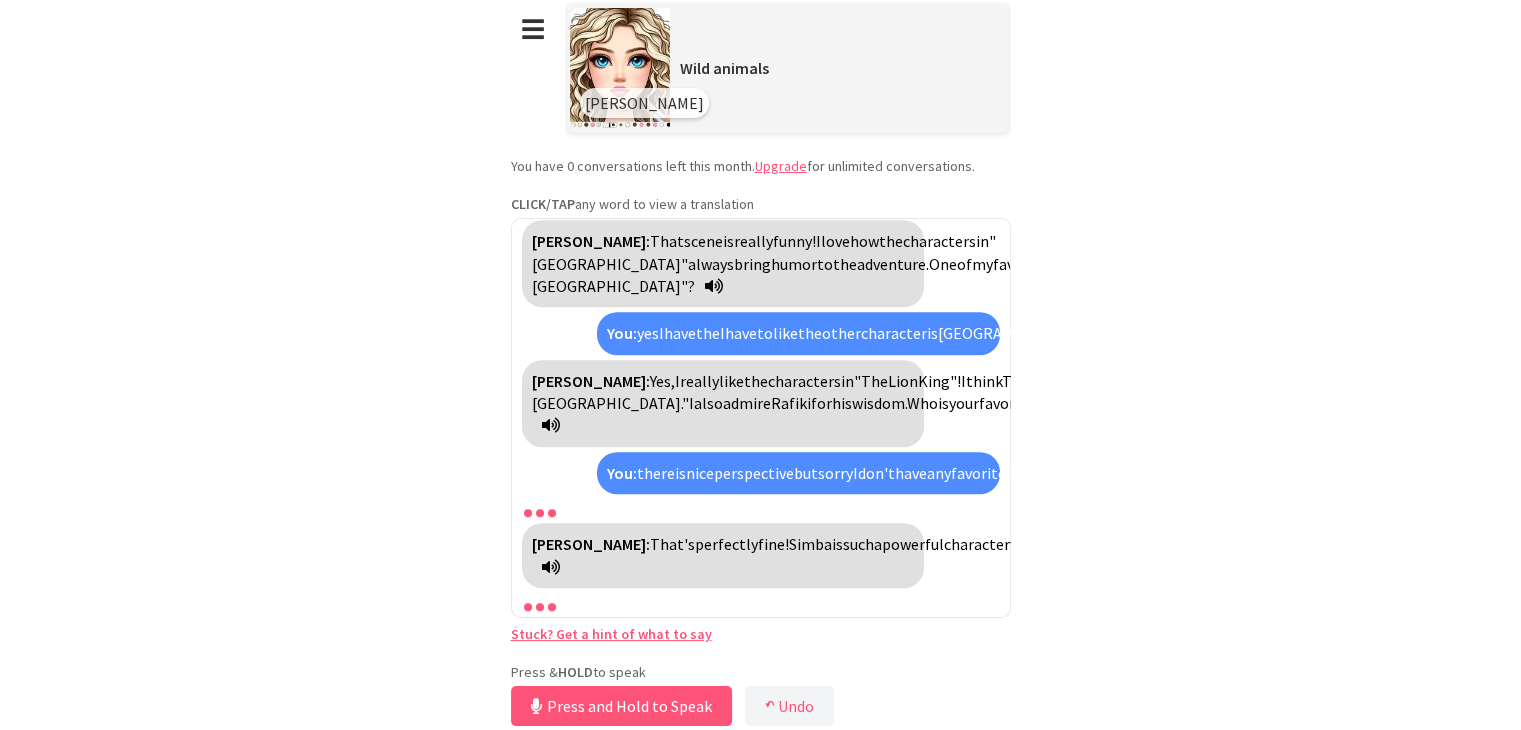 scroll, scrollTop: 2564, scrollLeft: 0, axis: vertical 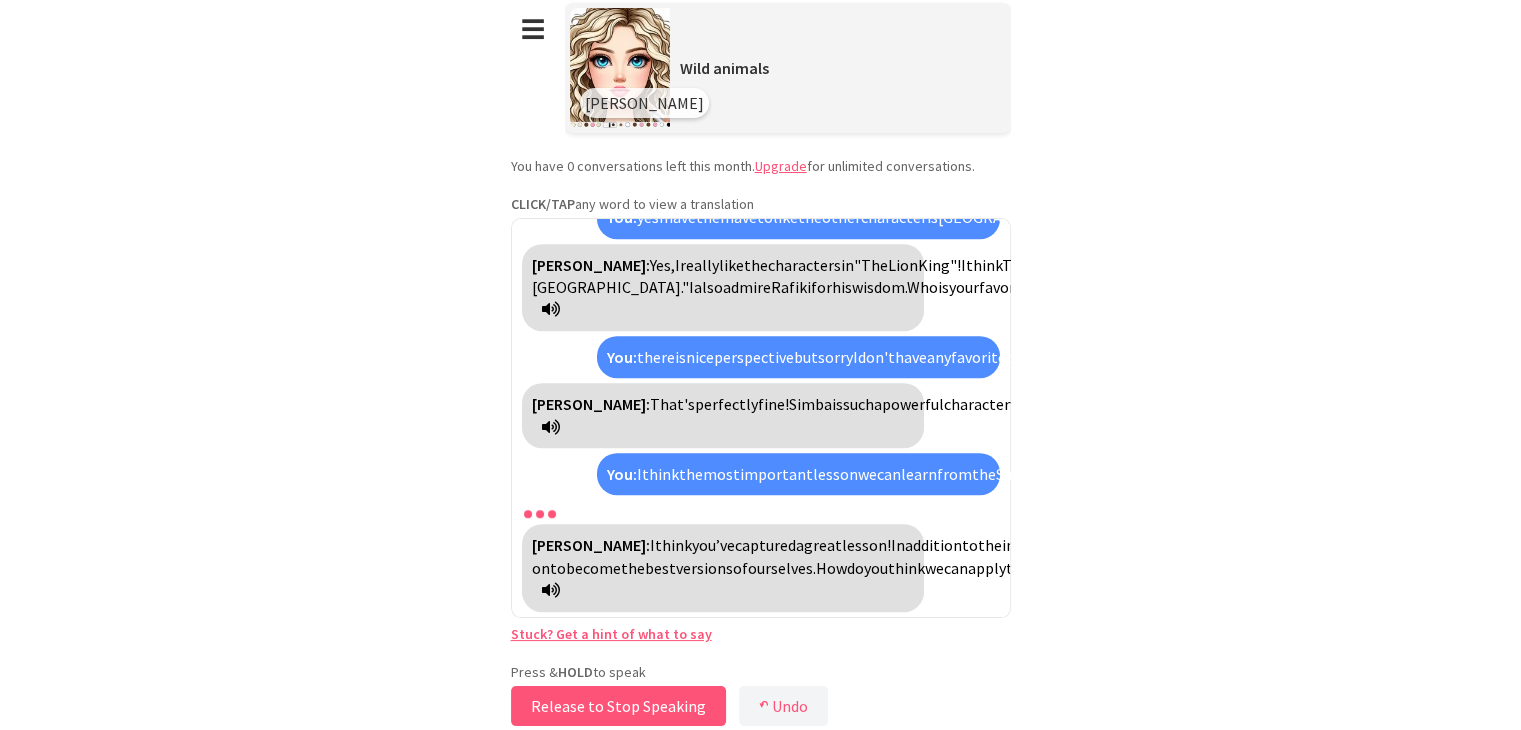 click on "Release to Stop Speaking" at bounding box center (618, 706) 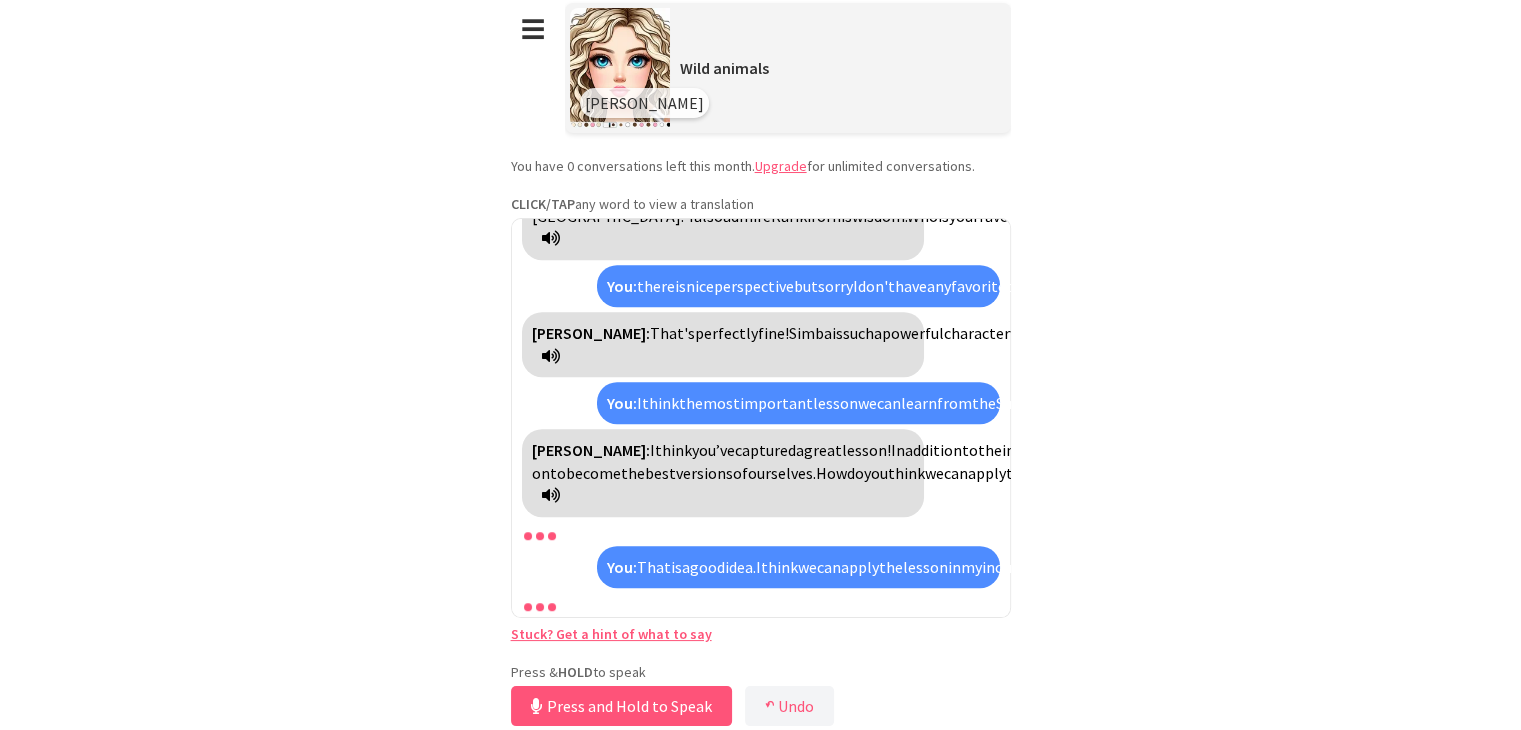 scroll, scrollTop: 3335, scrollLeft: 0, axis: vertical 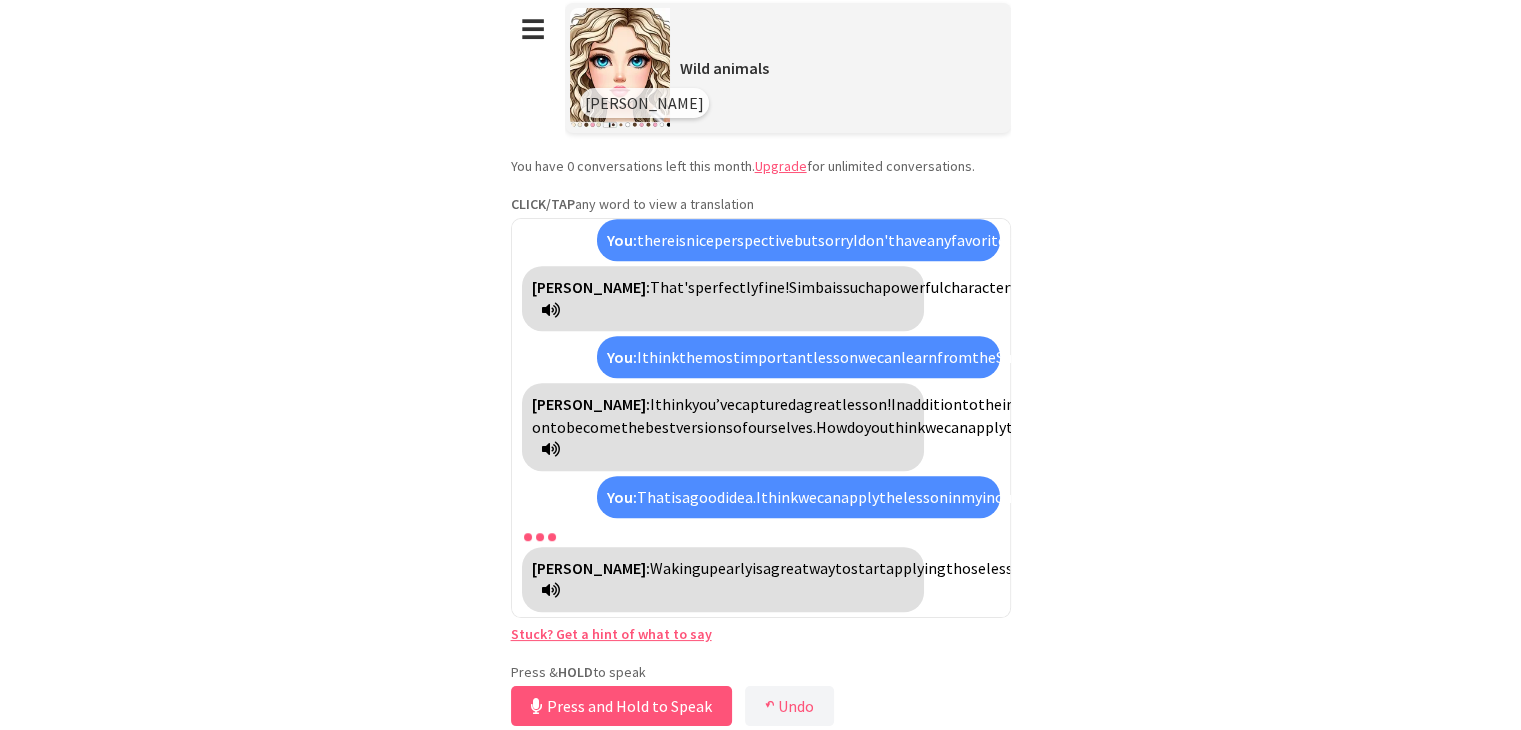 click on "applying" at bounding box center (916, 568) 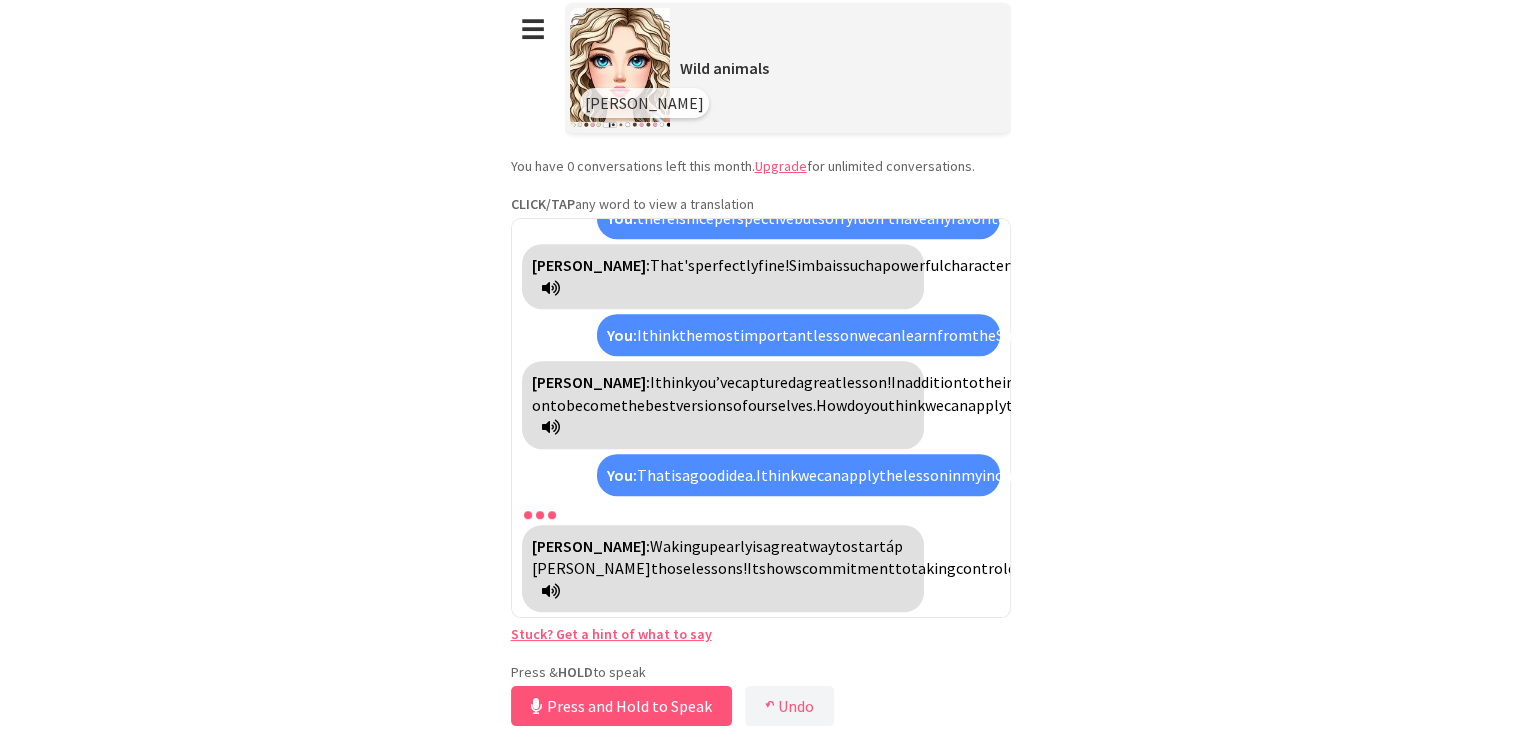 click on "áp dụng" at bounding box center [717, 557] 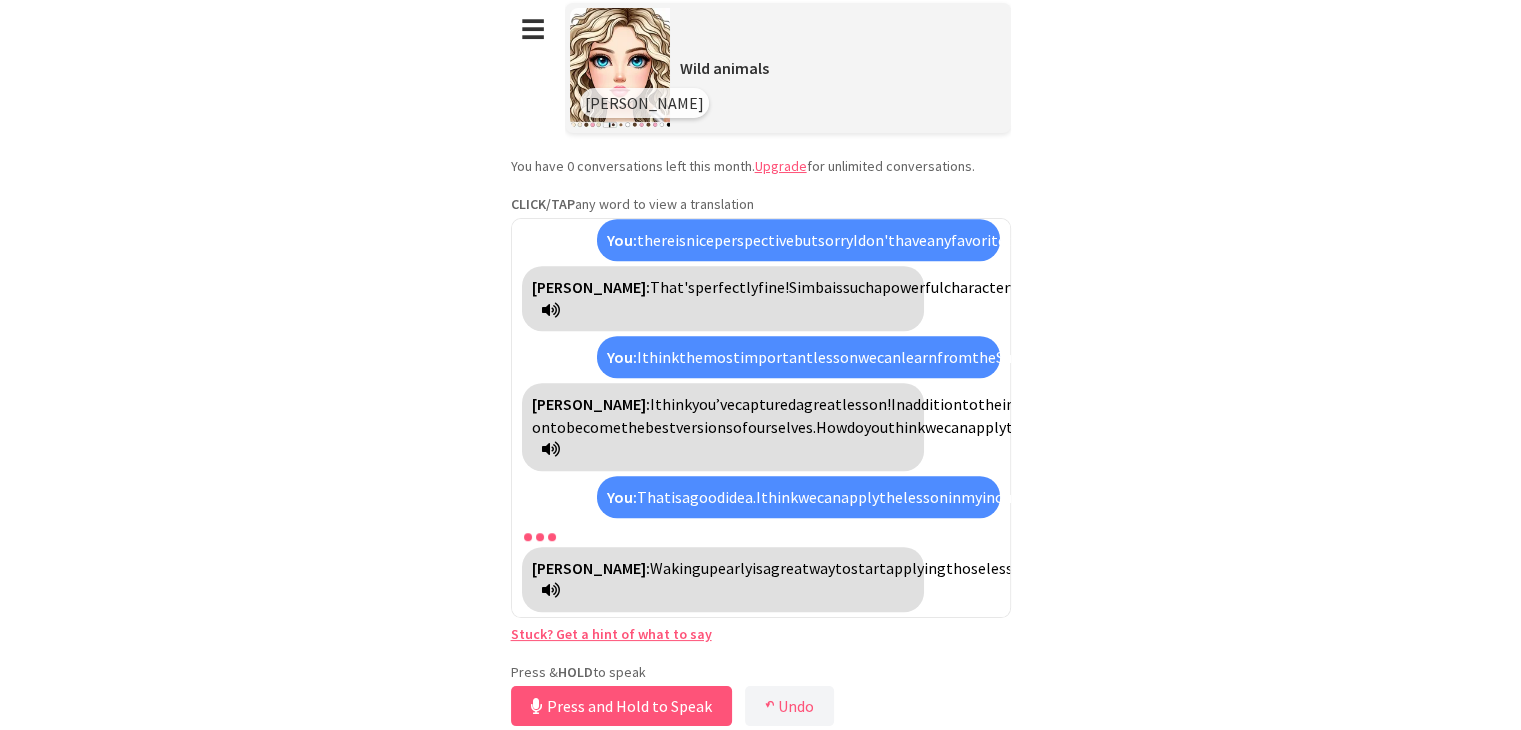 scroll, scrollTop: 3335, scrollLeft: 0, axis: vertical 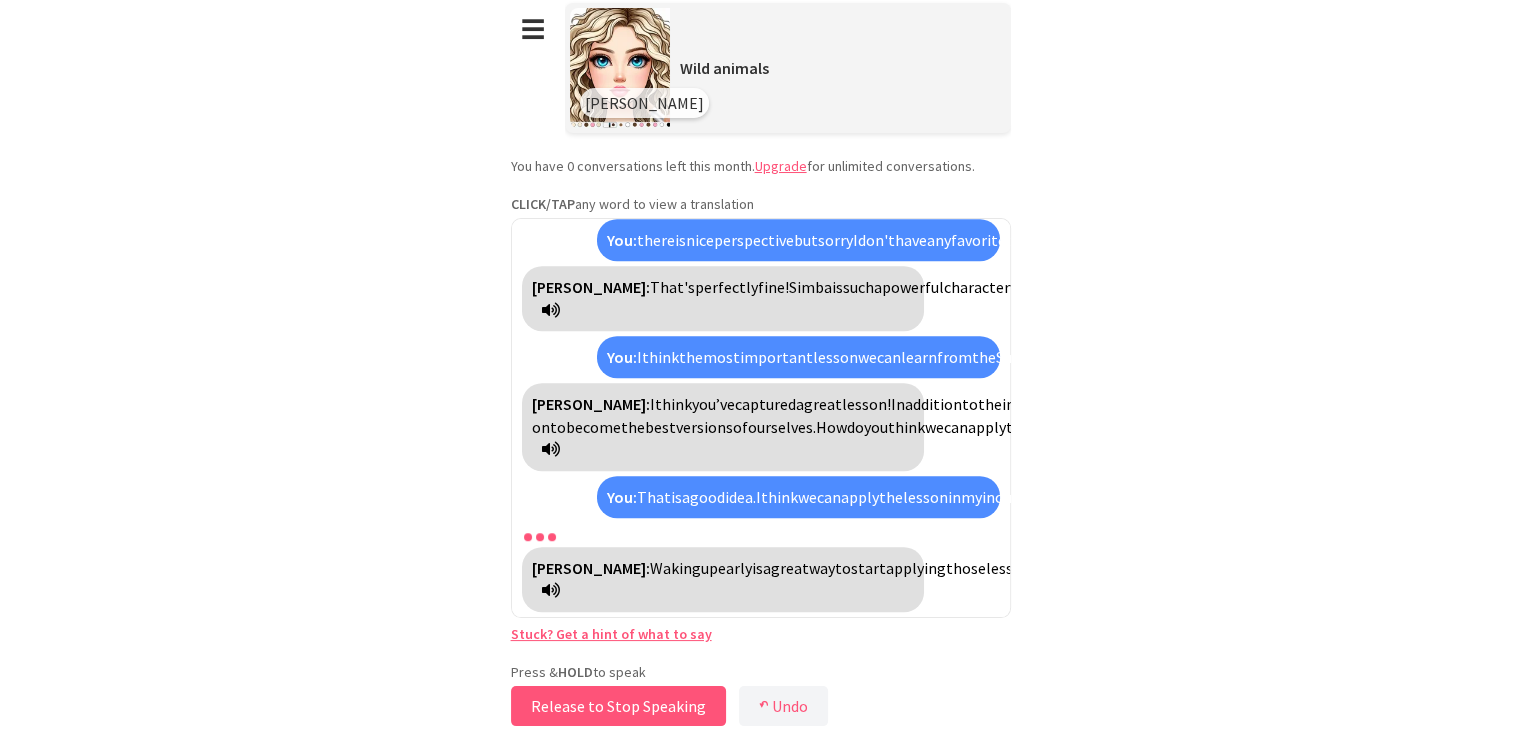 click on "Release to Stop Speaking" at bounding box center [618, 706] 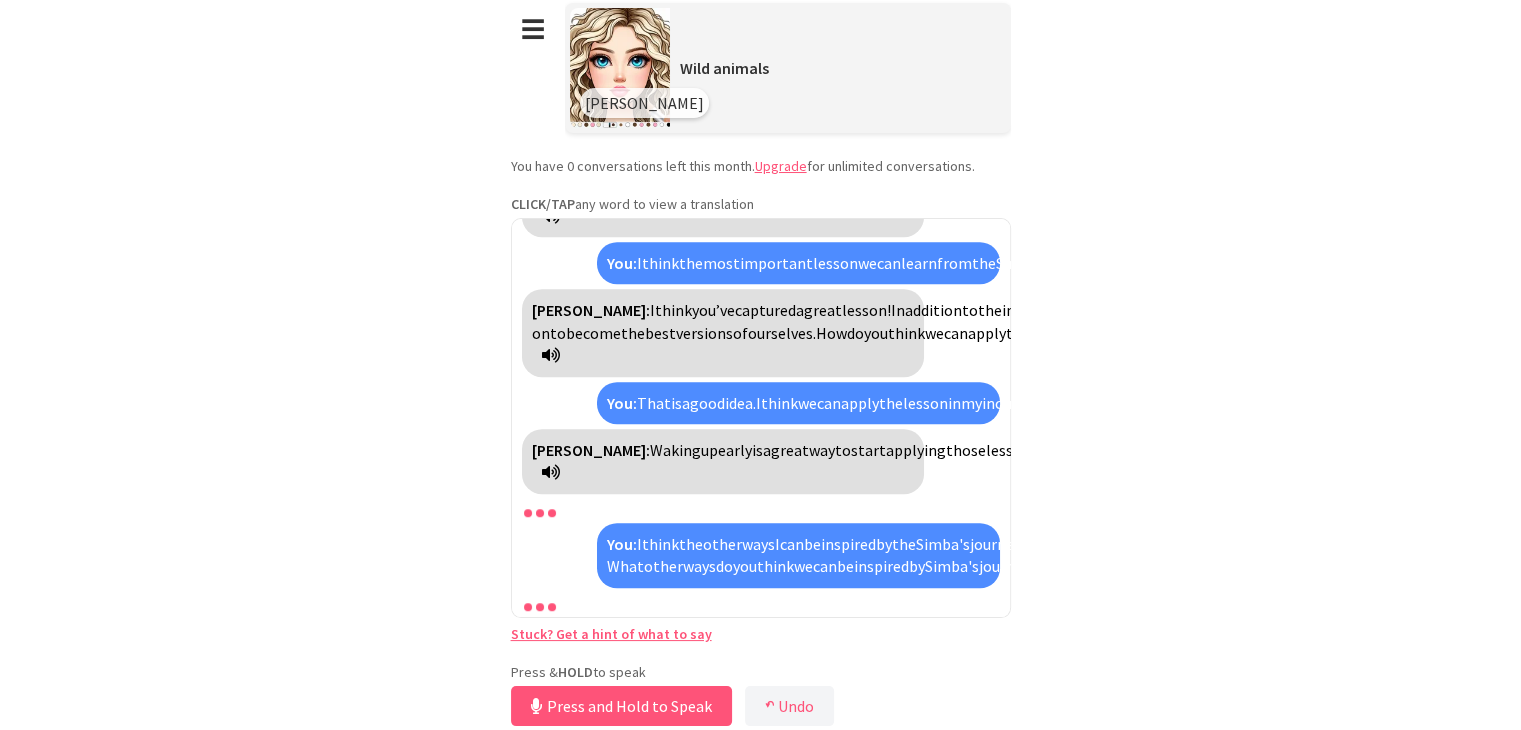 scroll, scrollTop: 3923, scrollLeft: 0, axis: vertical 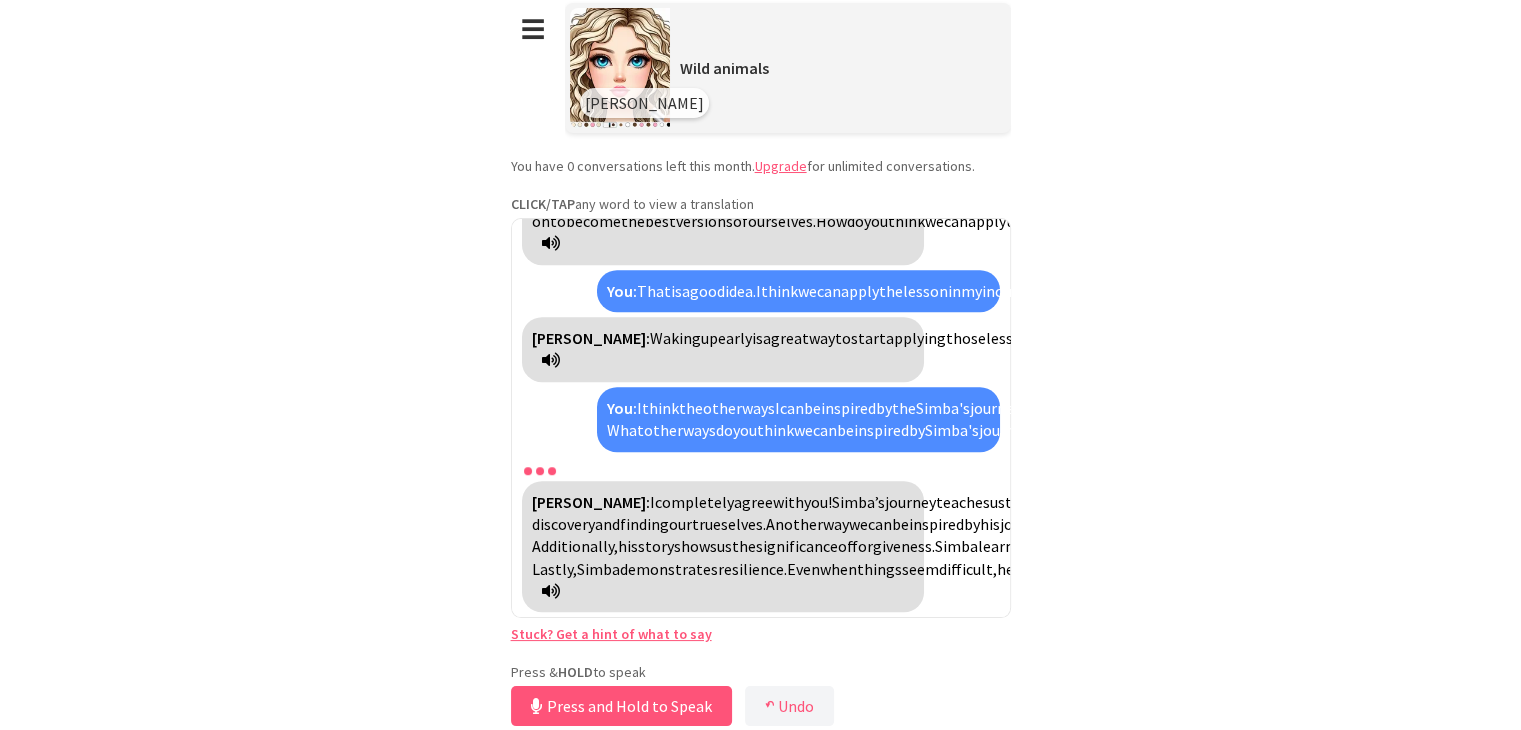 click on "self-discovery" at bounding box center (844, 513) 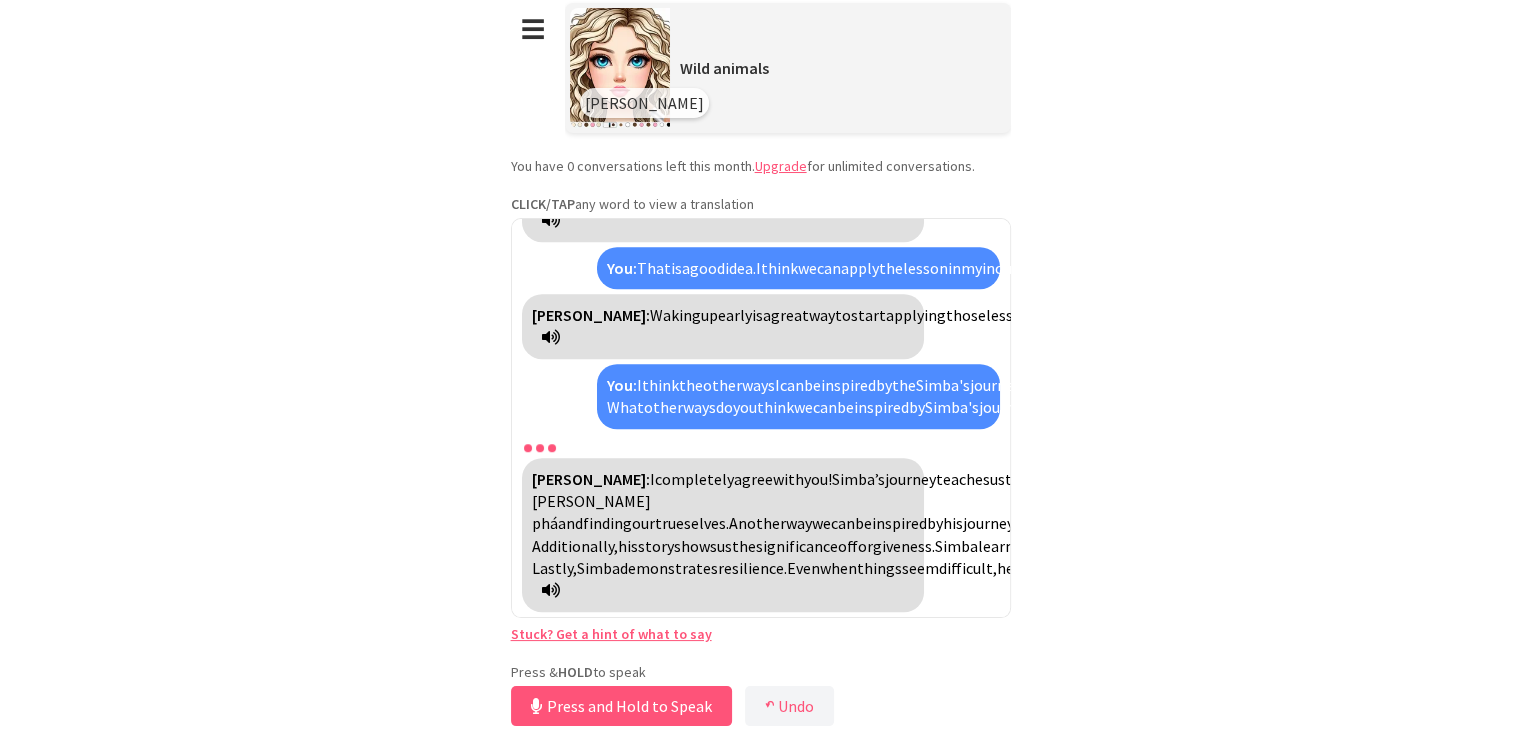 click on "tự khám phá" at bounding box center [835, 501] 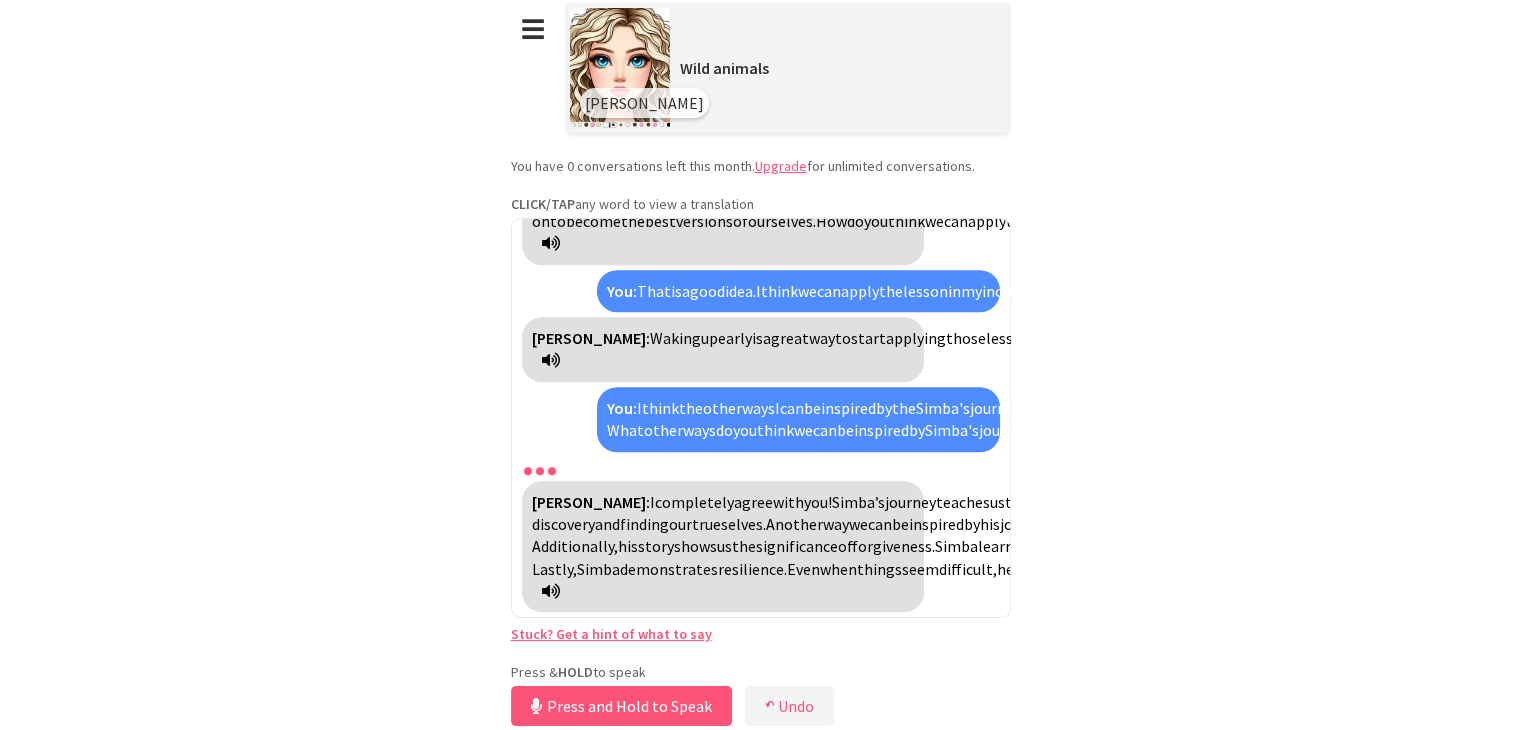 scroll, scrollTop: 2823, scrollLeft: 0, axis: vertical 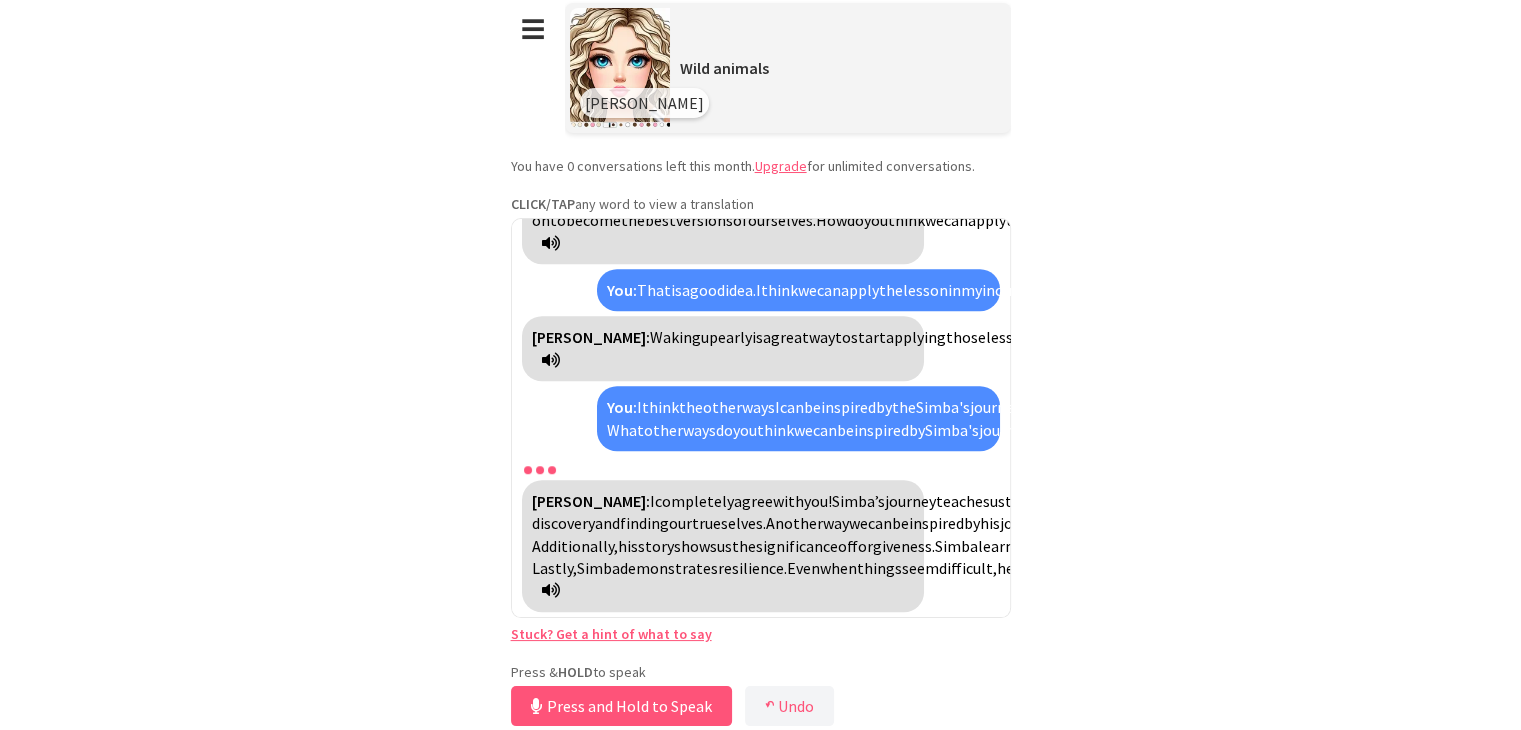 click on "tinh thần" at bounding box center [916, 139] 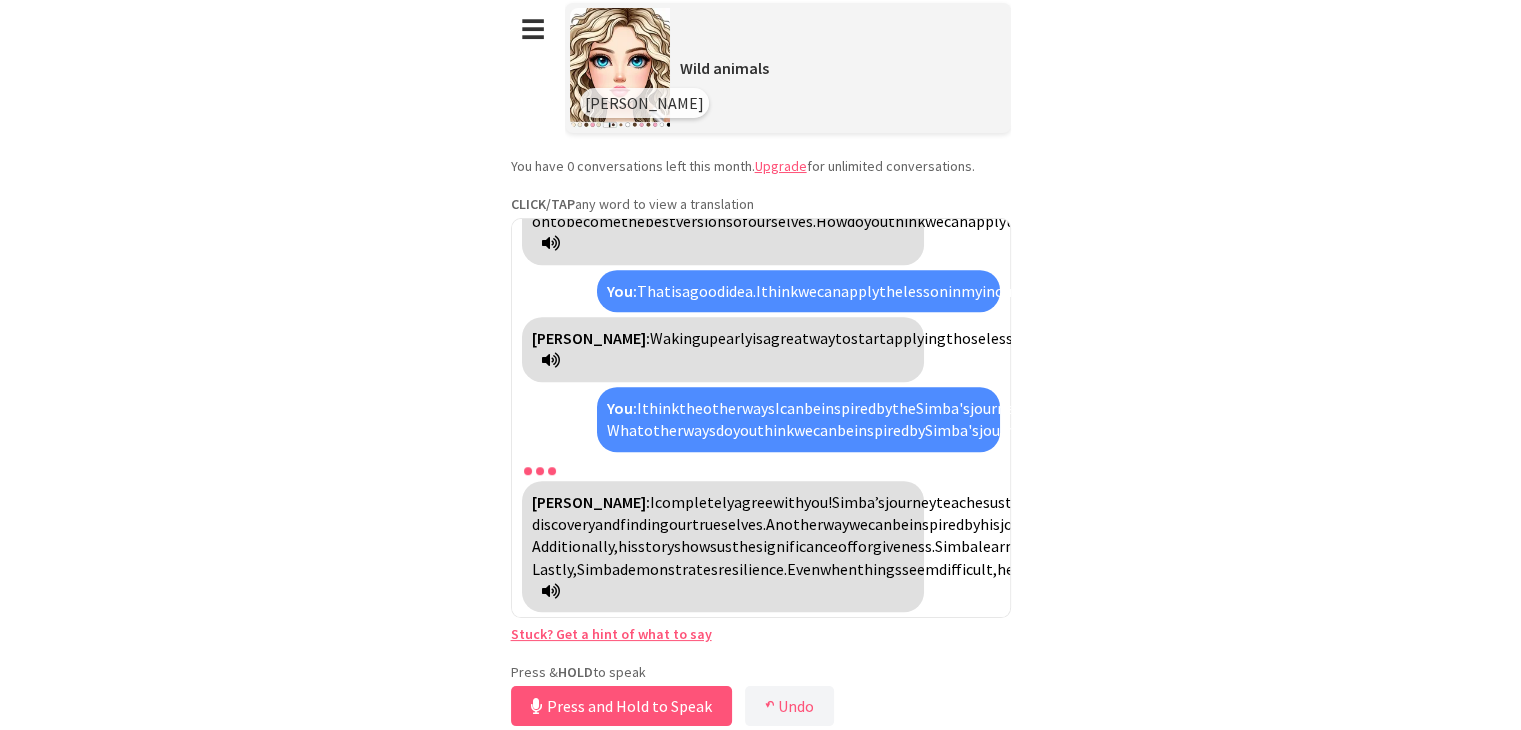 click on "spirit" at bounding box center [1214, 151] 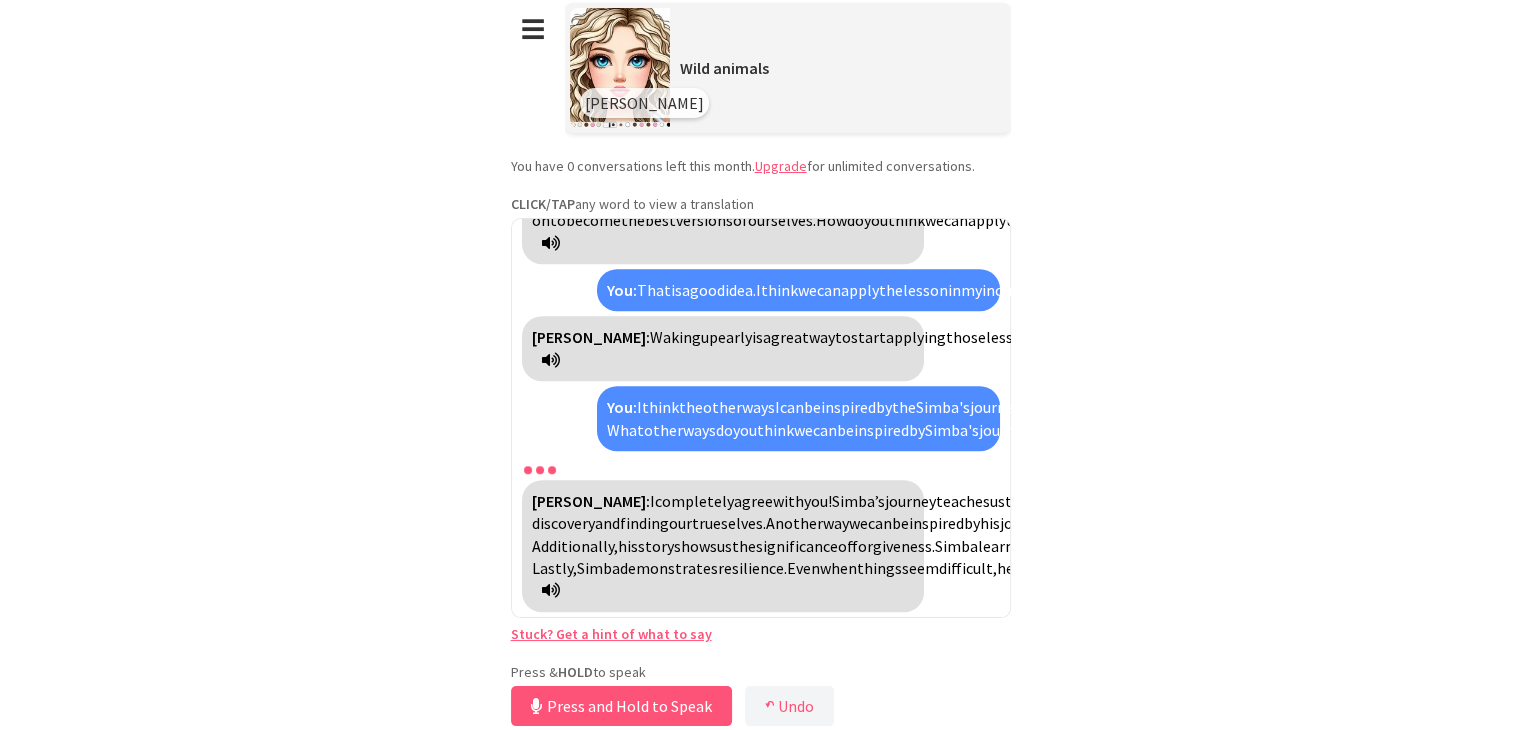click on "tinh thần" at bounding box center [916, 139] 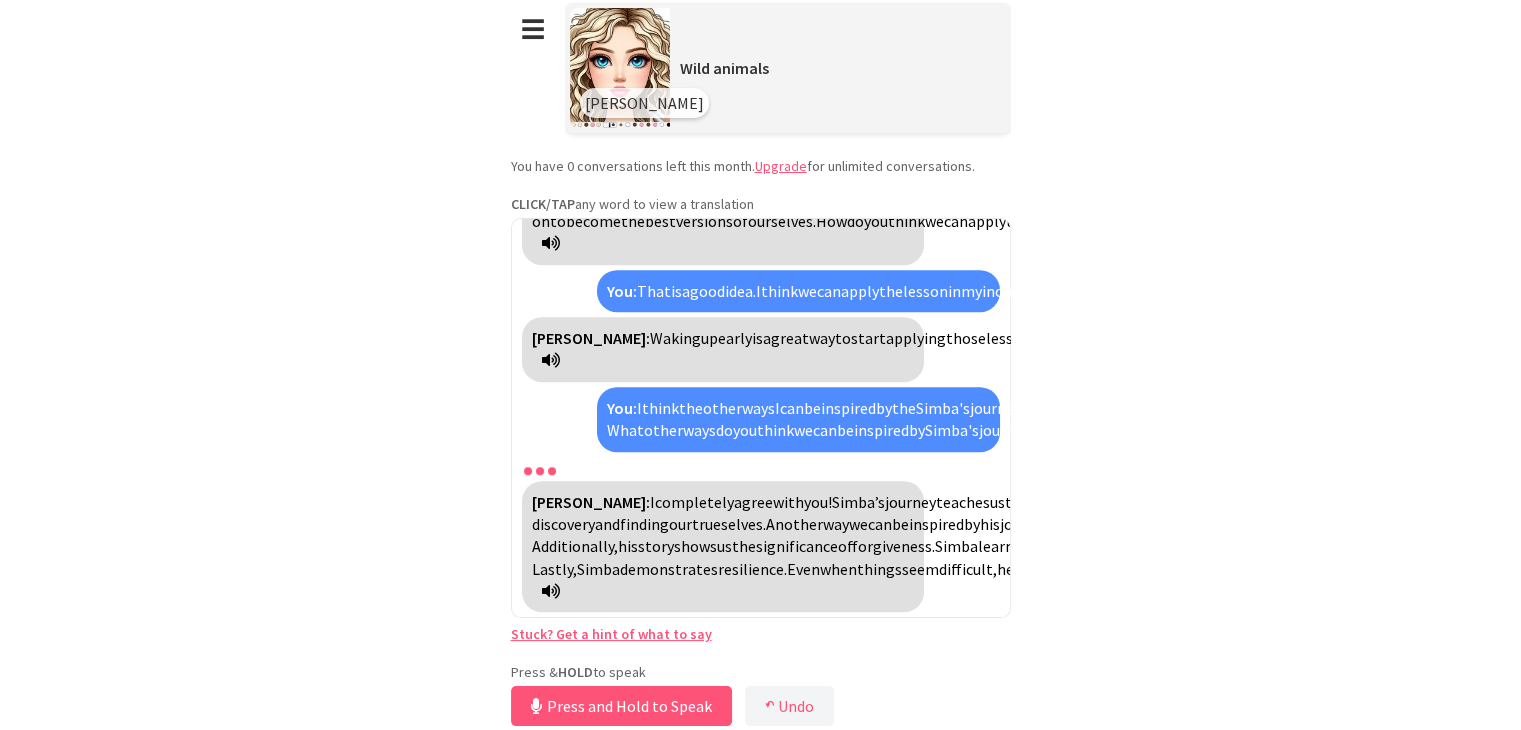 scroll, scrollTop: 3923, scrollLeft: 0, axis: vertical 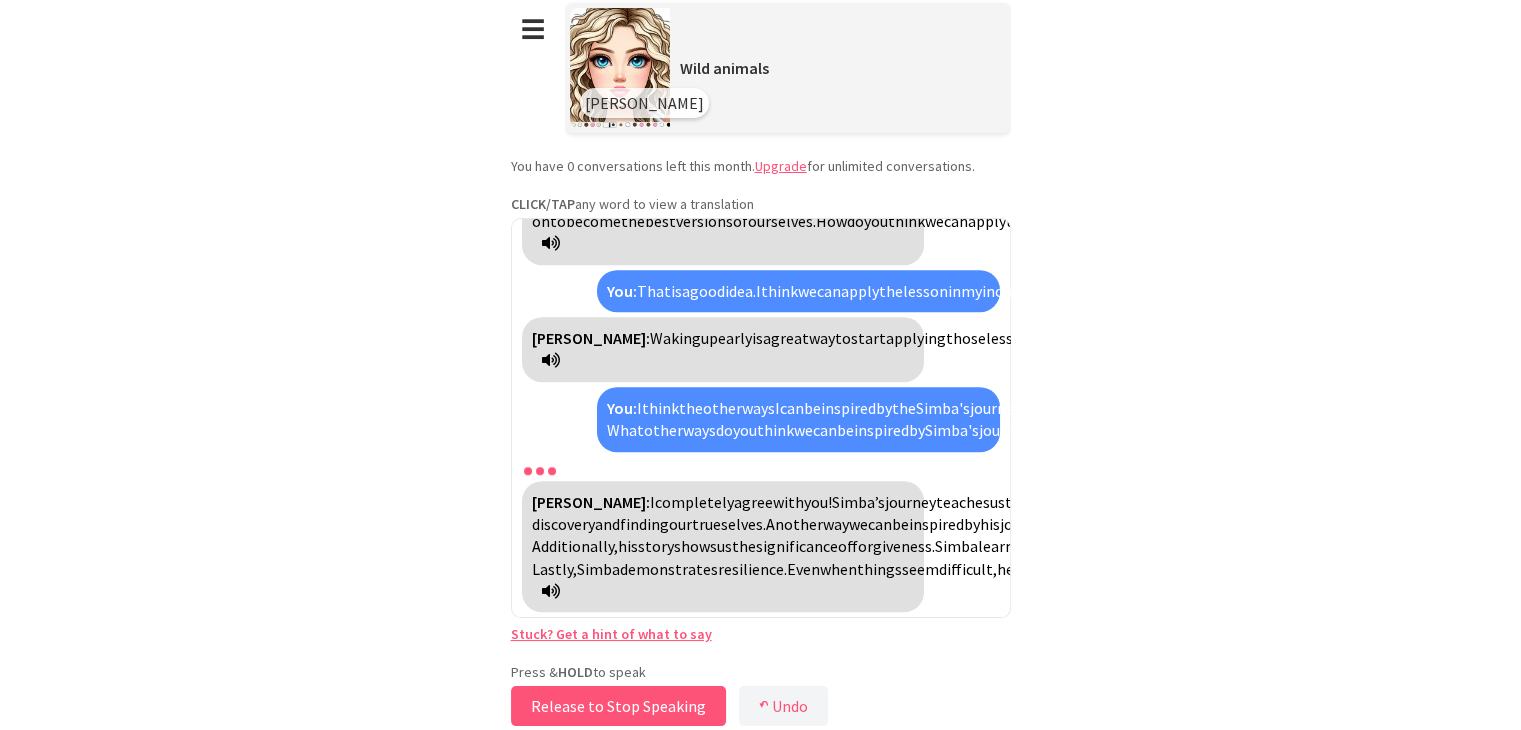click on "Release to Stop Speaking" at bounding box center (618, 706) 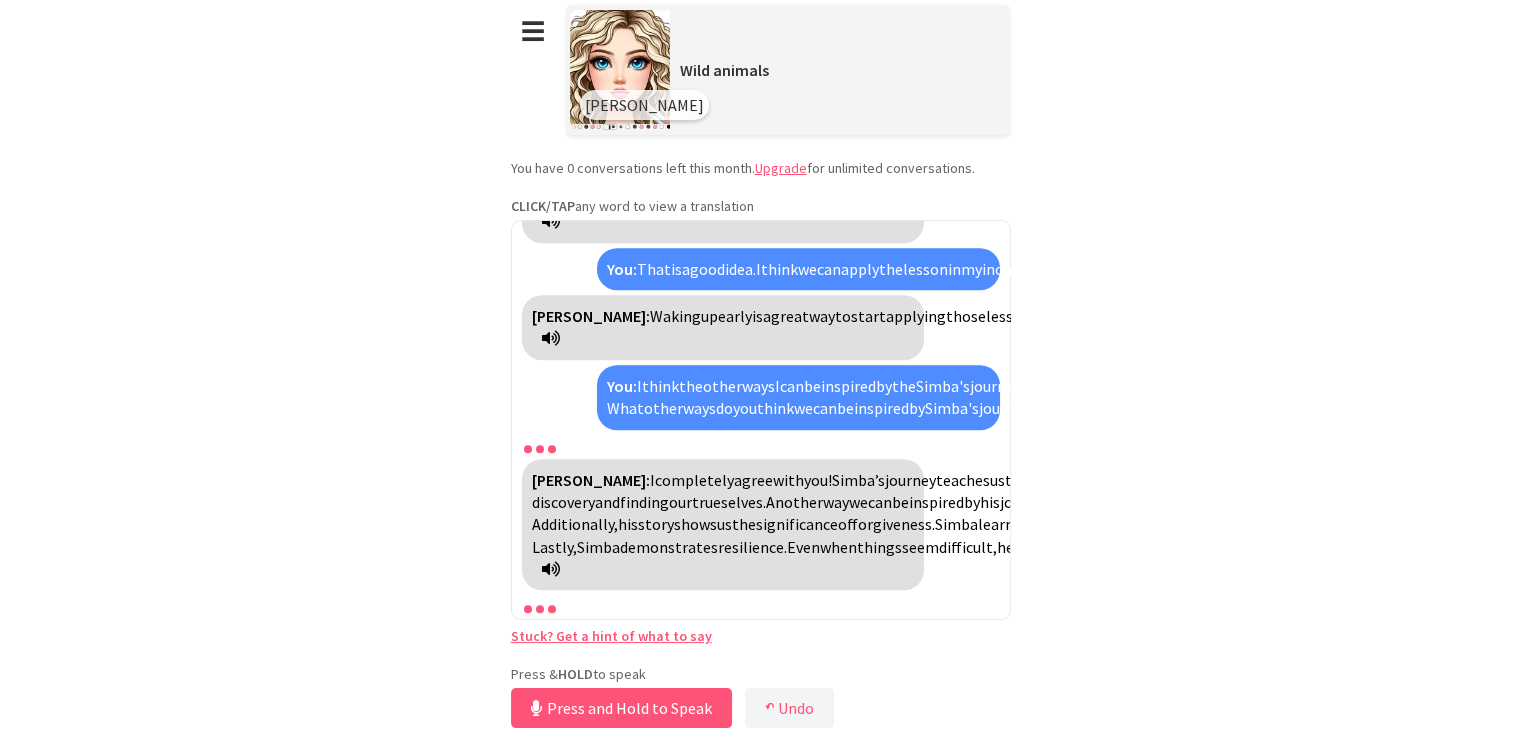 scroll, scrollTop: 0, scrollLeft: 0, axis: both 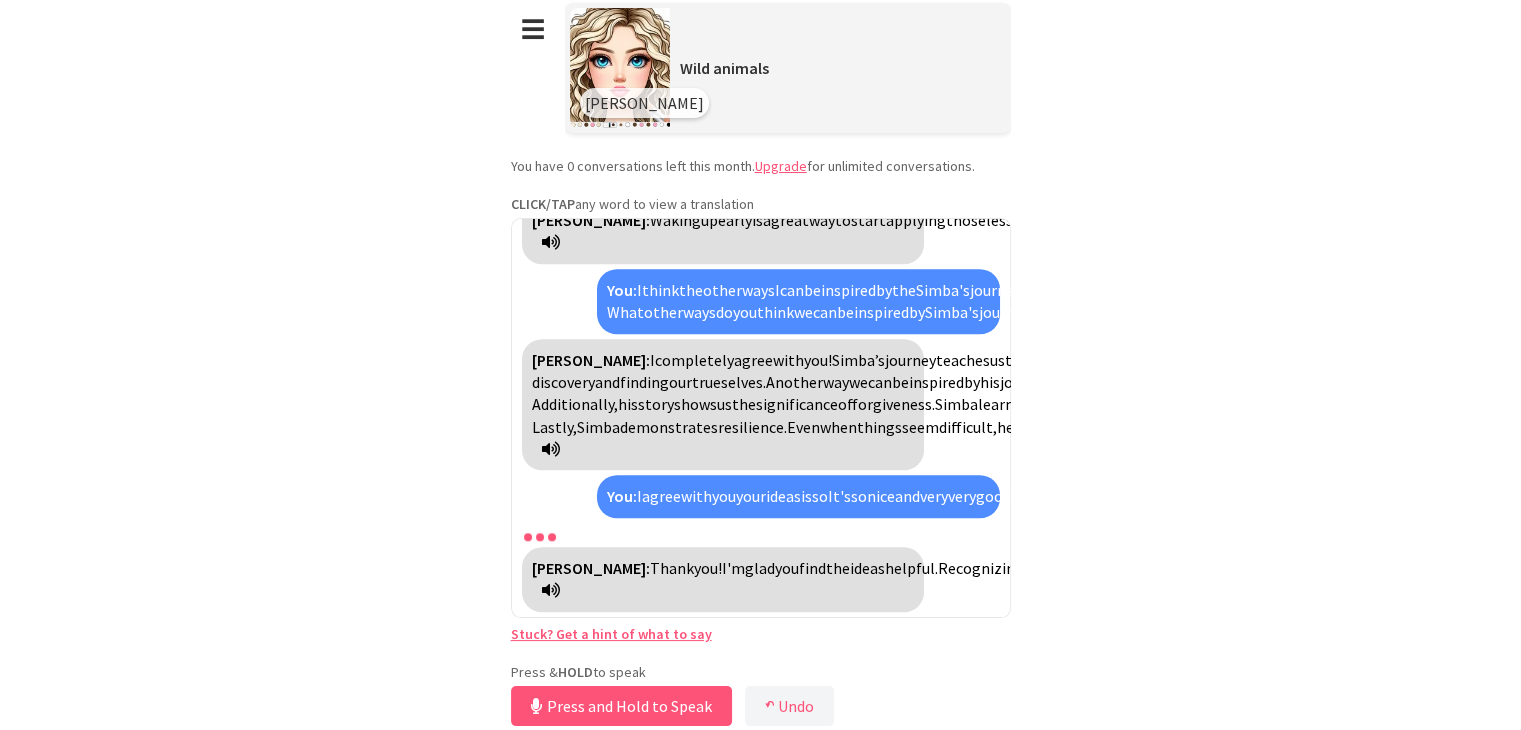 click on "Release" at bounding box center [1402, 496] 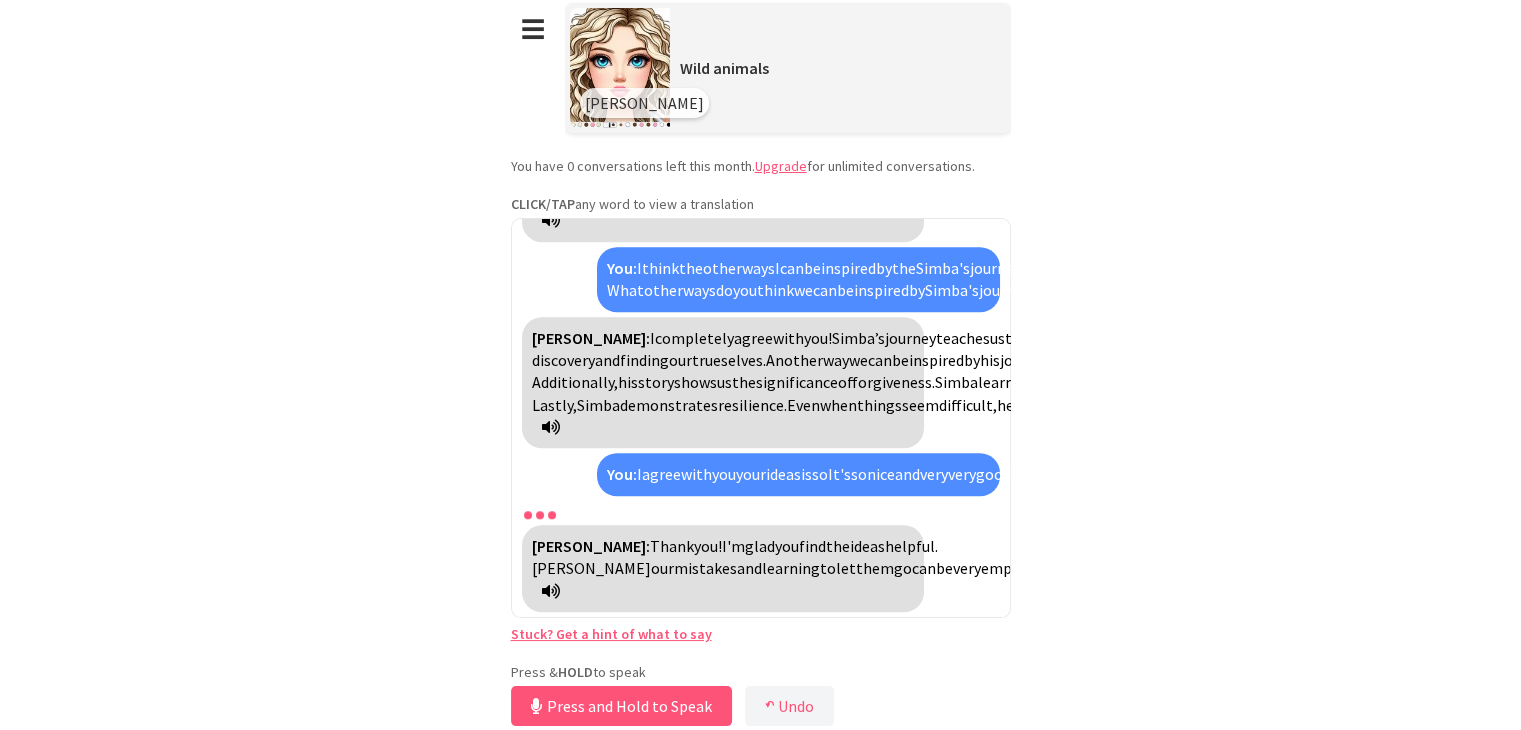 click on "our" at bounding box center (662, 568) 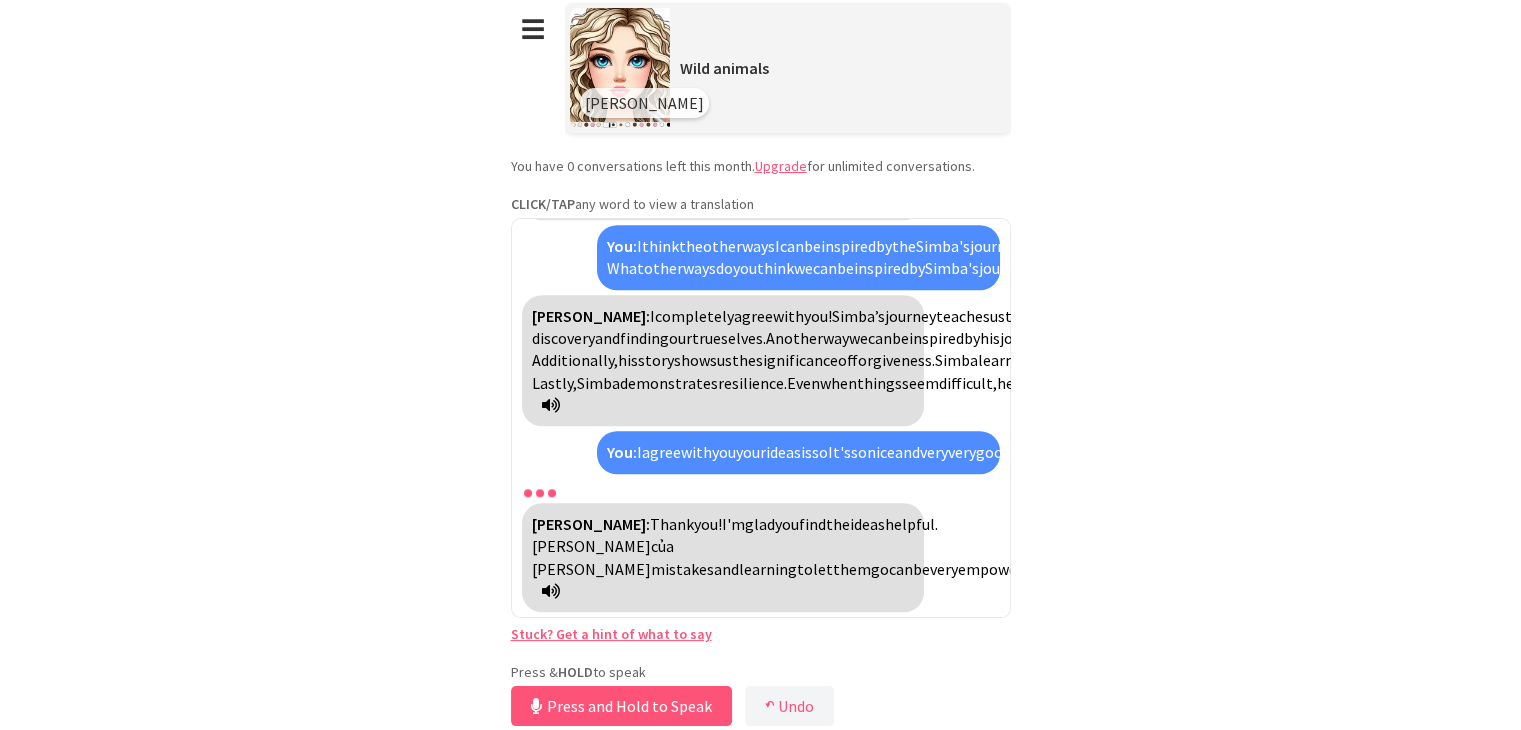 click on "Nhận ra" at bounding box center [591, 546] 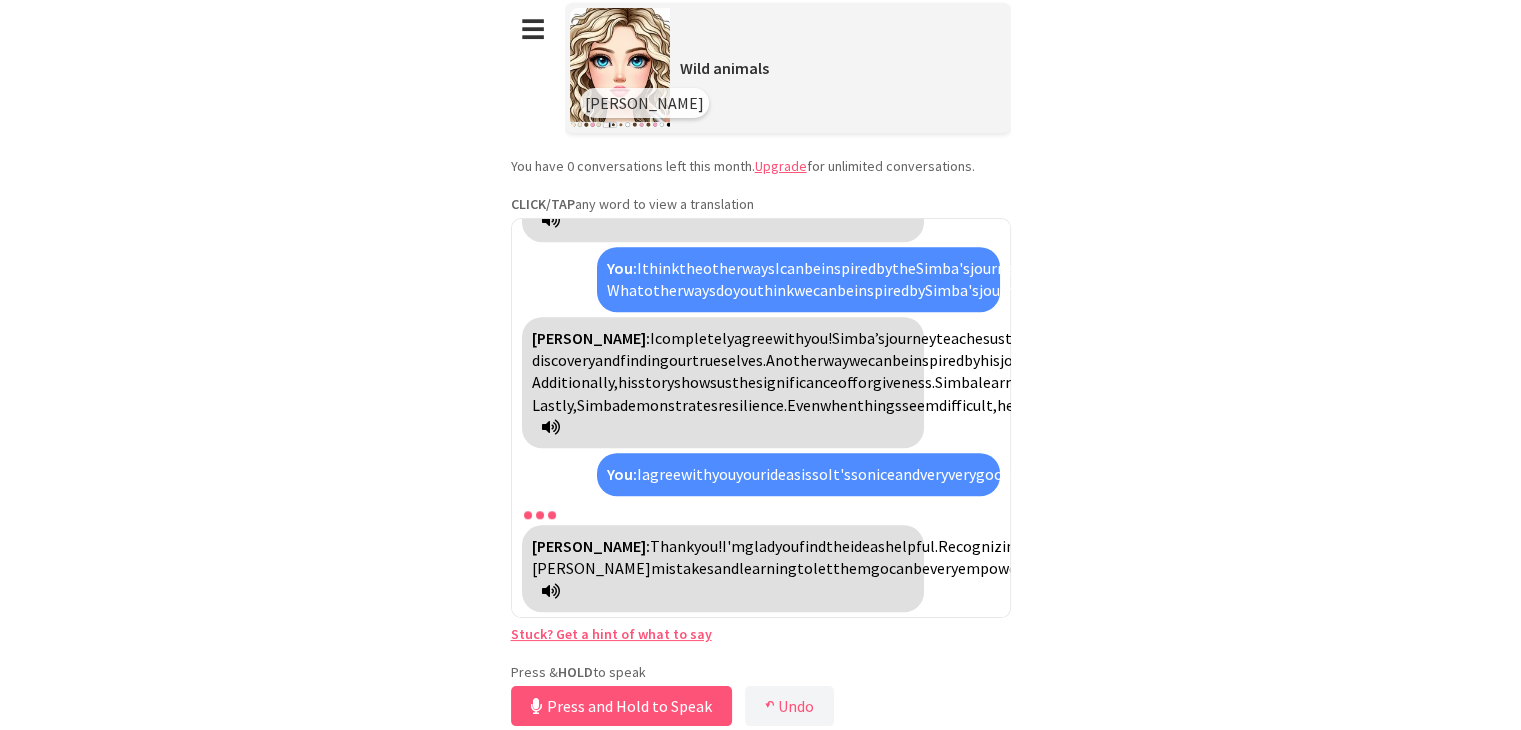 click on "của chúng tôi" at bounding box center [789, 557] 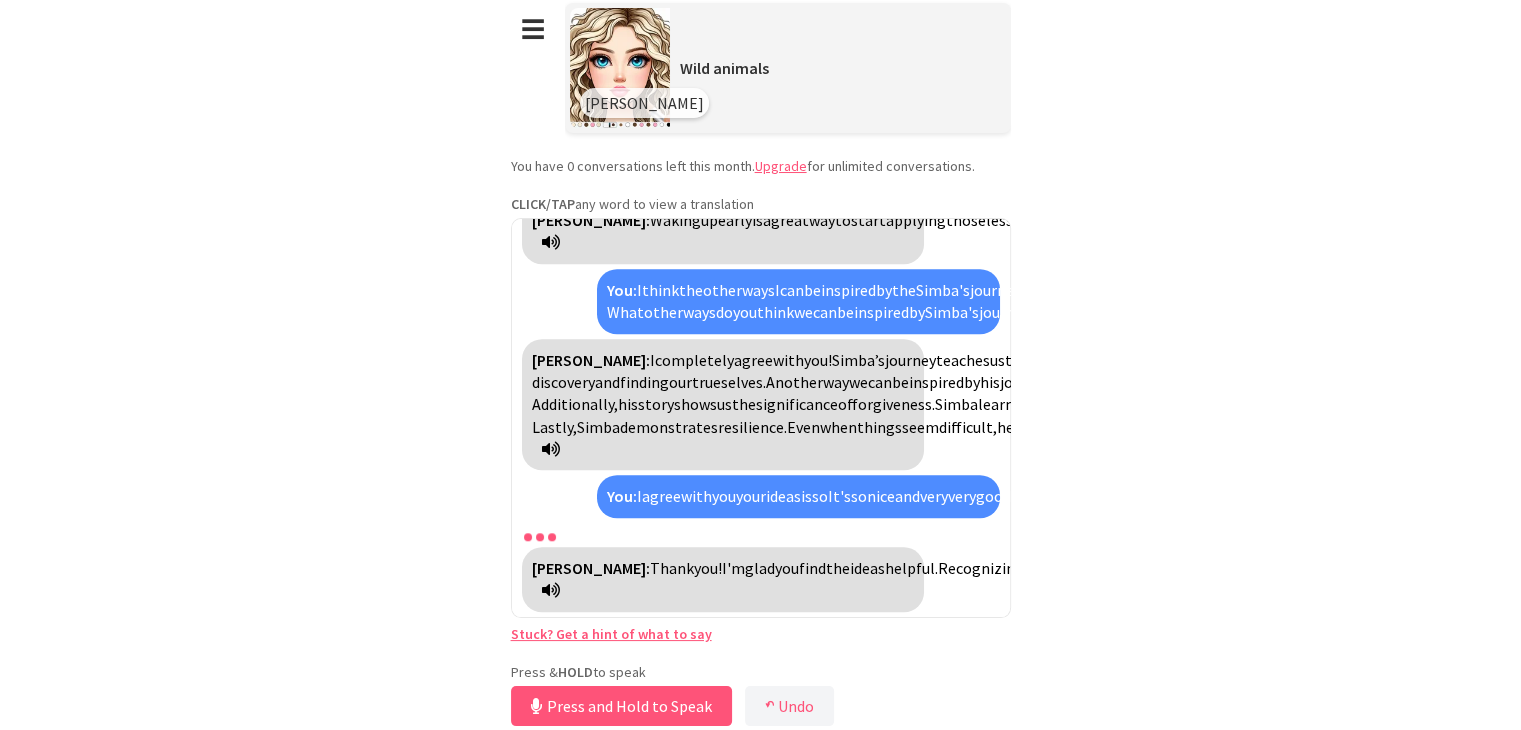 click on "Giải phóng" at bounding box center [1434, 496] 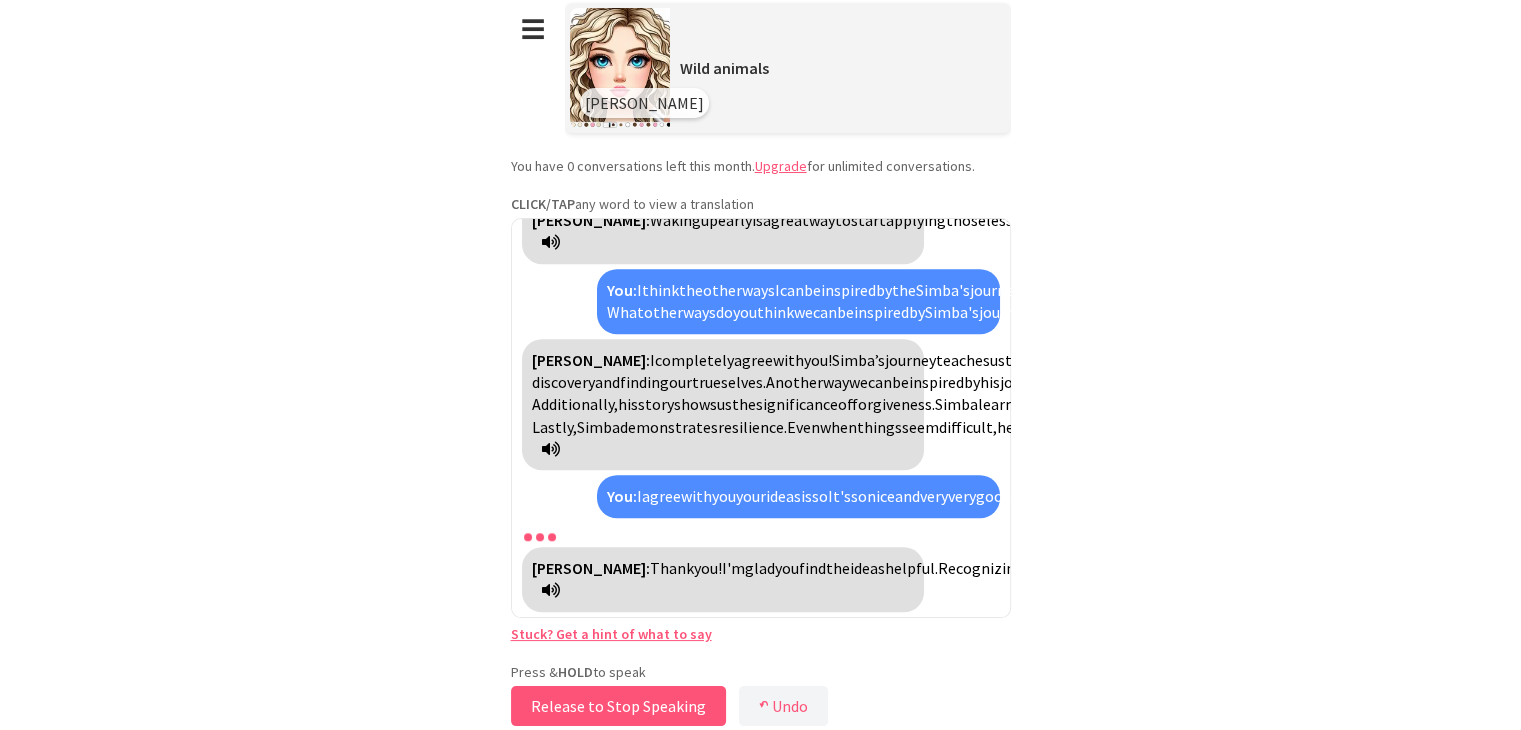 click on "Release to Stop Speaking" at bounding box center (618, 706) 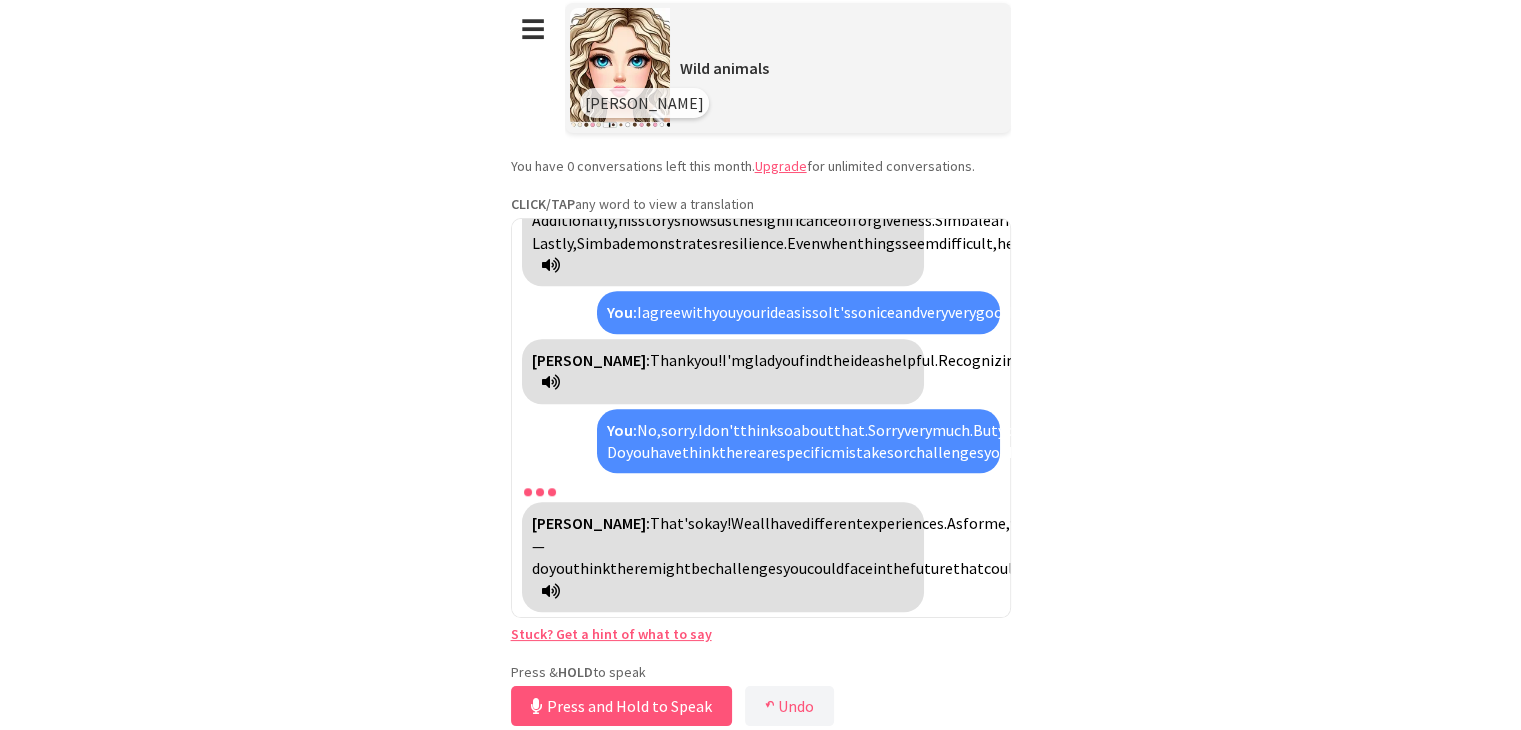 scroll, scrollTop: 4650, scrollLeft: 0, axis: vertical 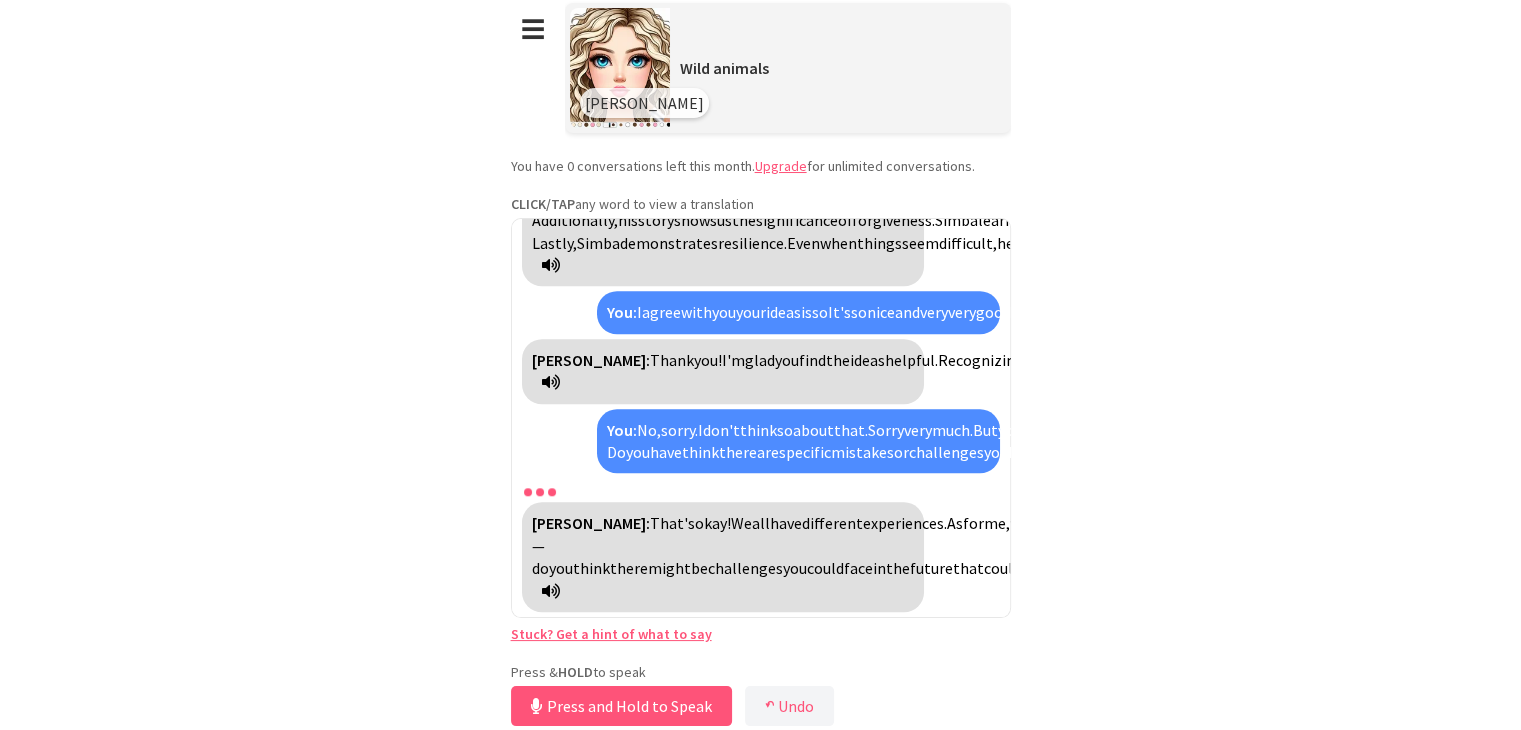 click on "experiences." at bounding box center [905, 523] 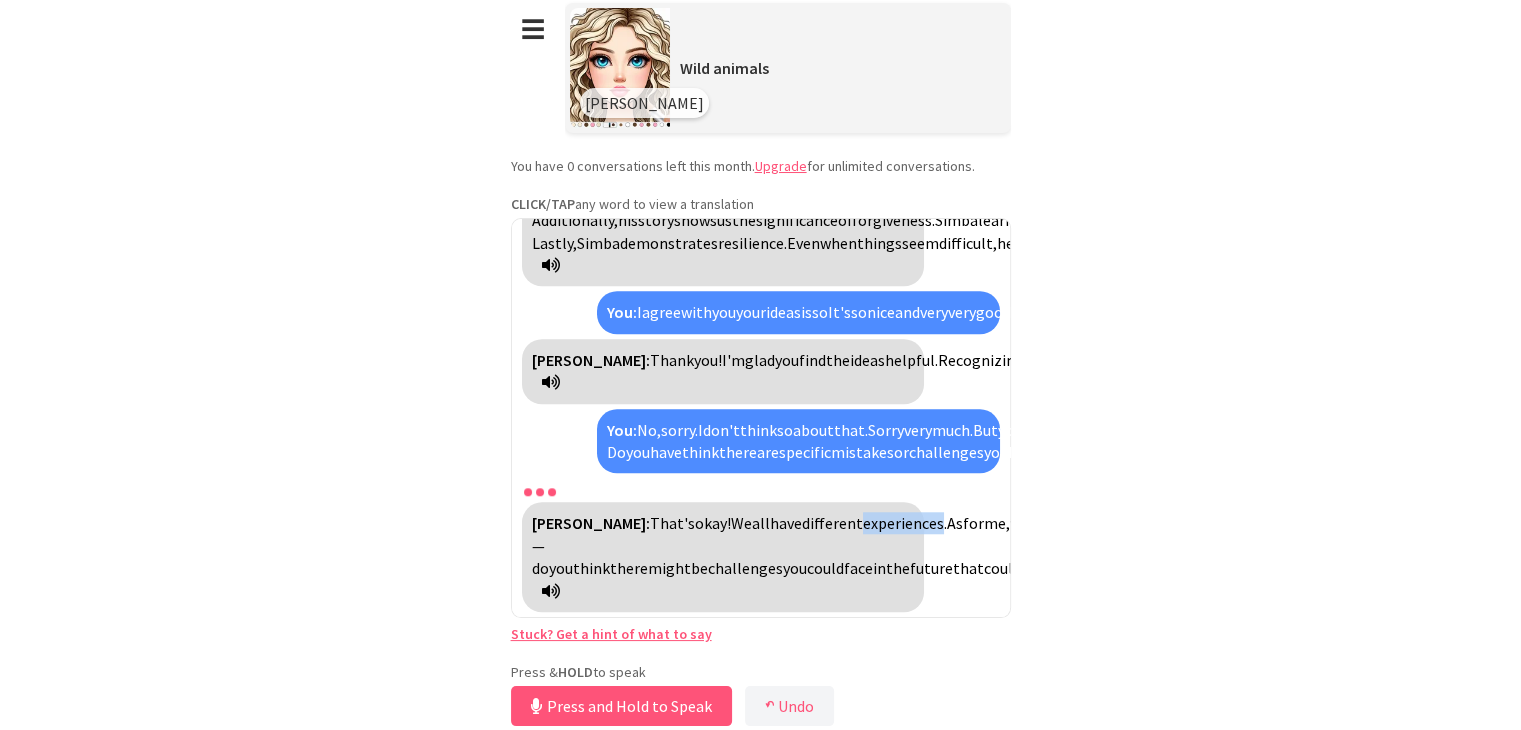 click on "experiences." at bounding box center [905, 523] 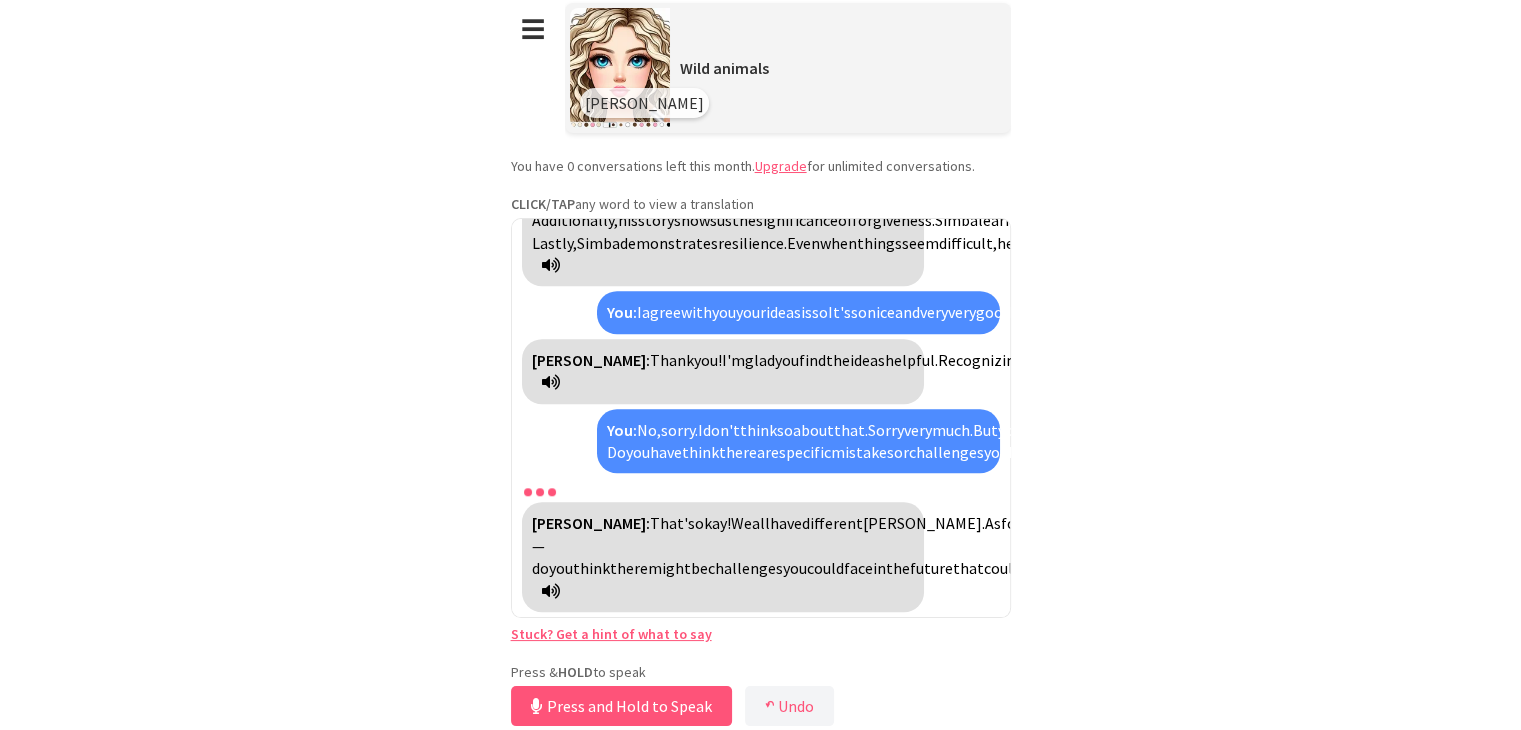 click on "trải nghiệm." at bounding box center [924, 523] 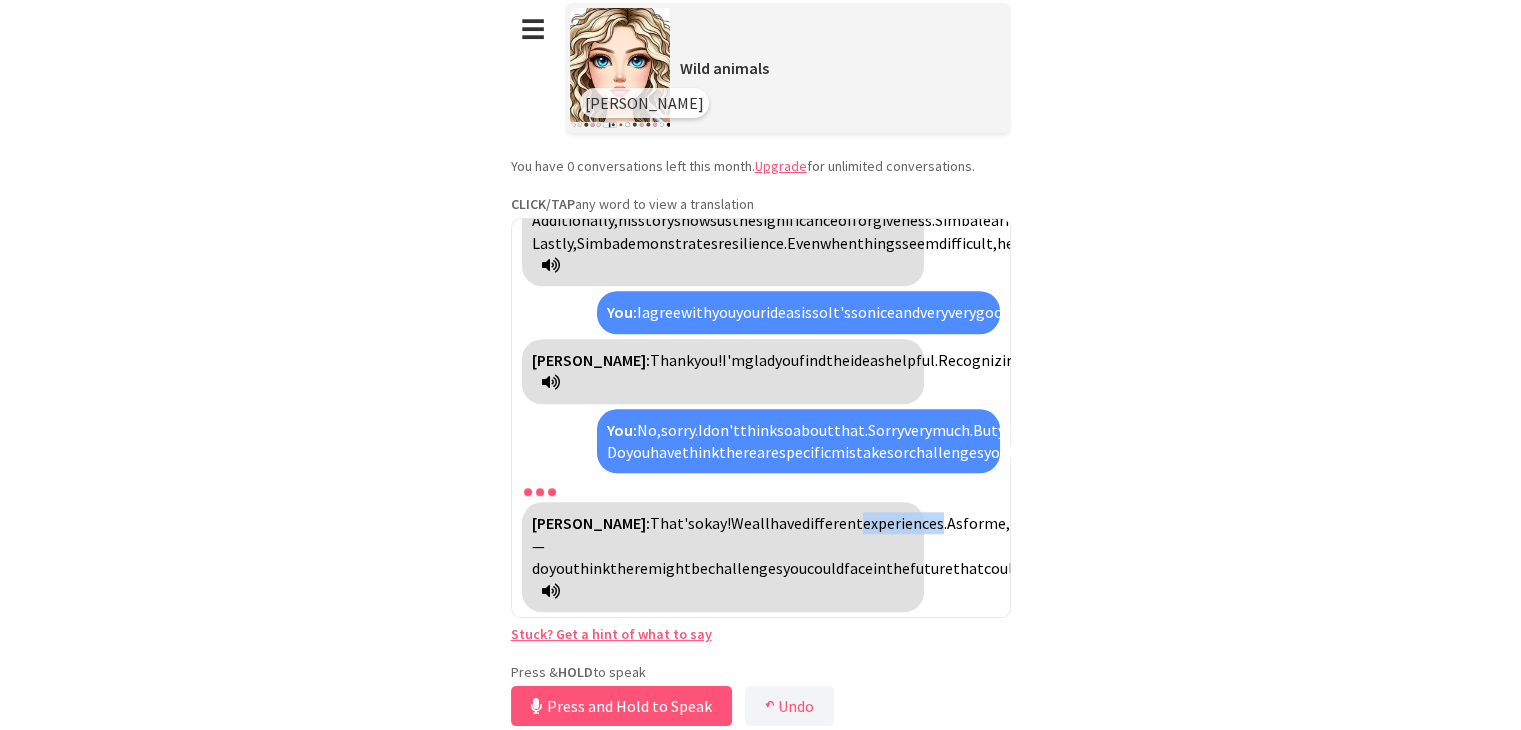 click on "experiences." at bounding box center (905, 523) 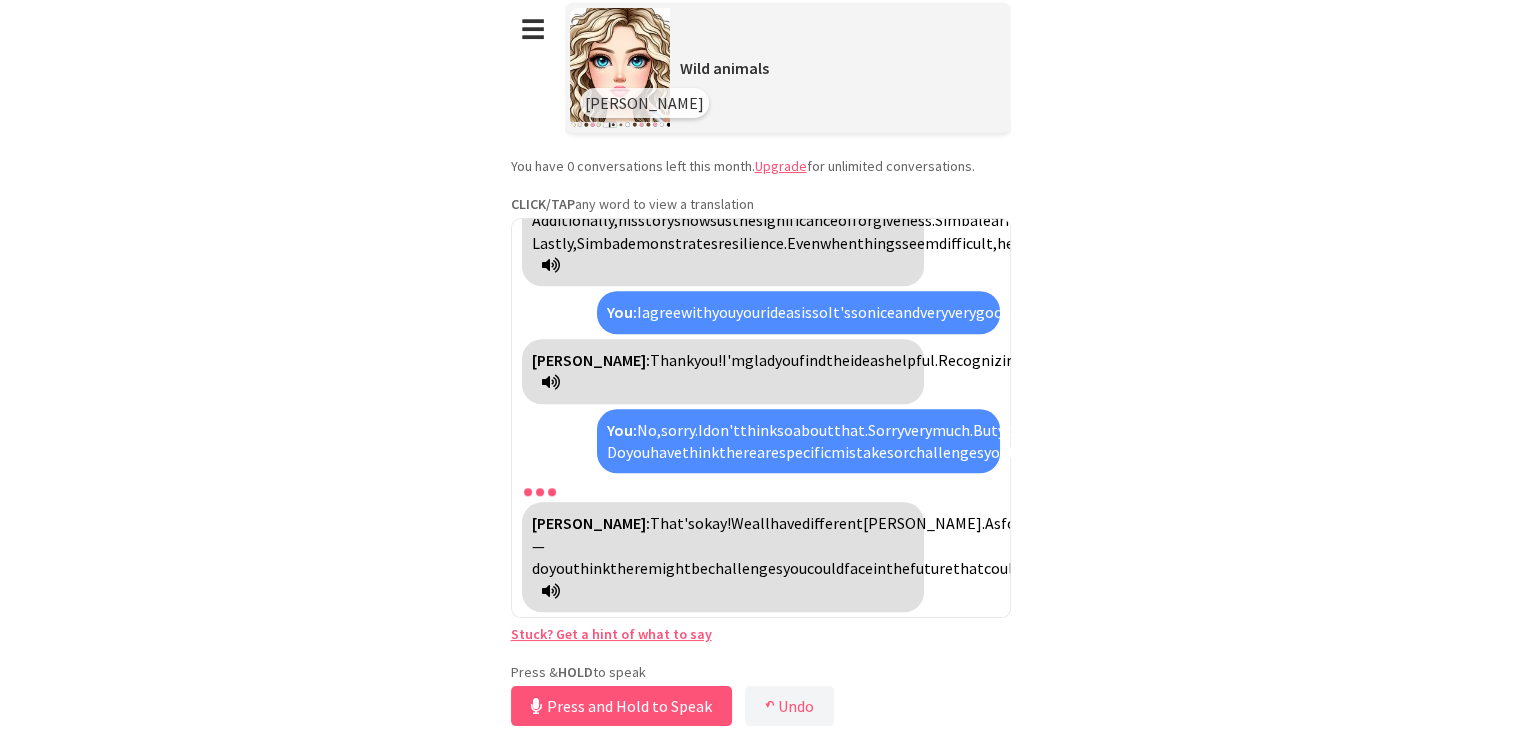 click on "Molly:  Hi!  I’m  Molly.  Do  you  like  wild  animals?  You:  Hi,  my  name  is  Cherry.  I'm  very  like  animal  and  my  favorite  animal  is  a  lion  and  a  zebra  because  they  are  so  intelligent  so  smart  And  the  lion  is  so  brave  and  strong  and  the  zebra  is  so  cute  and  It's  very  clever.  And  you?  Do  you  like  wild  animal?  And  what  is  your  favorite?  animal  You  like?  Molly:  Hi,  Cherry!  I  like  wild  animals  too.  My  favorite  animal  is  the  elephant.  Elephants  are  big  and  friendly.  Do  you  like  elephants?  You:  That  is  a  nice  That  is  a  nice  opinion  I  like  animals  I  like  elephants  too  Because  They  are  very  huge  And  Very  smart  too  Like  the  lion  They  are  also  much  Smart  and  clever  And  you  Do  you  like  the  Lion  and  zebra?  Molly:  Yes,  I  like  lions  and  zebras!  Lions  are  strong,  and  zebras  are  very  pretty.  What  other  wild  animals  do  you  like?  You:  my  other  wild  animals  I  like  is  the" at bounding box center [761, 418] 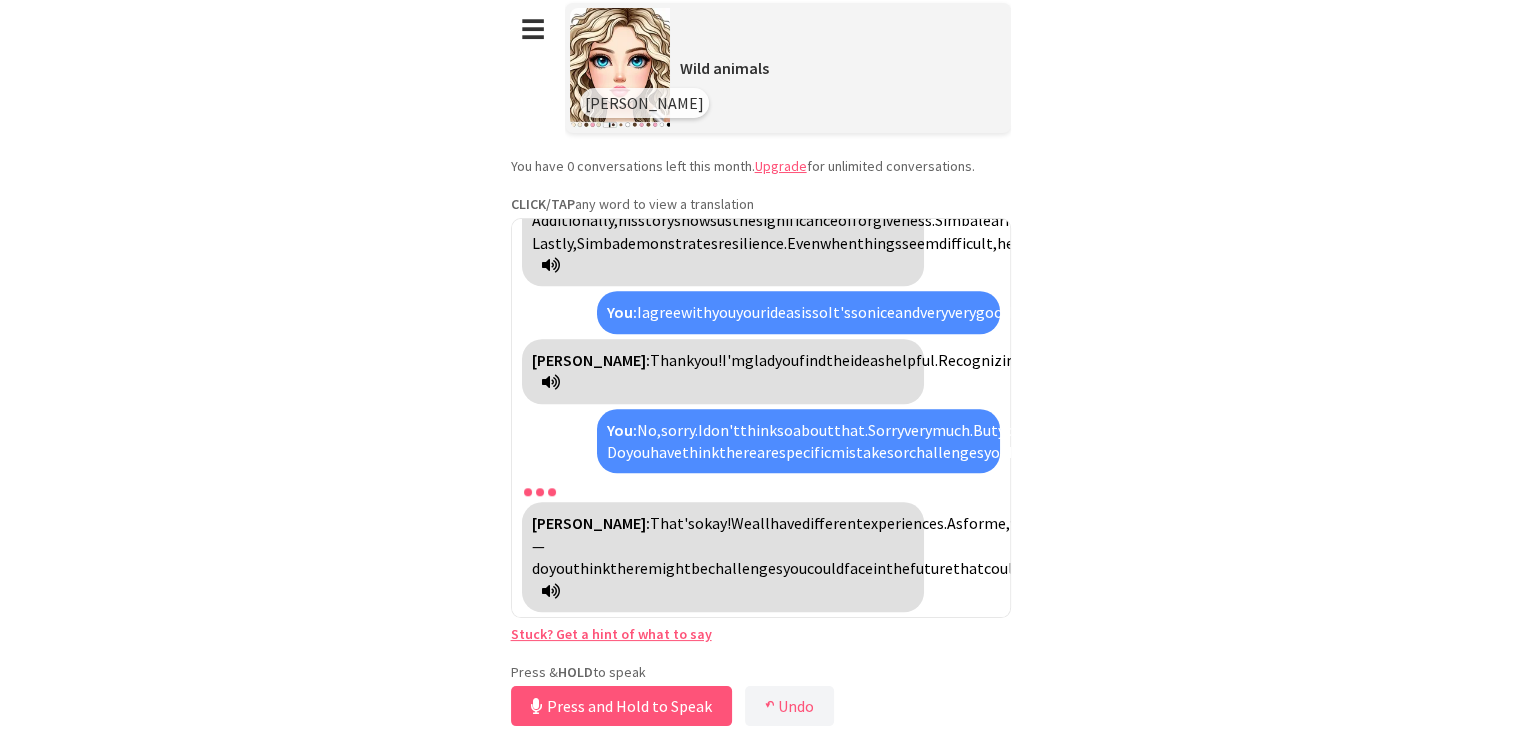 click on "face" at bounding box center [858, 568] 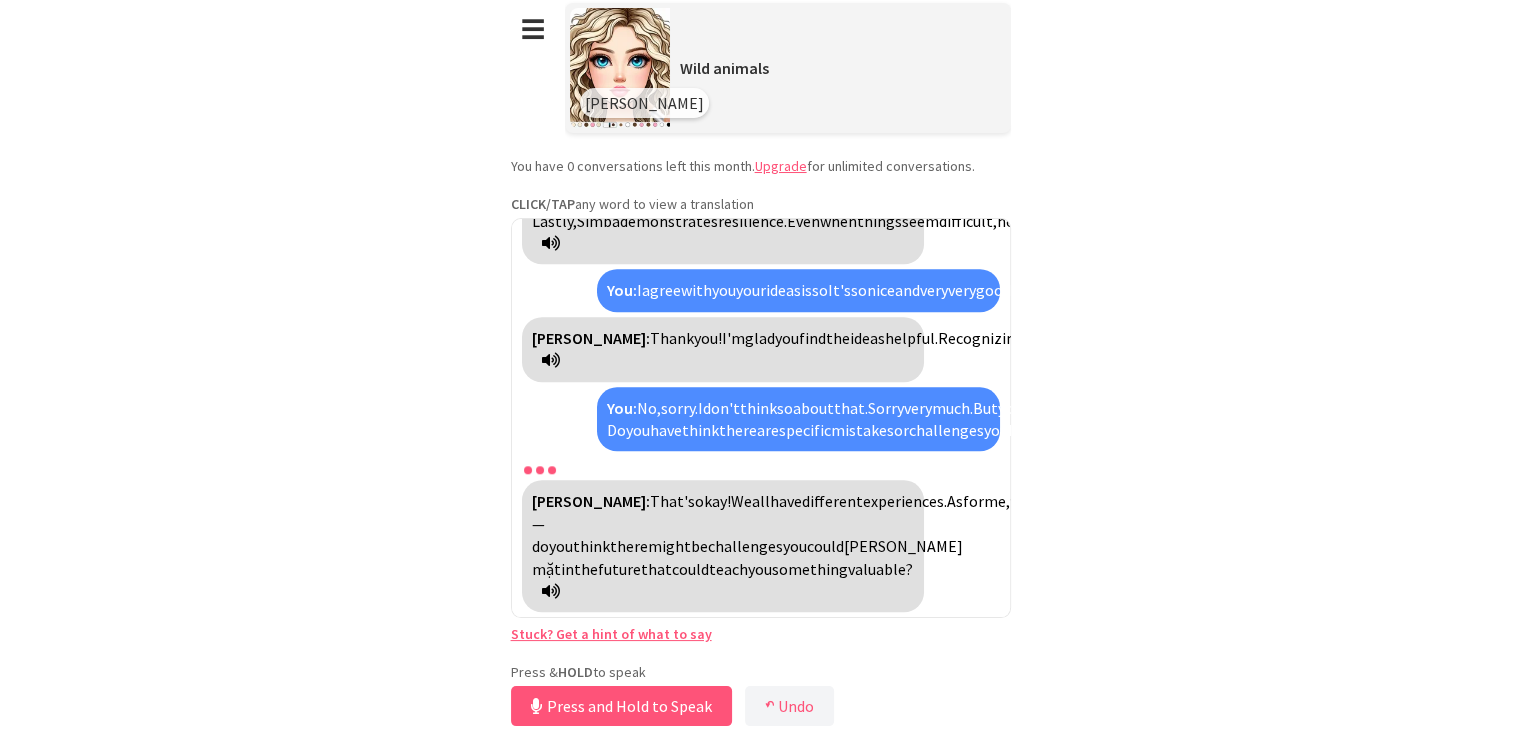 click on "khuôn mặt" at bounding box center (747, 557) 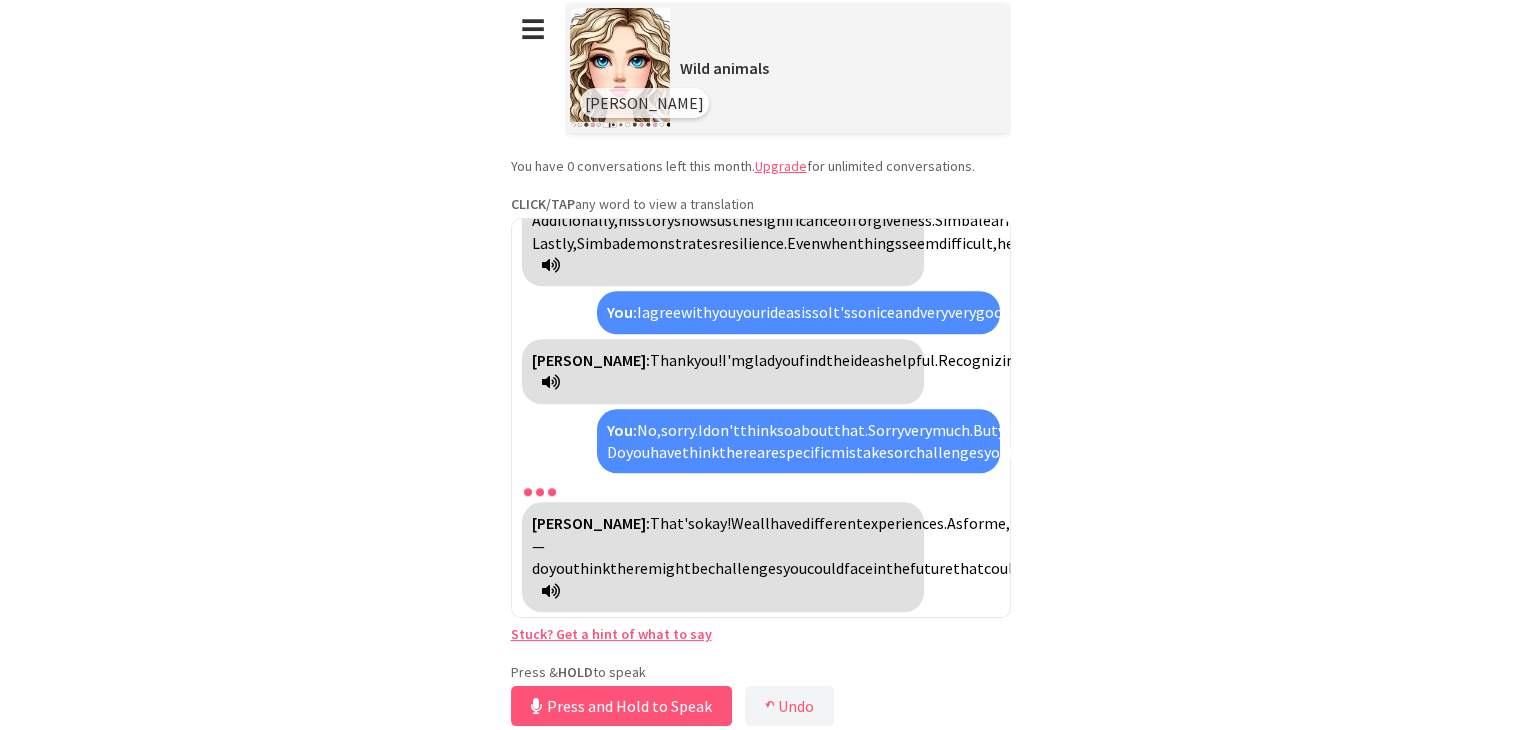 click on "might" at bounding box center [669, 568] 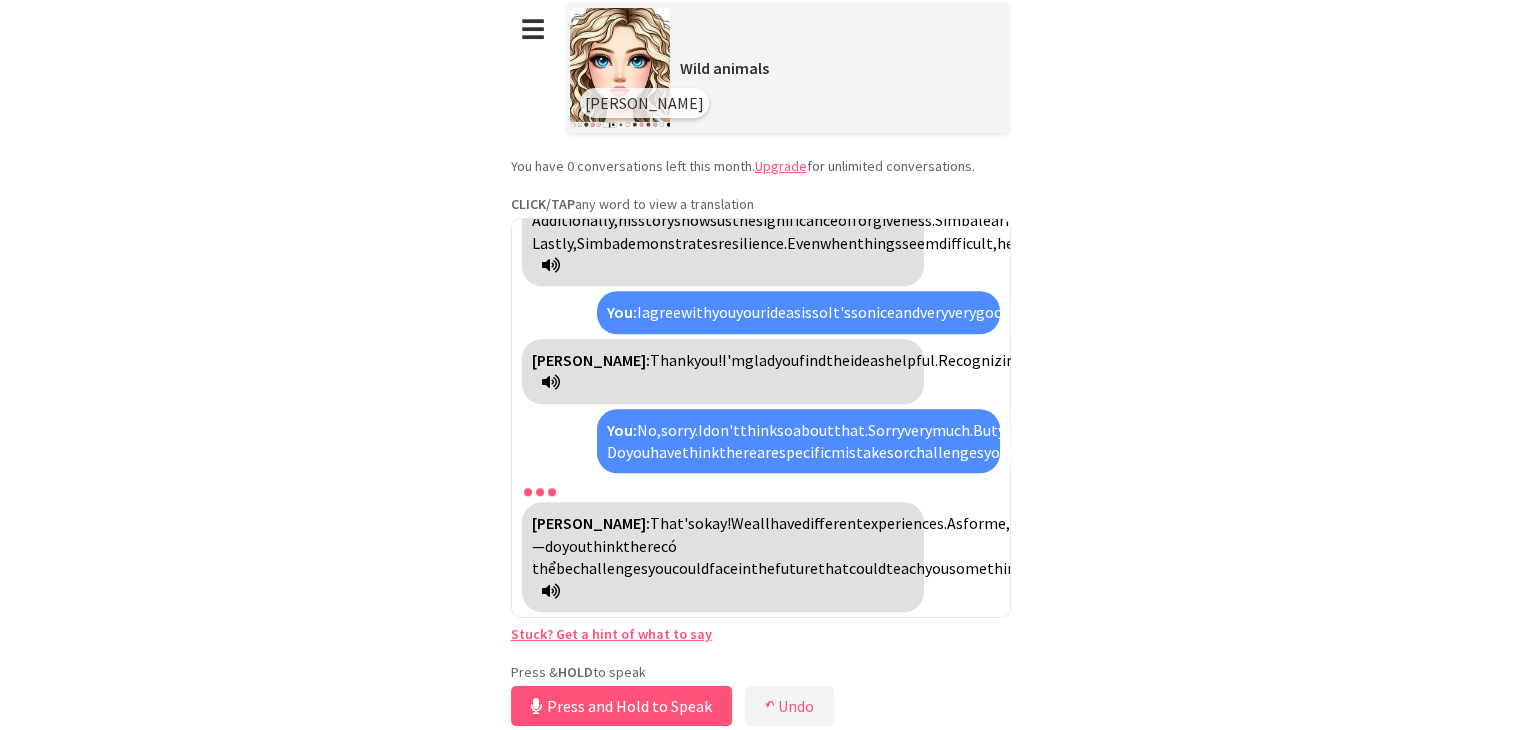 click on "có thể" at bounding box center (604, 557) 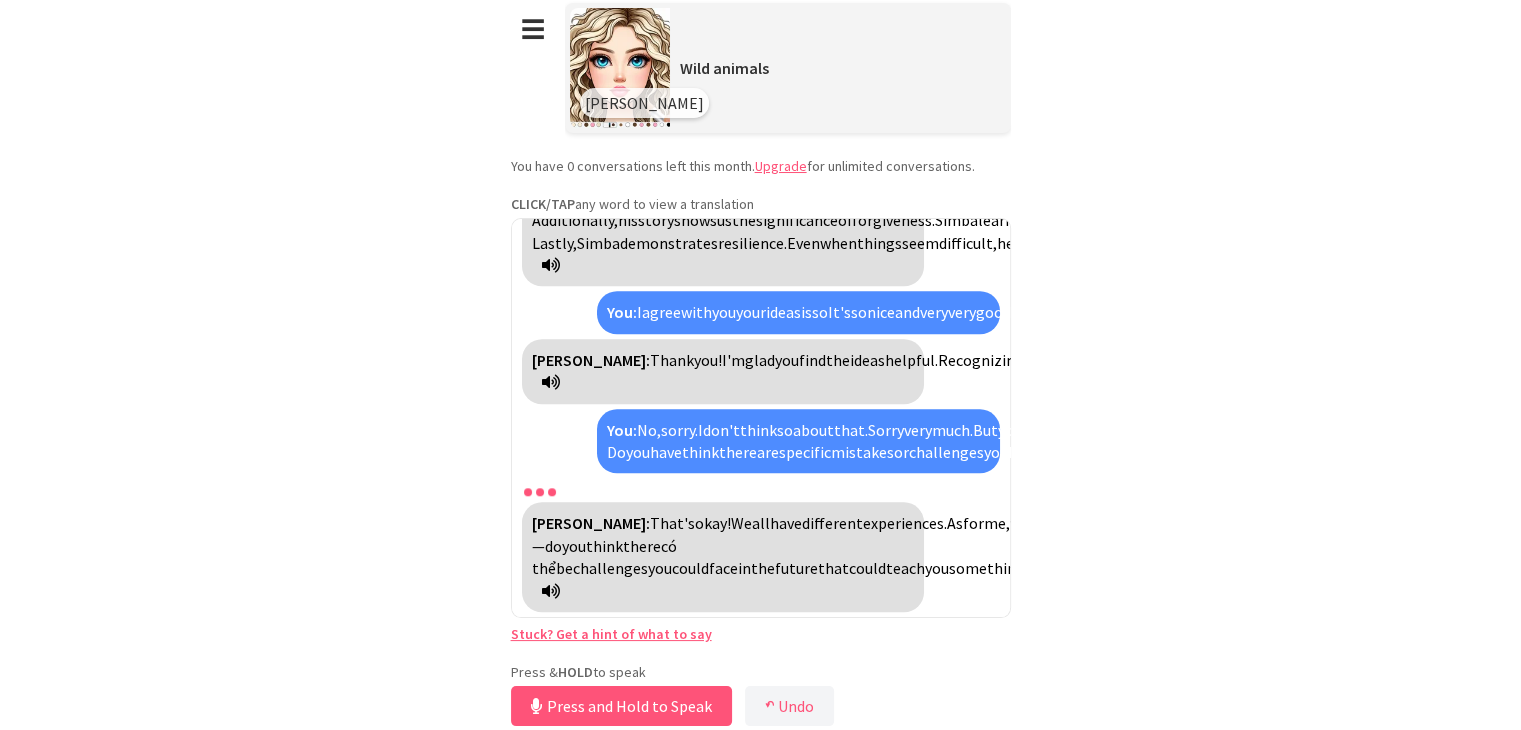 click on "có thể" at bounding box center [604, 557] 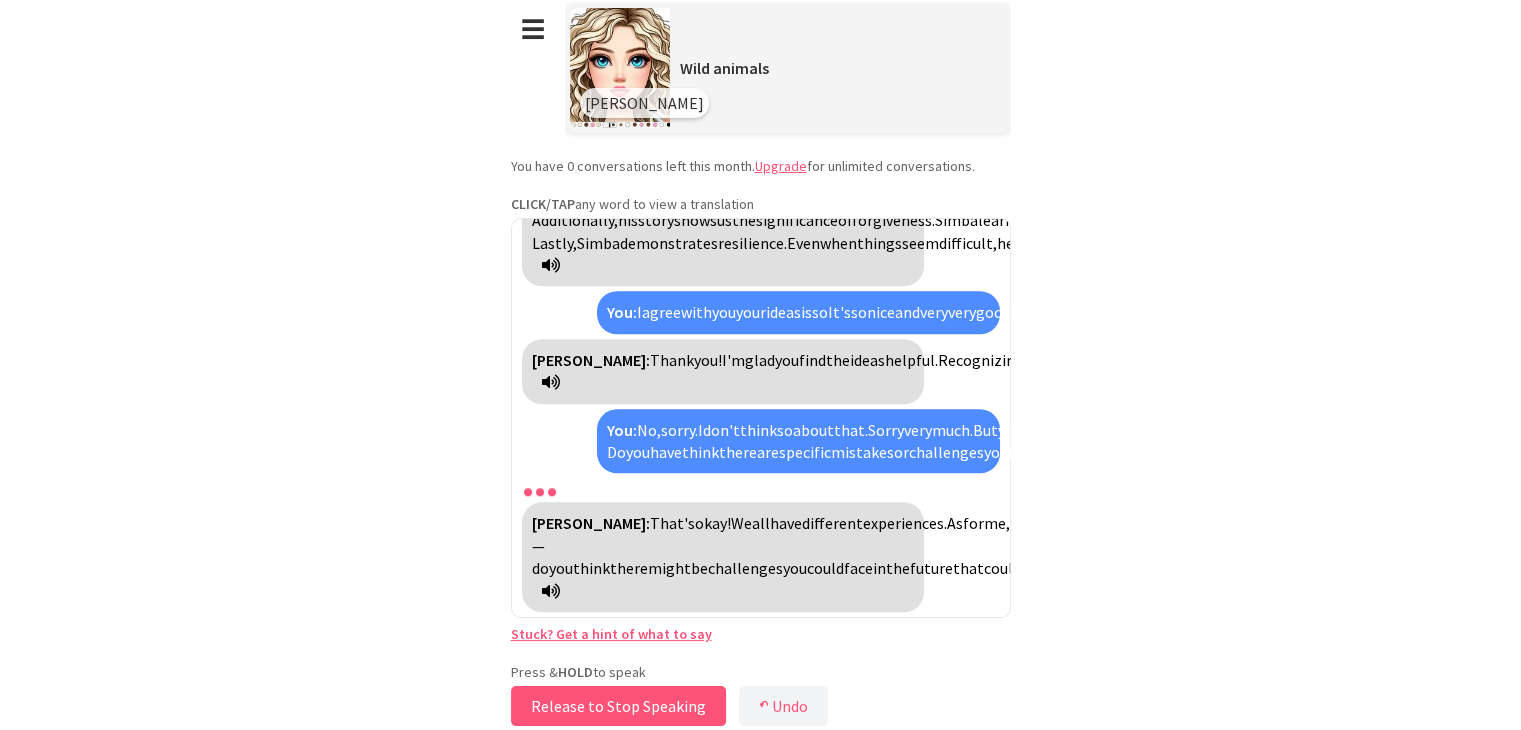 click on "Release to Stop Speaking" at bounding box center (618, 706) 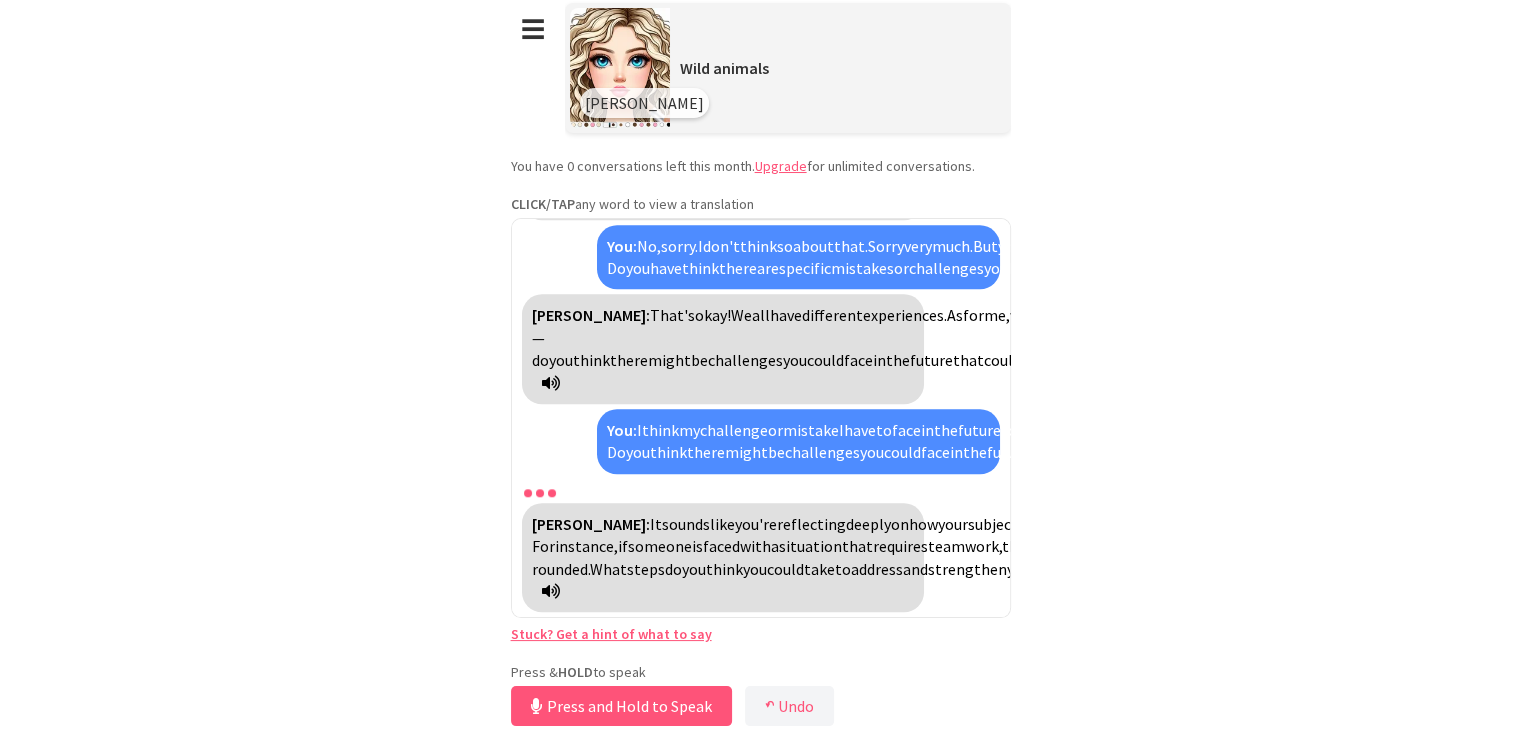 scroll, scrollTop: 5192, scrollLeft: 0, axis: vertical 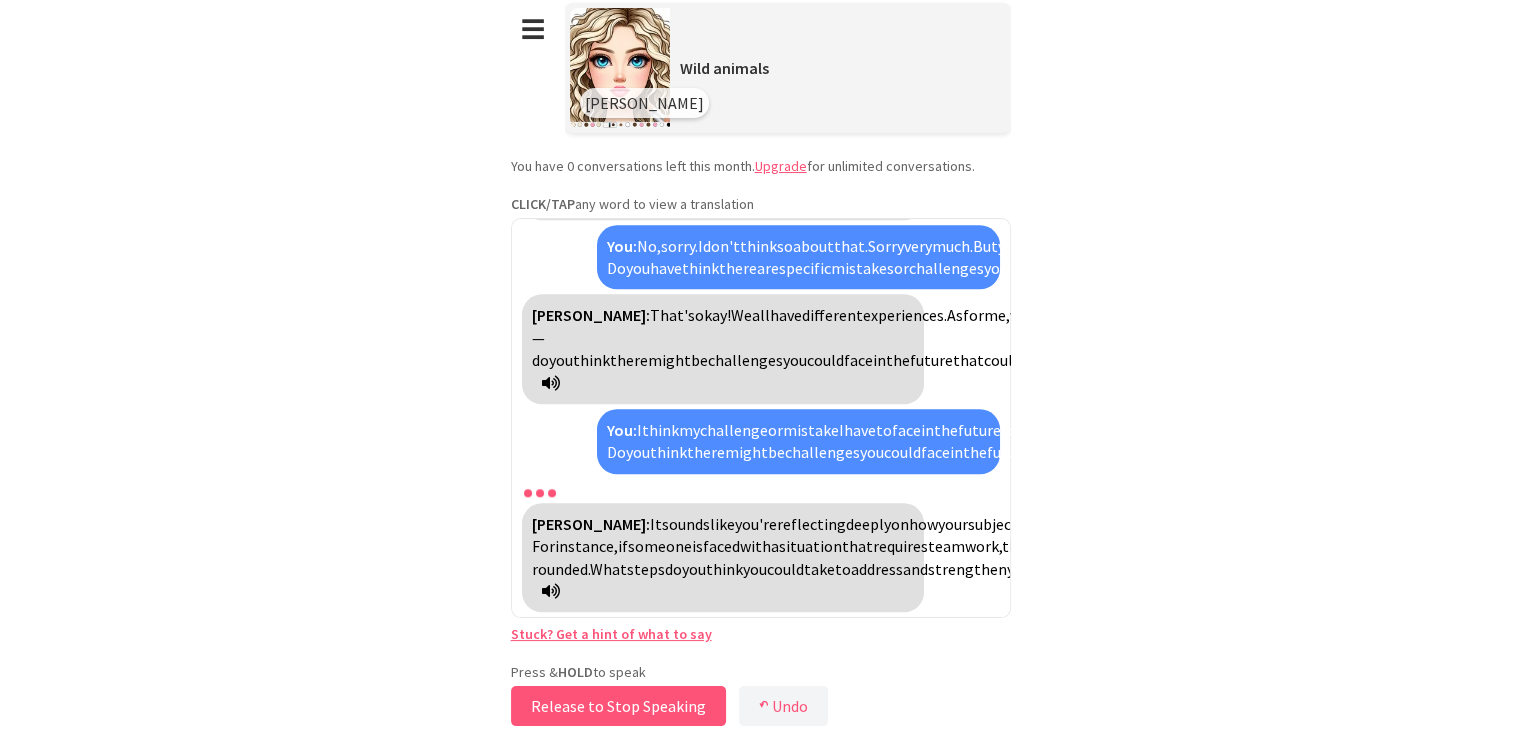 drag, startPoint x: 716, startPoint y: 698, endPoint x: 700, endPoint y: 694, distance: 16.492422 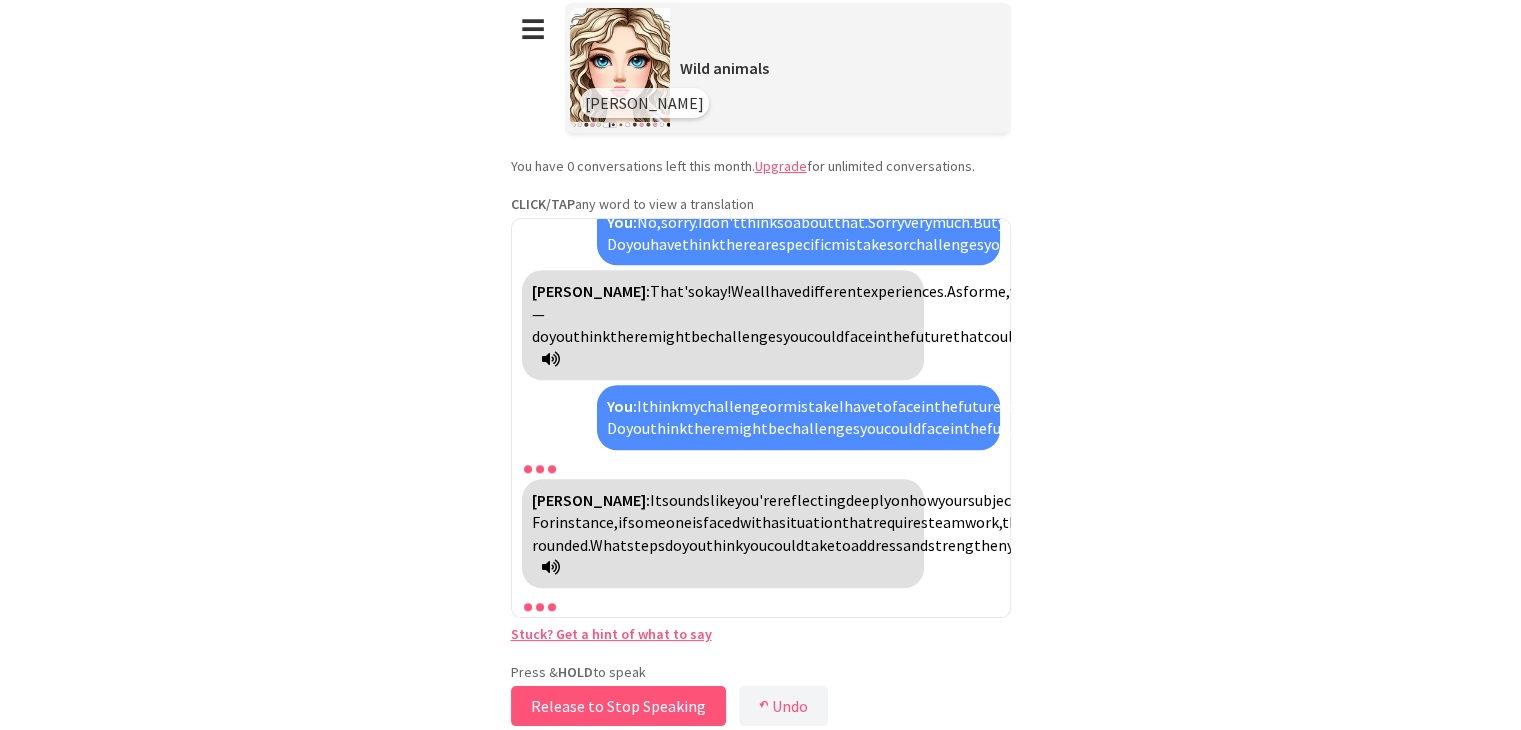 click on "Release to Stop Speaking" at bounding box center (618, 706) 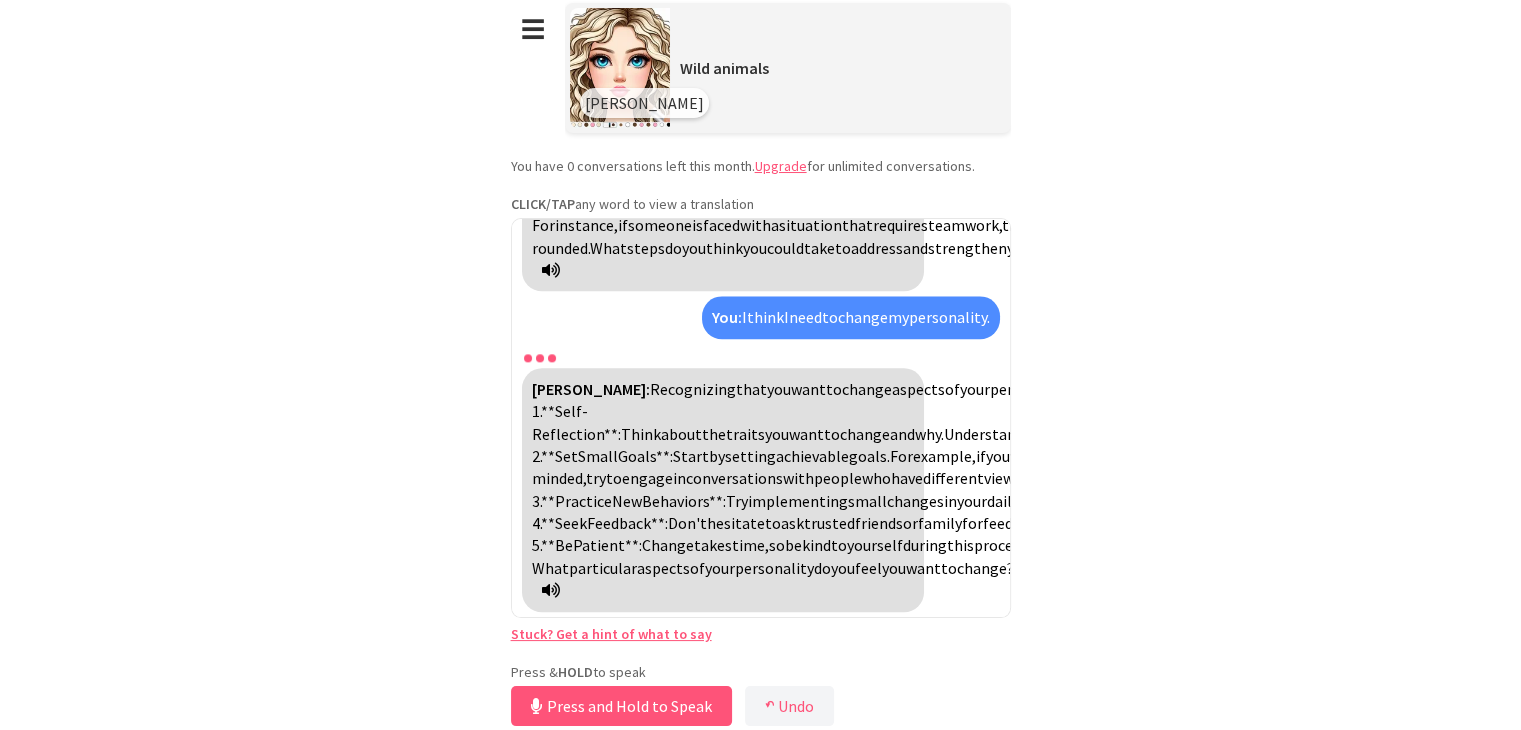scroll, scrollTop: 5758, scrollLeft: 0, axis: vertical 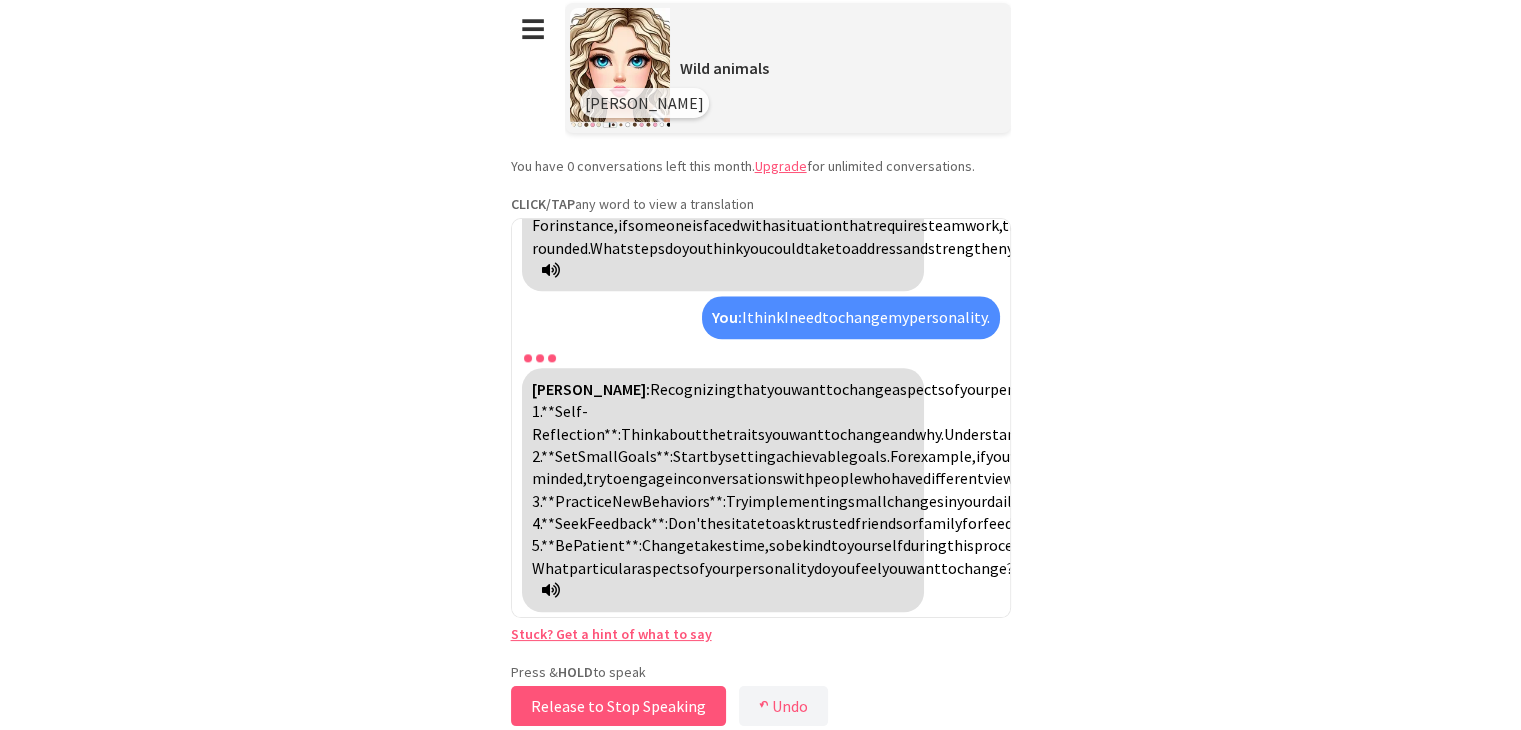 click on "Release to Stop Speaking" at bounding box center [618, 706] 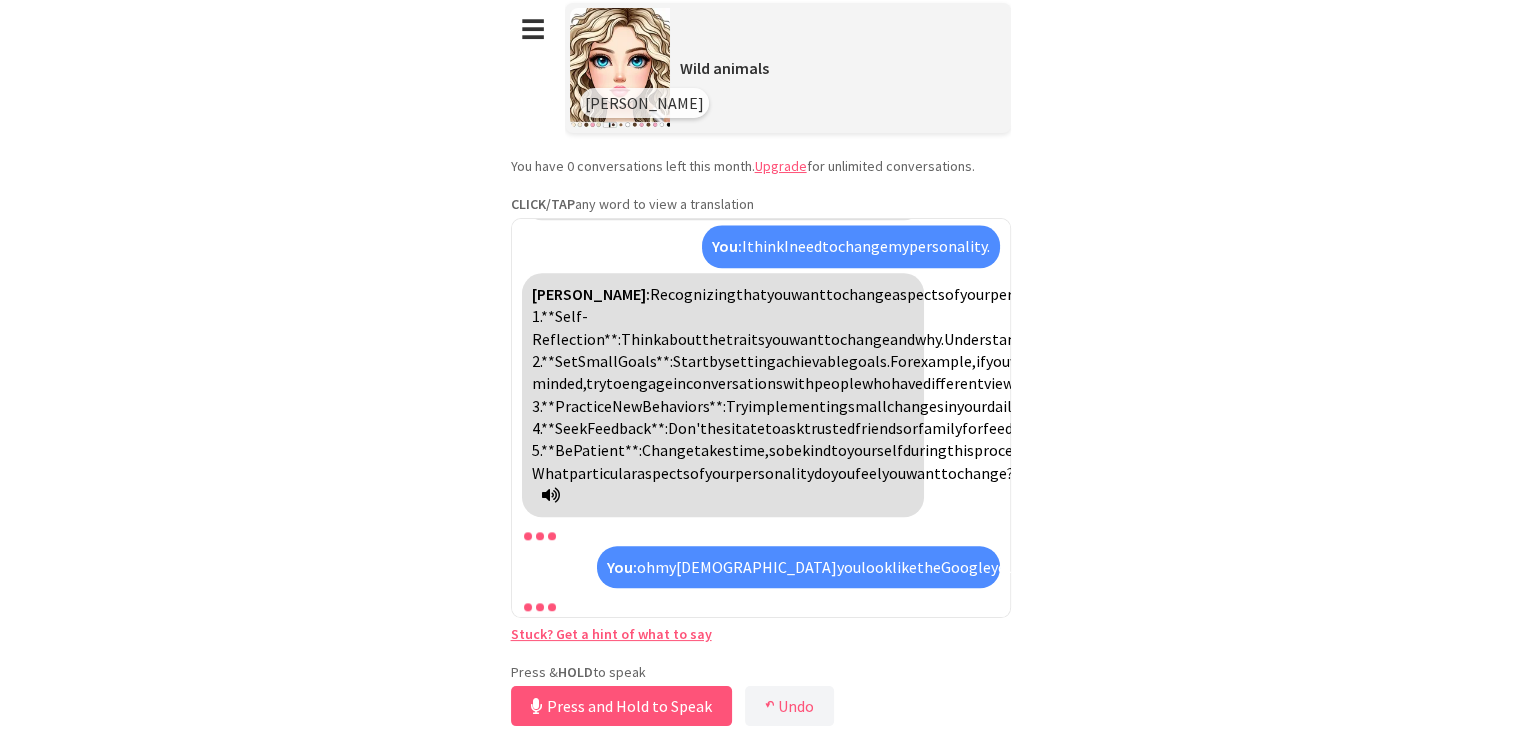 scroll, scrollTop: 6166, scrollLeft: 0, axis: vertical 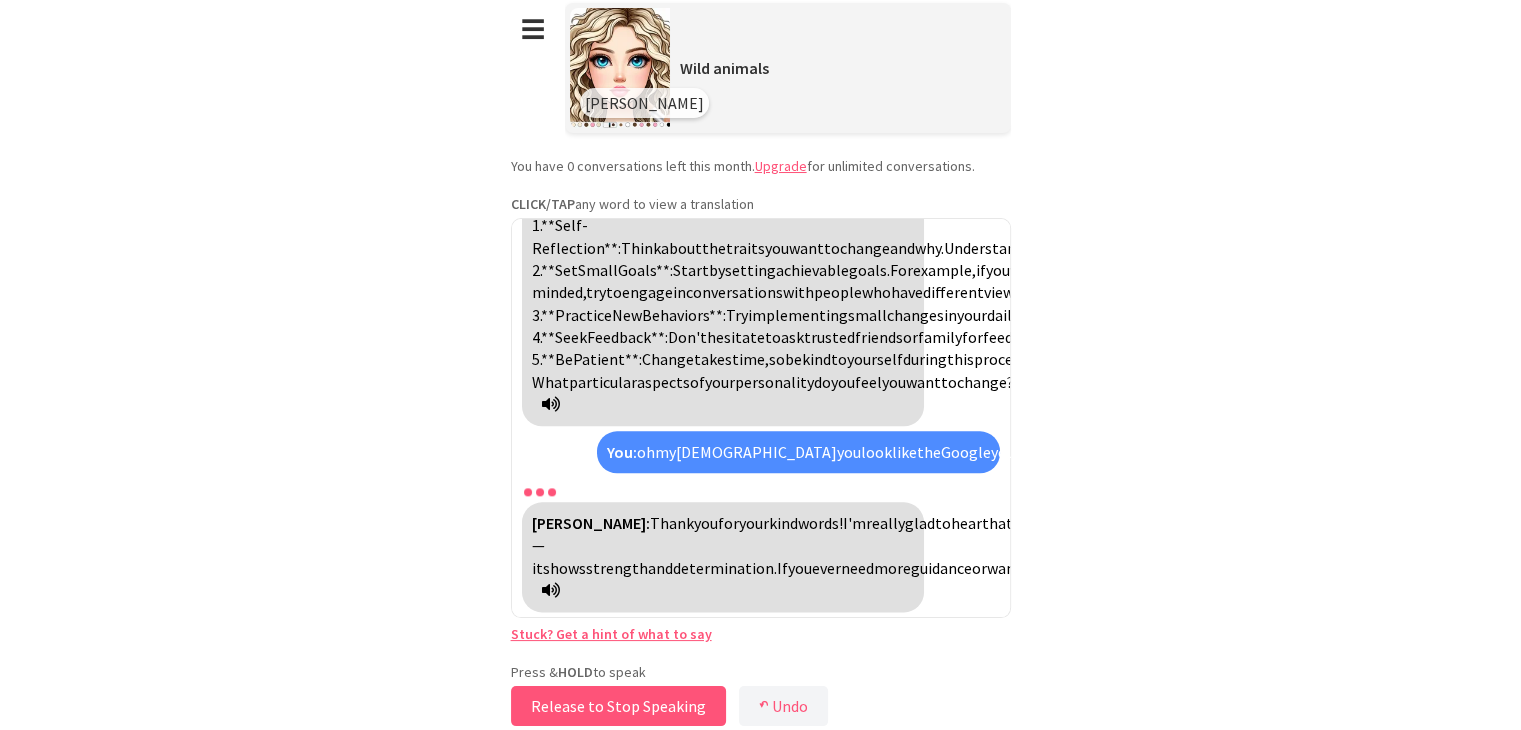click on "Release to Stop Speaking" at bounding box center (618, 706) 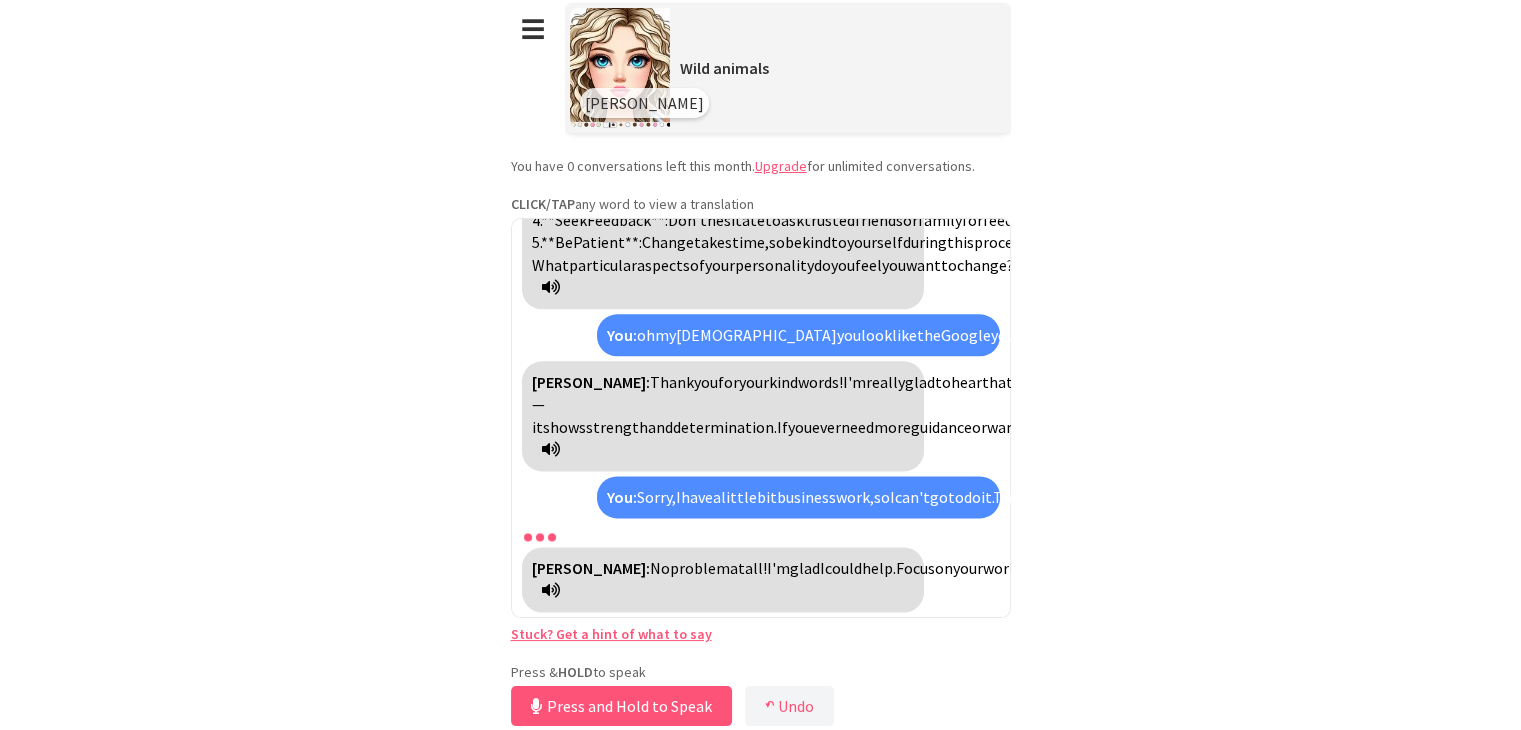 scroll, scrollTop: 6418, scrollLeft: 0, axis: vertical 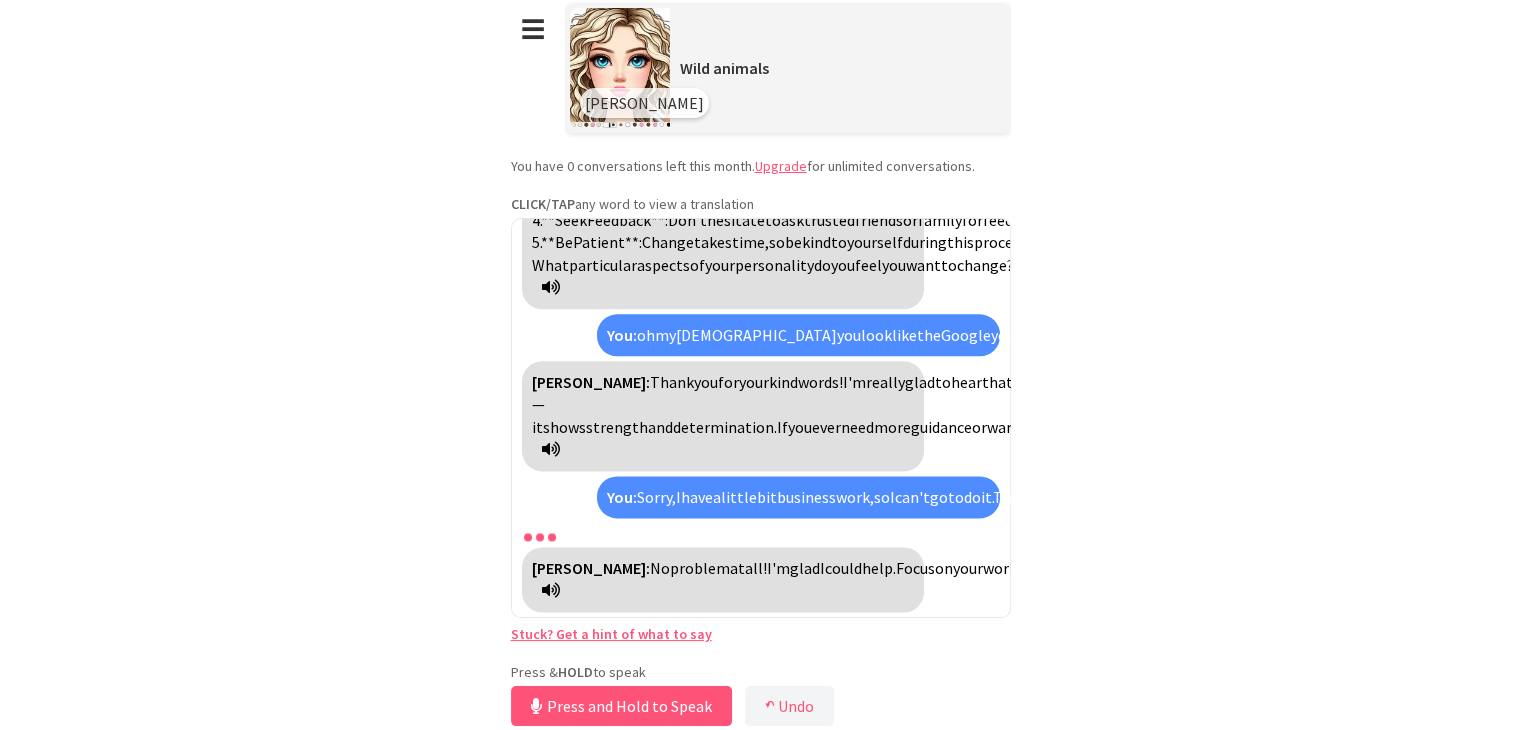 click on "Wishing" at bounding box center [1693, 568] 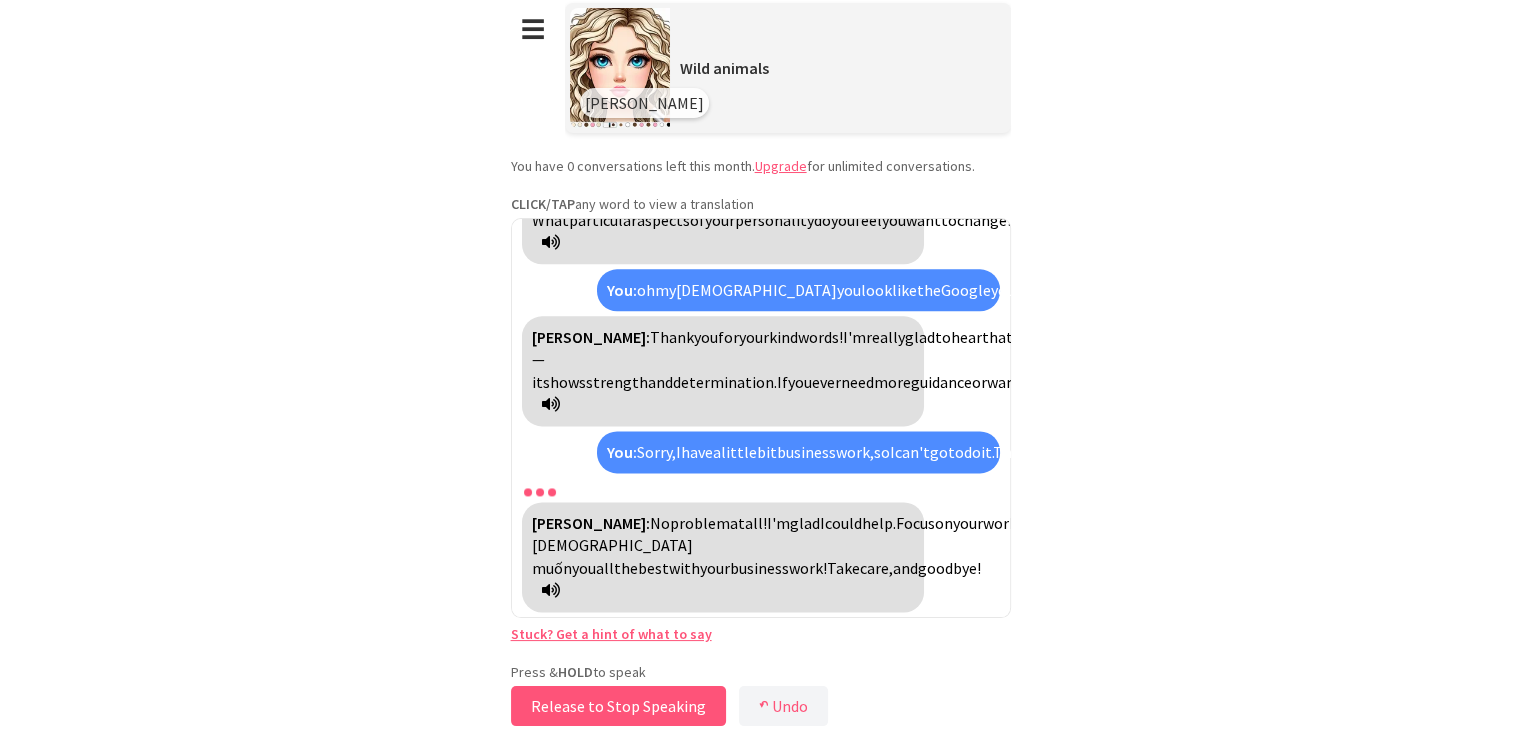 click on "Release to Stop Speaking" at bounding box center [618, 706] 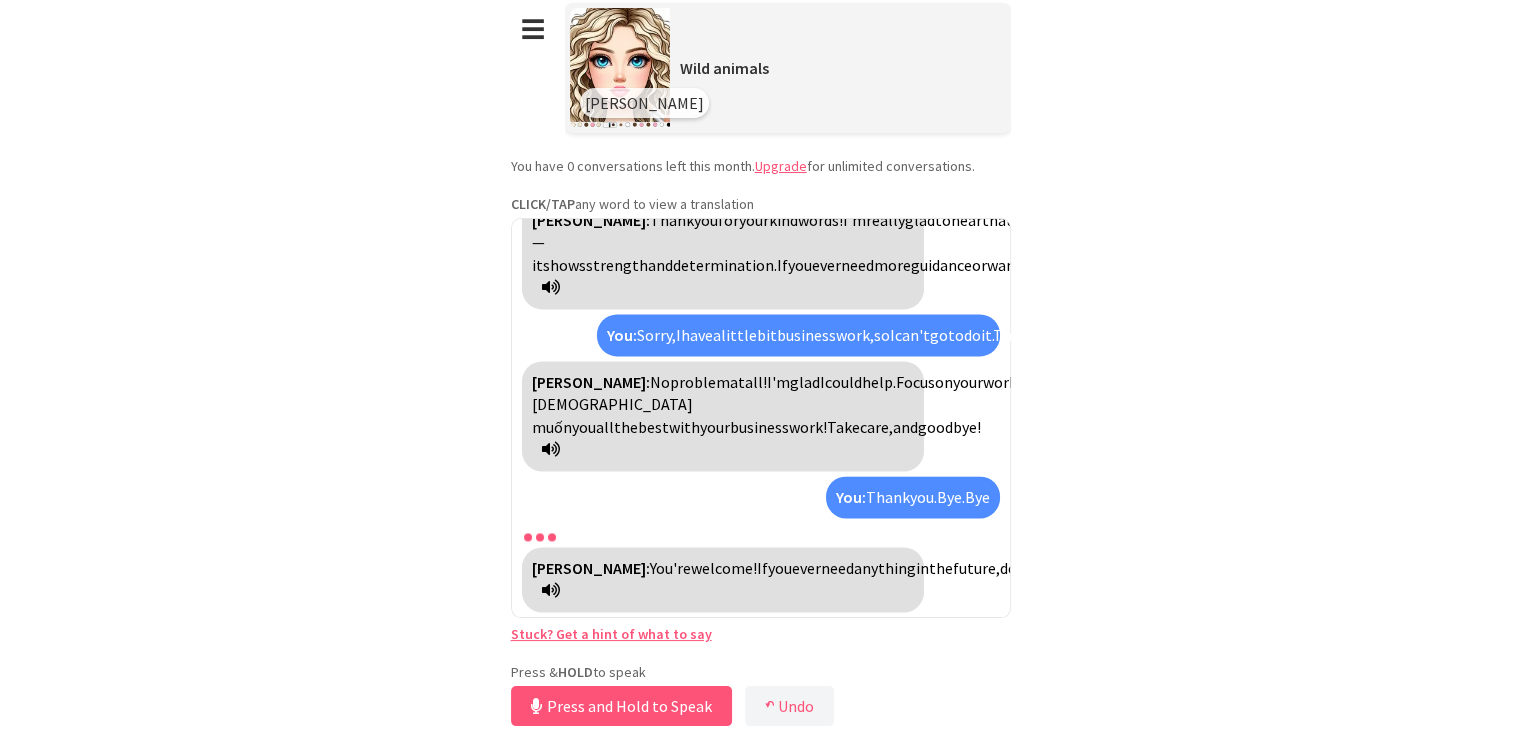 scroll, scrollTop: 6535, scrollLeft: 0, axis: vertical 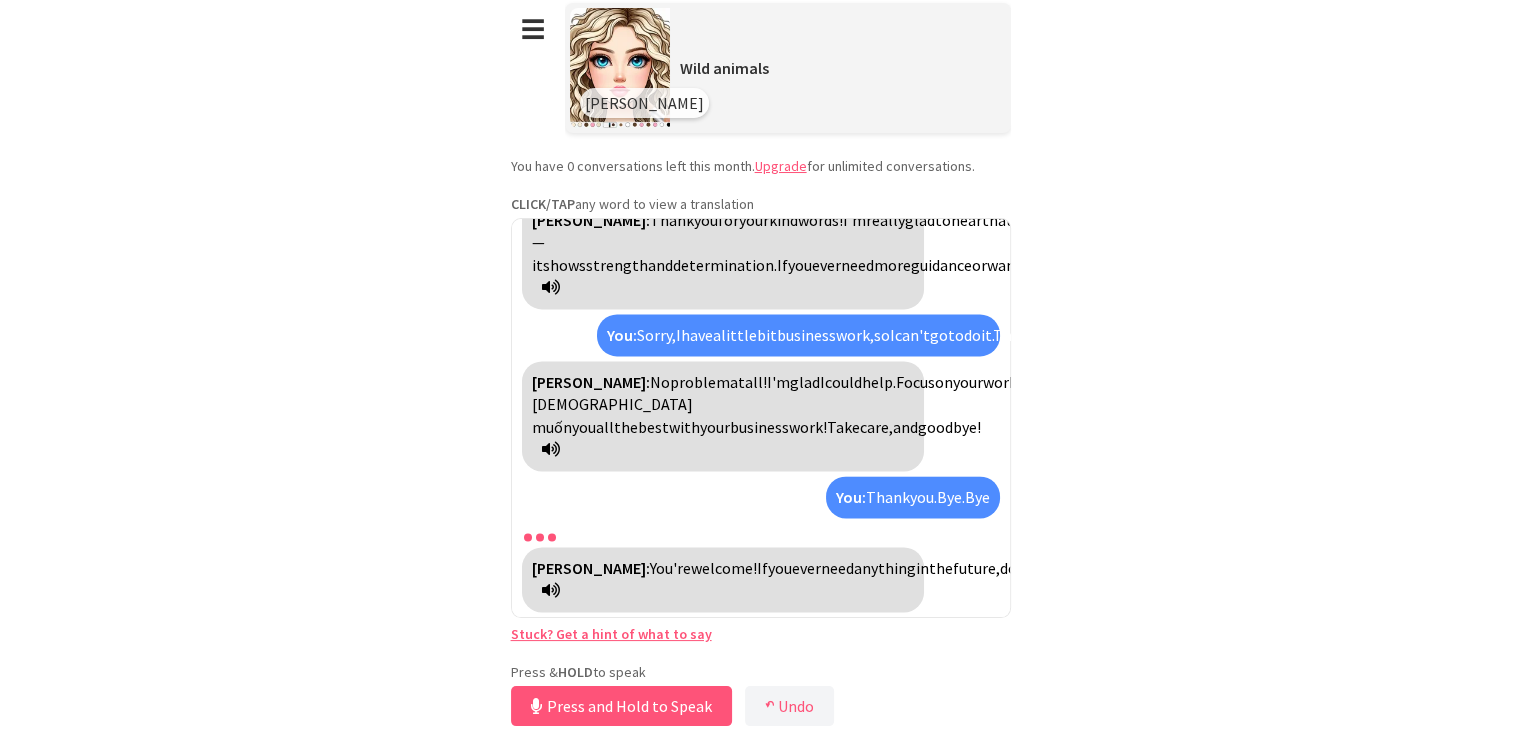 click on "Upgrade" at bounding box center (781, 166) 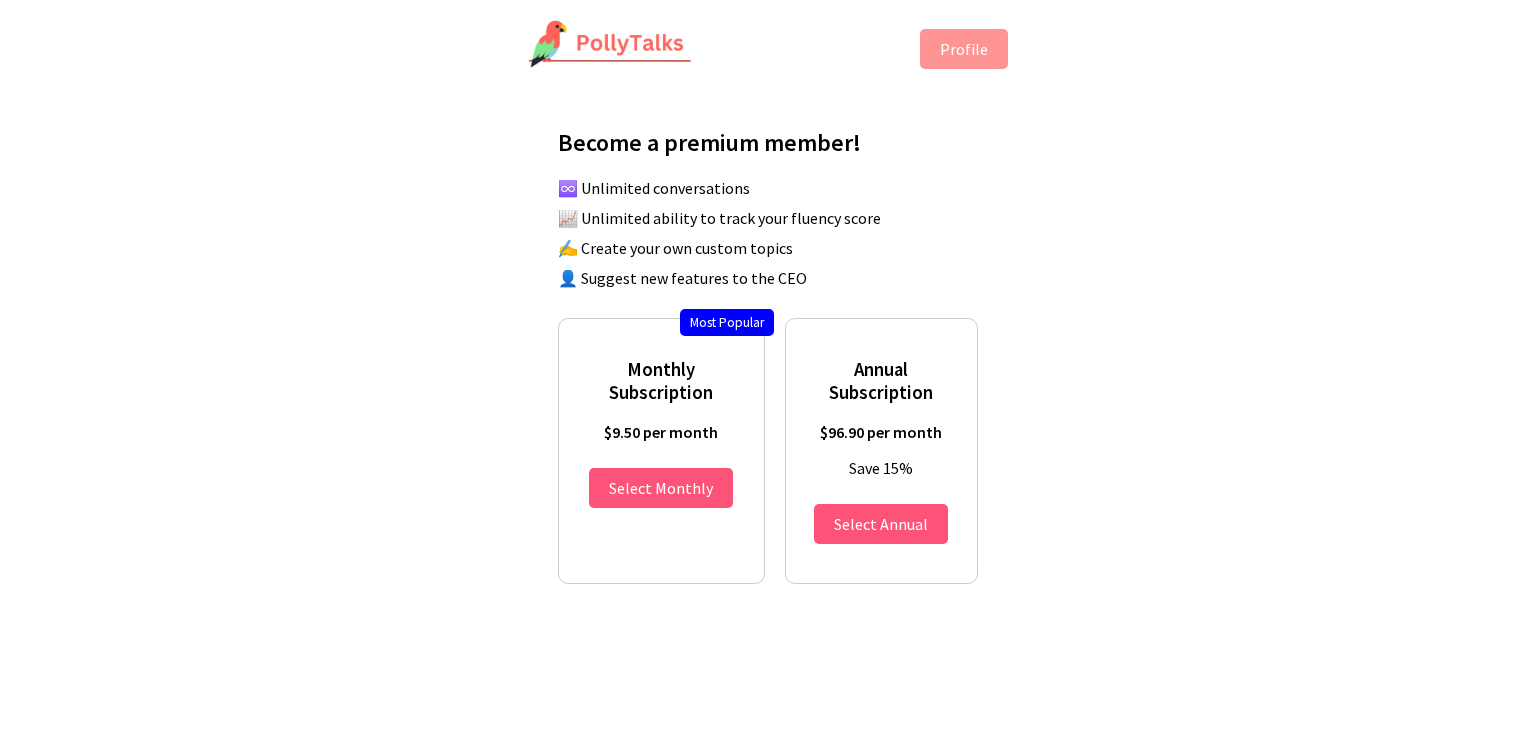 scroll, scrollTop: 0, scrollLeft: 0, axis: both 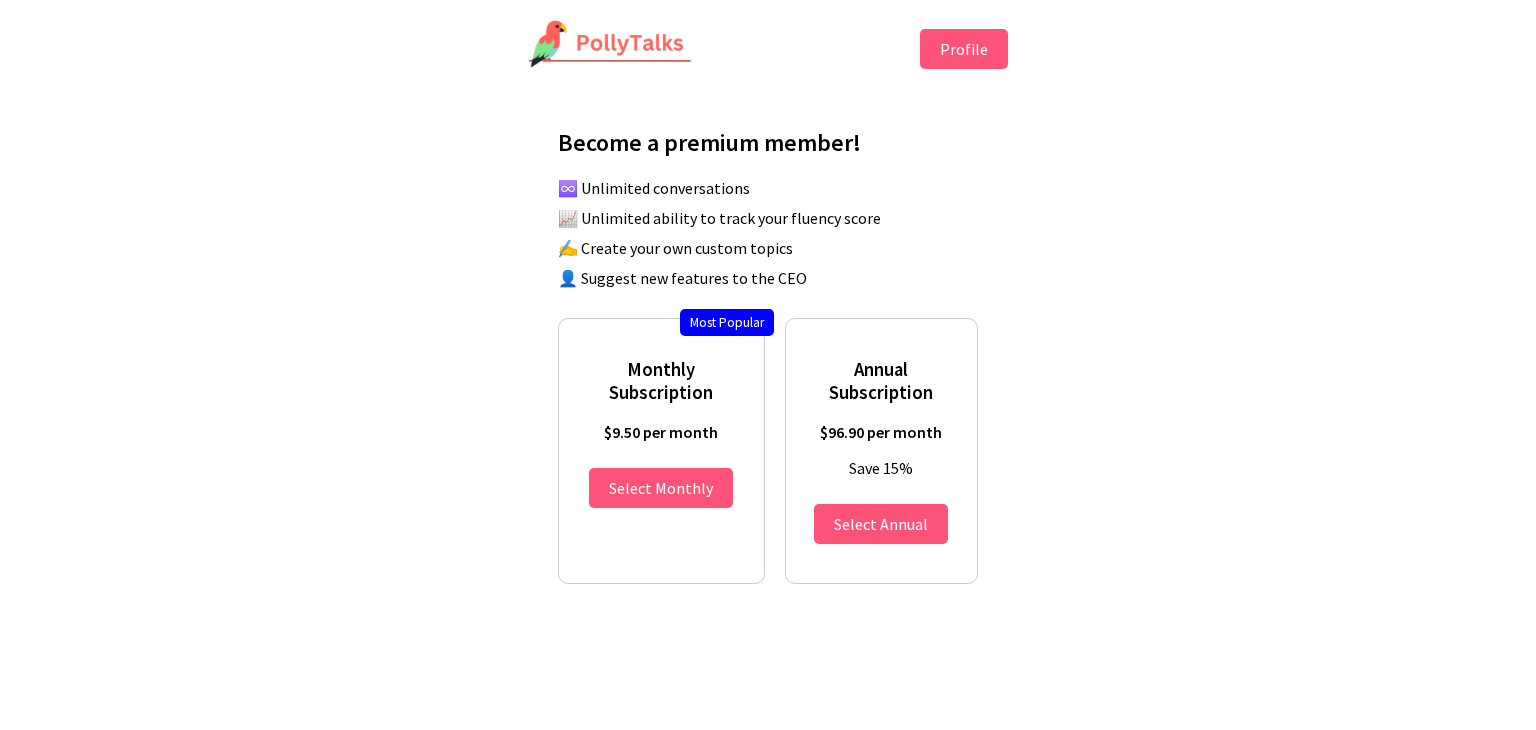 click on "Profile" at bounding box center [964, 49] 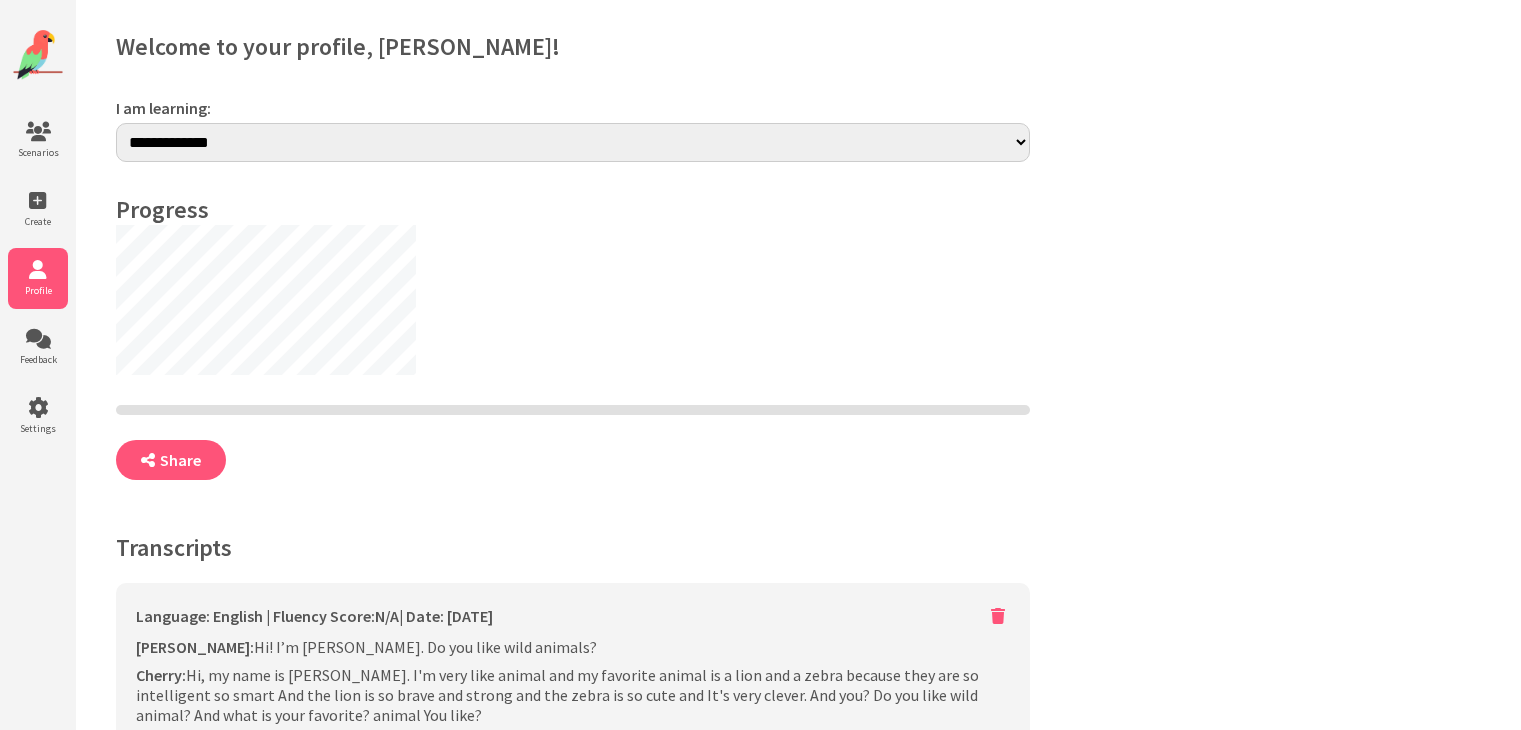 scroll, scrollTop: 0, scrollLeft: 0, axis: both 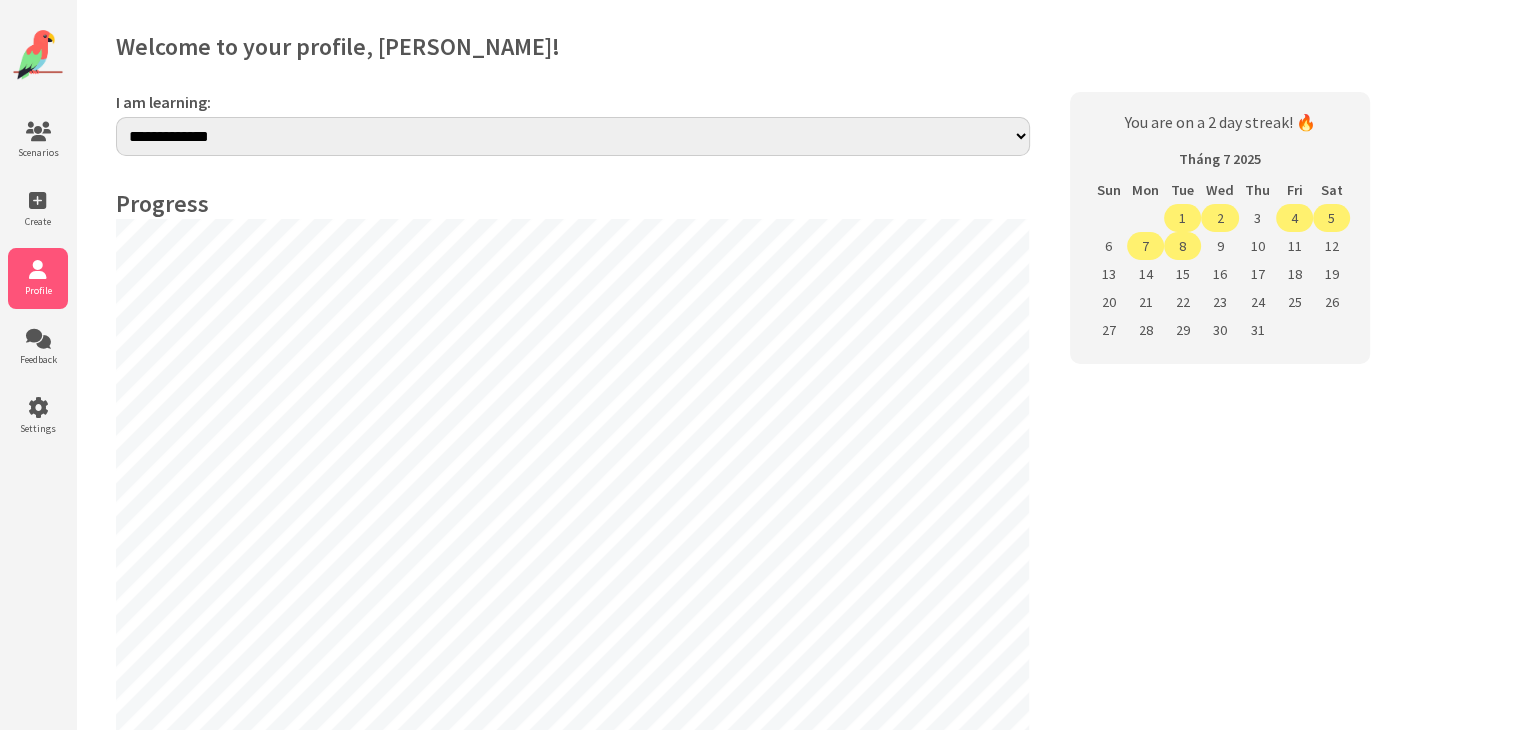 select on "**" 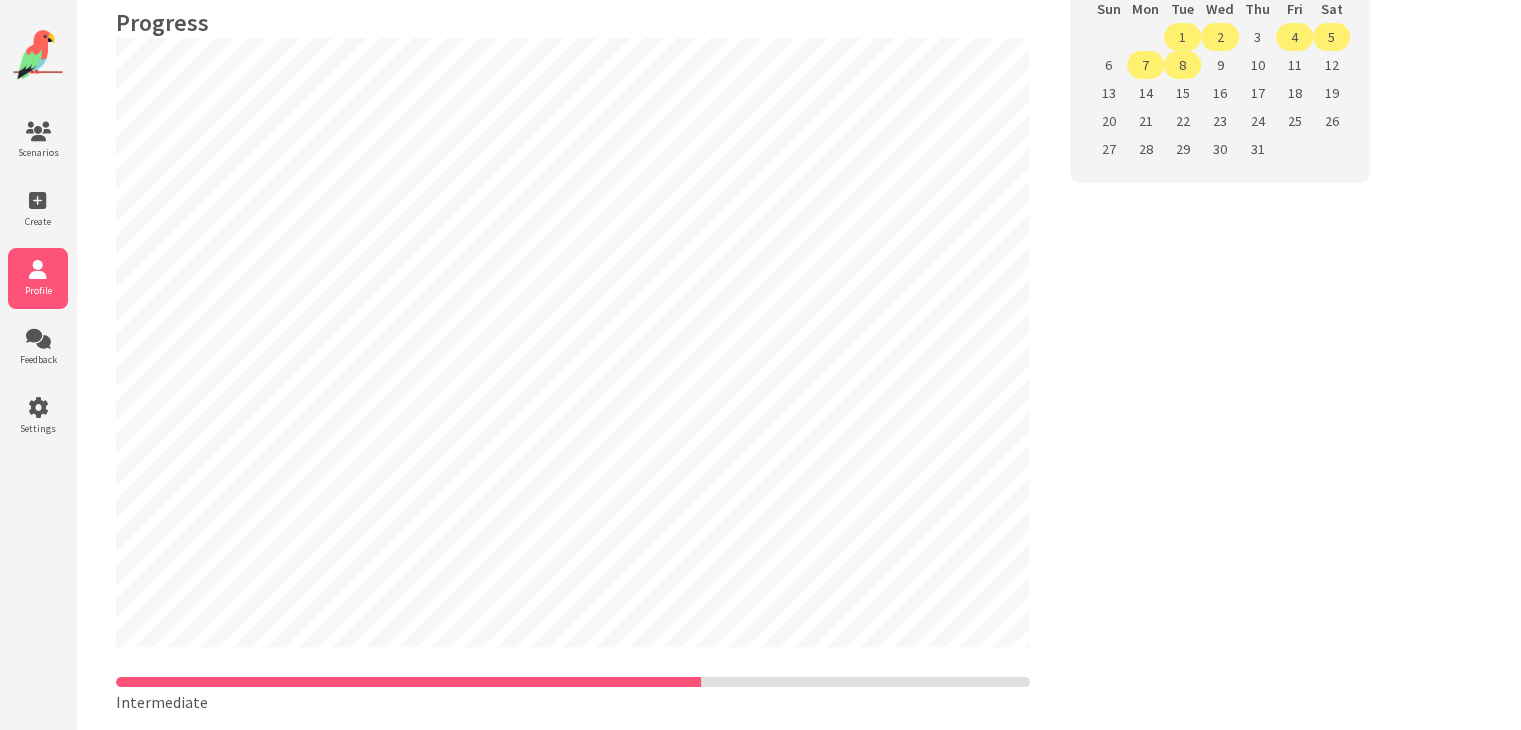 scroll, scrollTop: 0, scrollLeft: 0, axis: both 